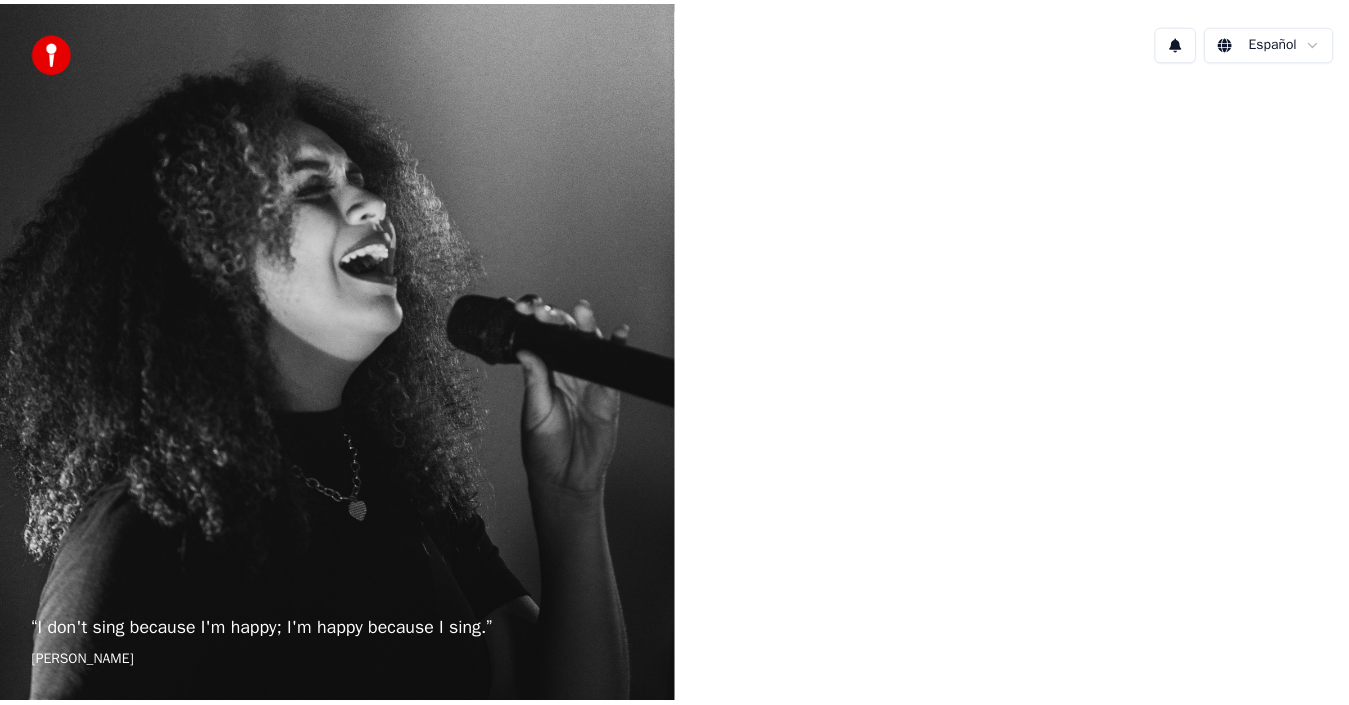 scroll, scrollTop: 0, scrollLeft: 0, axis: both 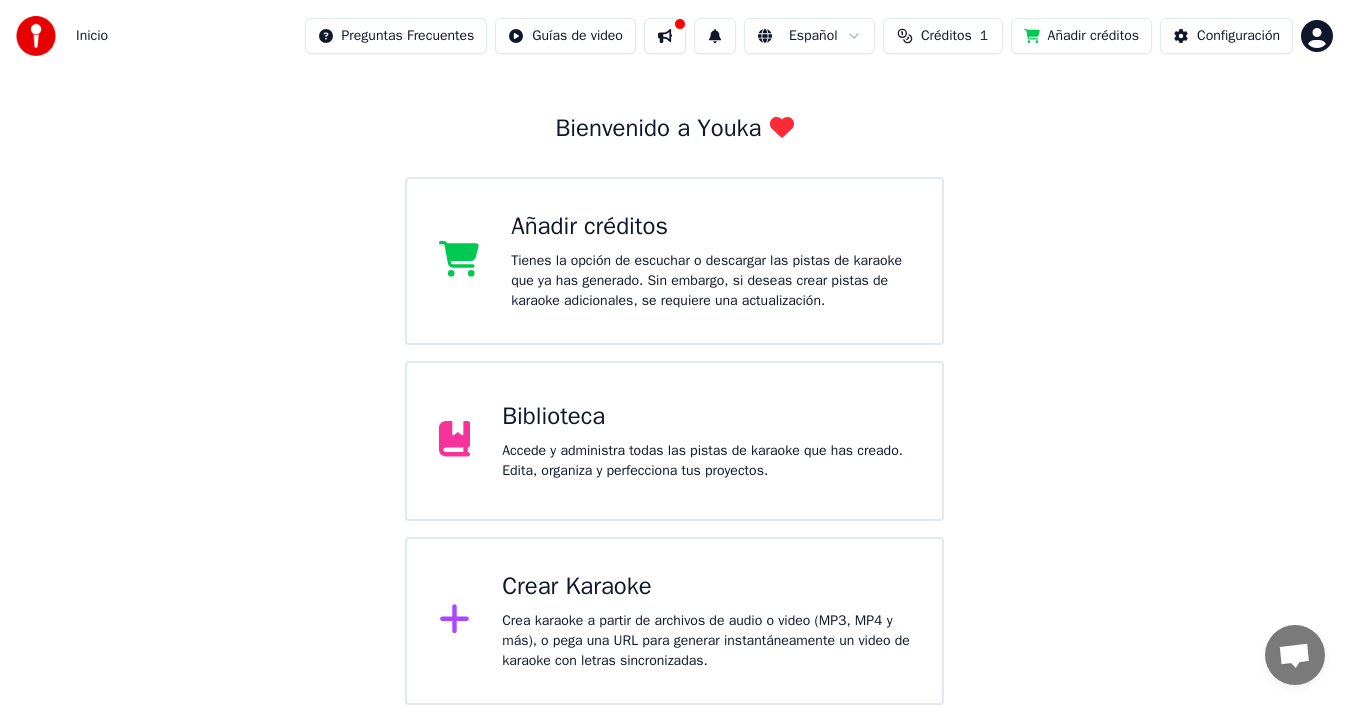 click on "Crear Karaoke Crea karaoke a partir de archivos de audio o video (MP3, MP4 y más), o pega una URL para generar instantáneamente un video de karaoke con letras sincronizadas." at bounding box center (706, 621) 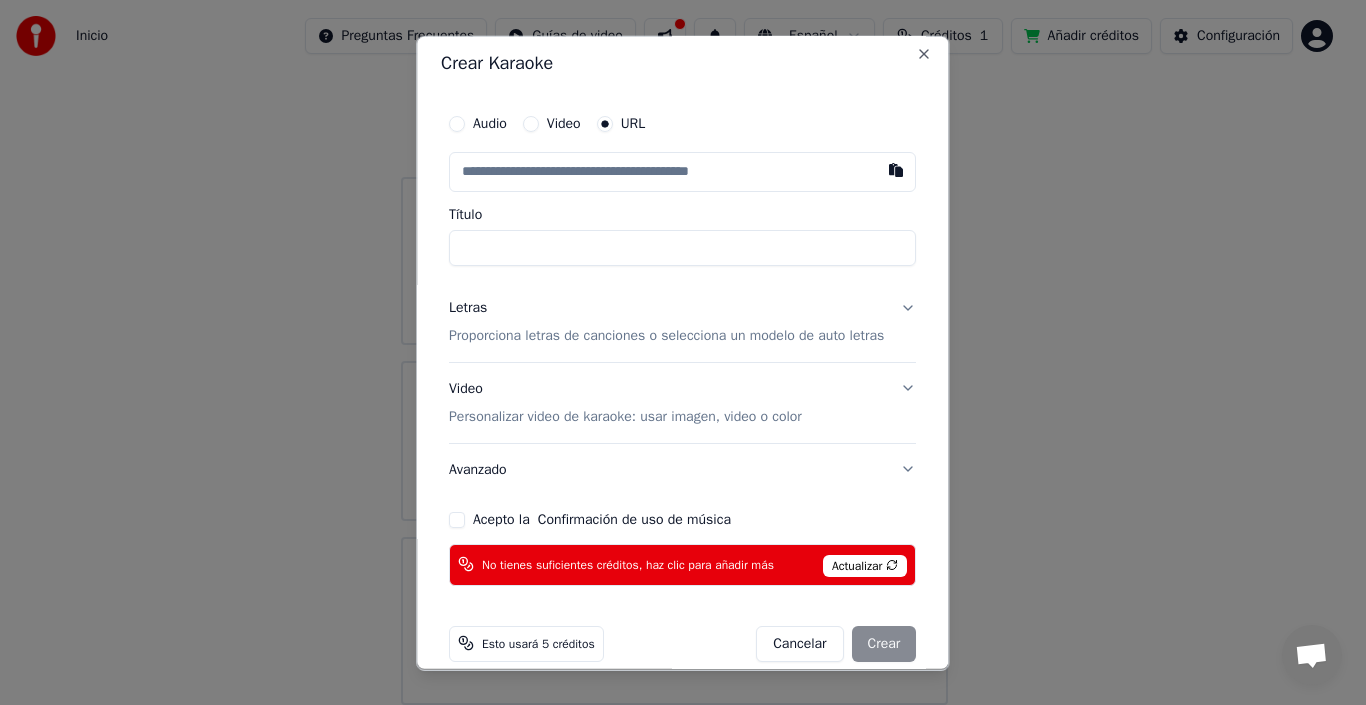 scroll, scrollTop: 0, scrollLeft: 0, axis: both 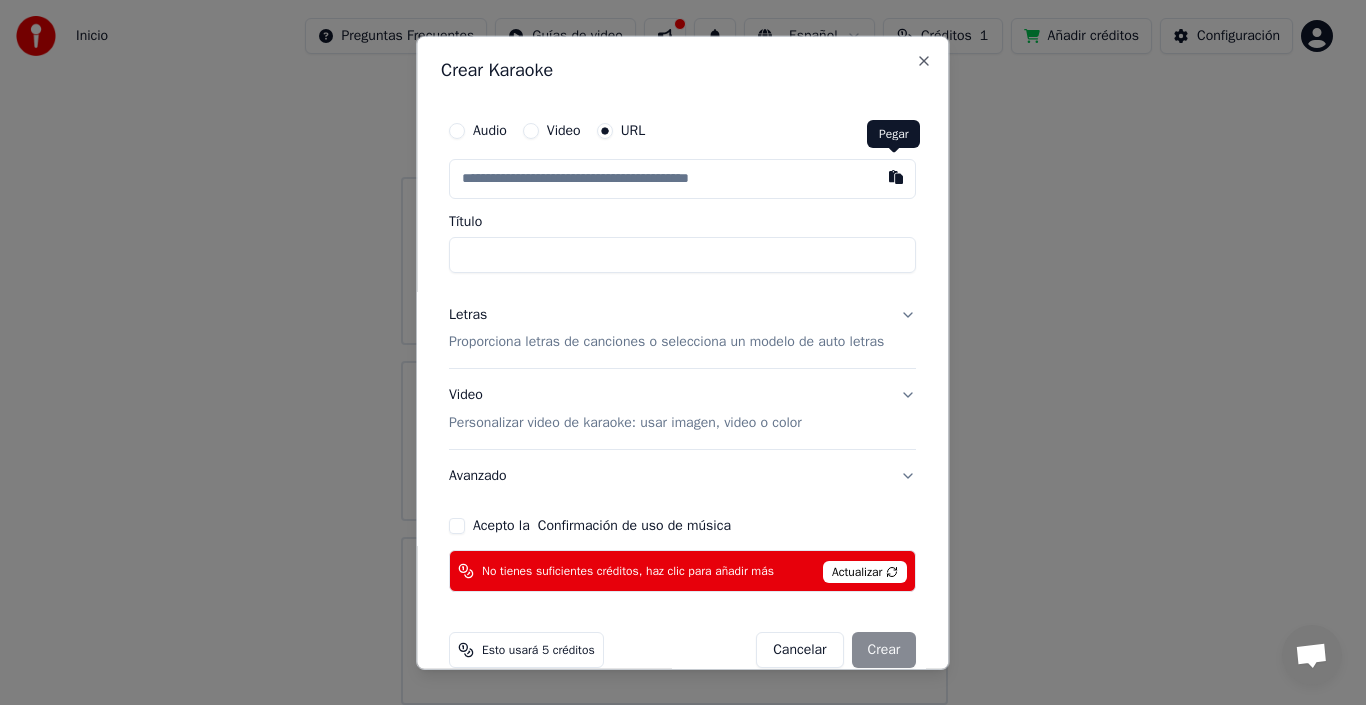 click at bounding box center (897, 176) 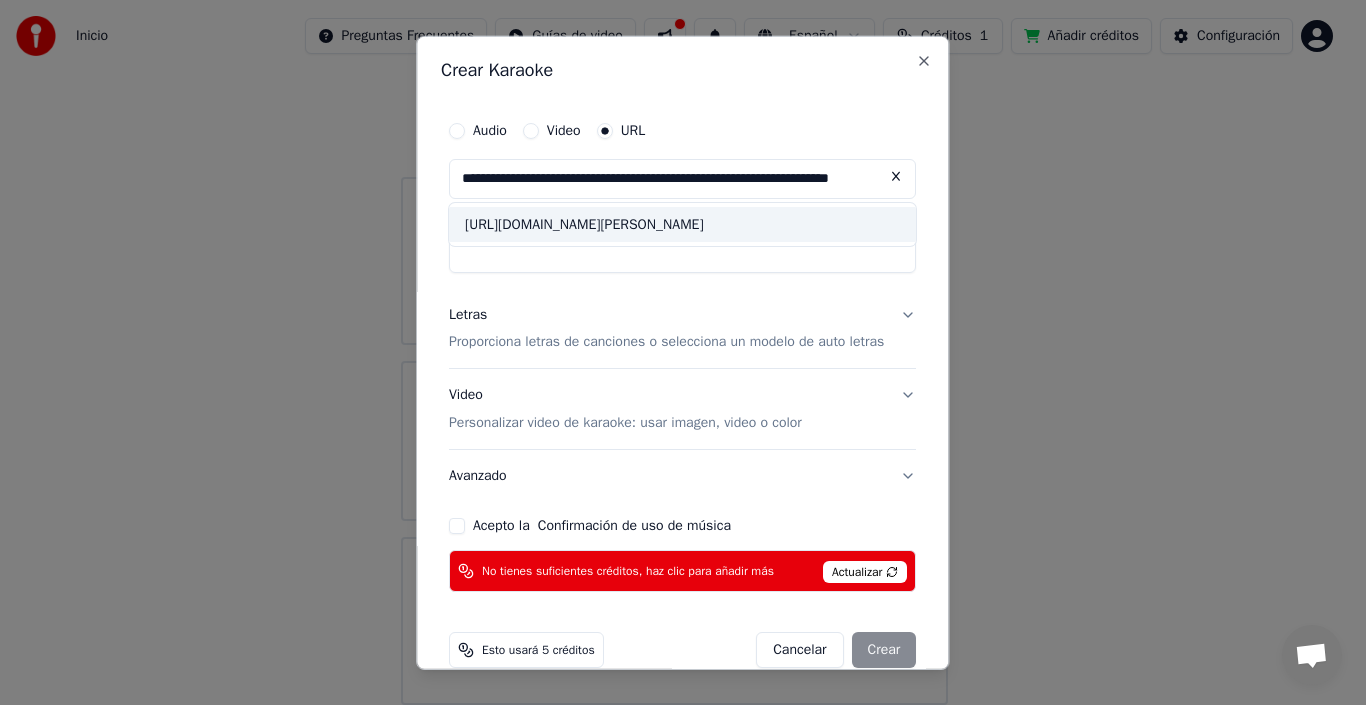 scroll, scrollTop: 31, scrollLeft: 0, axis: vertical 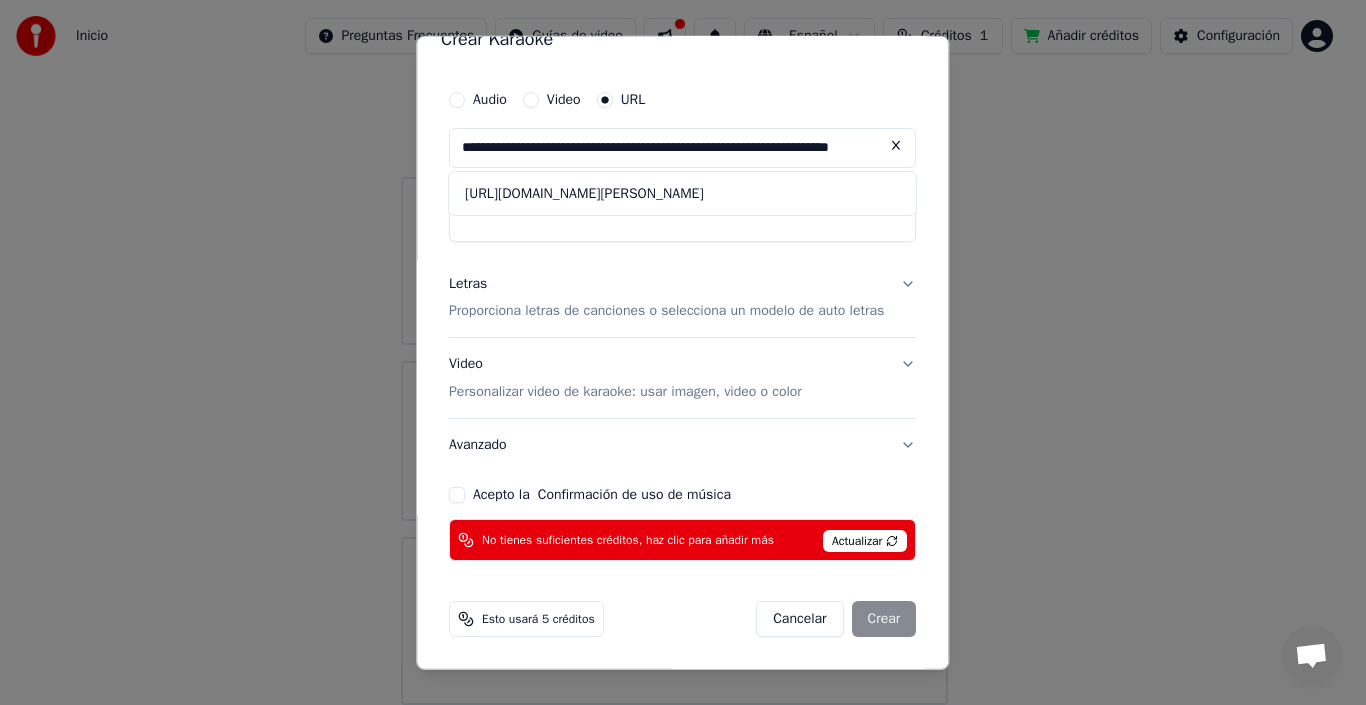click on "Letras" at bounding box center [468, 283] 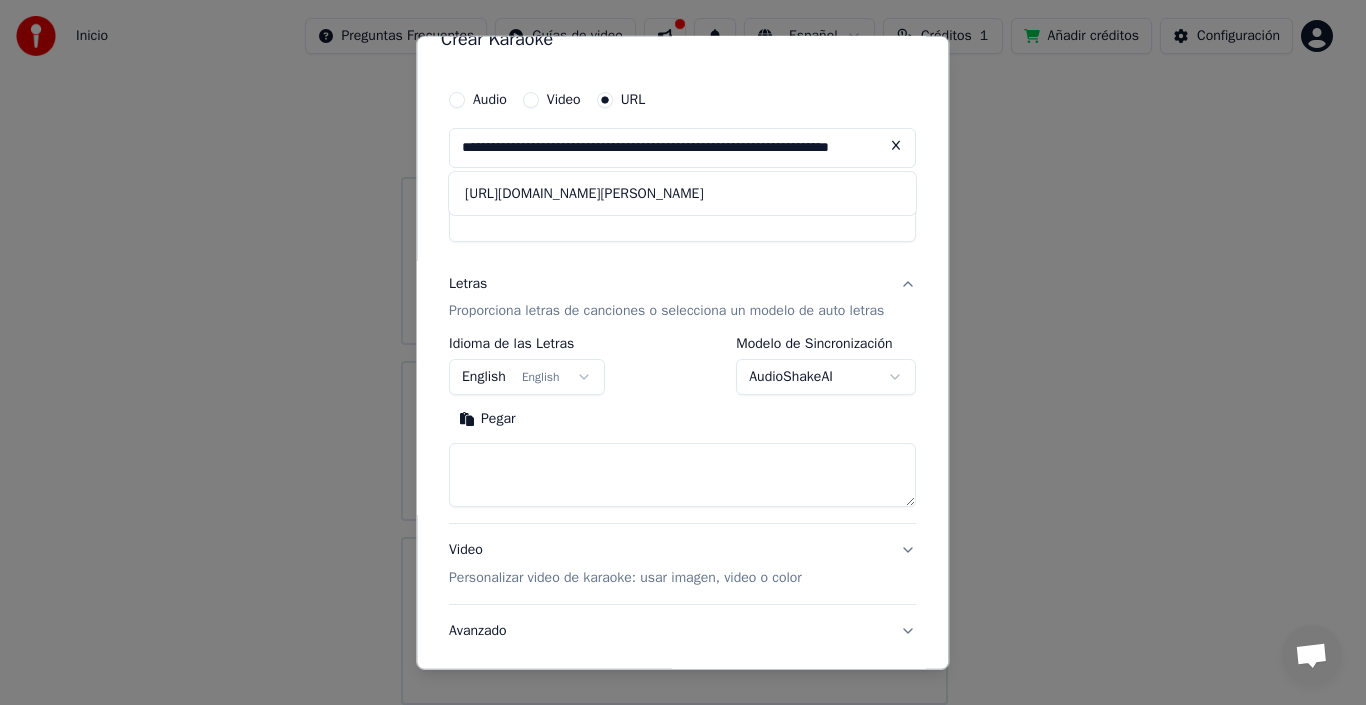 click on "Idioma de las Letras" at bounding box center (527, 344) 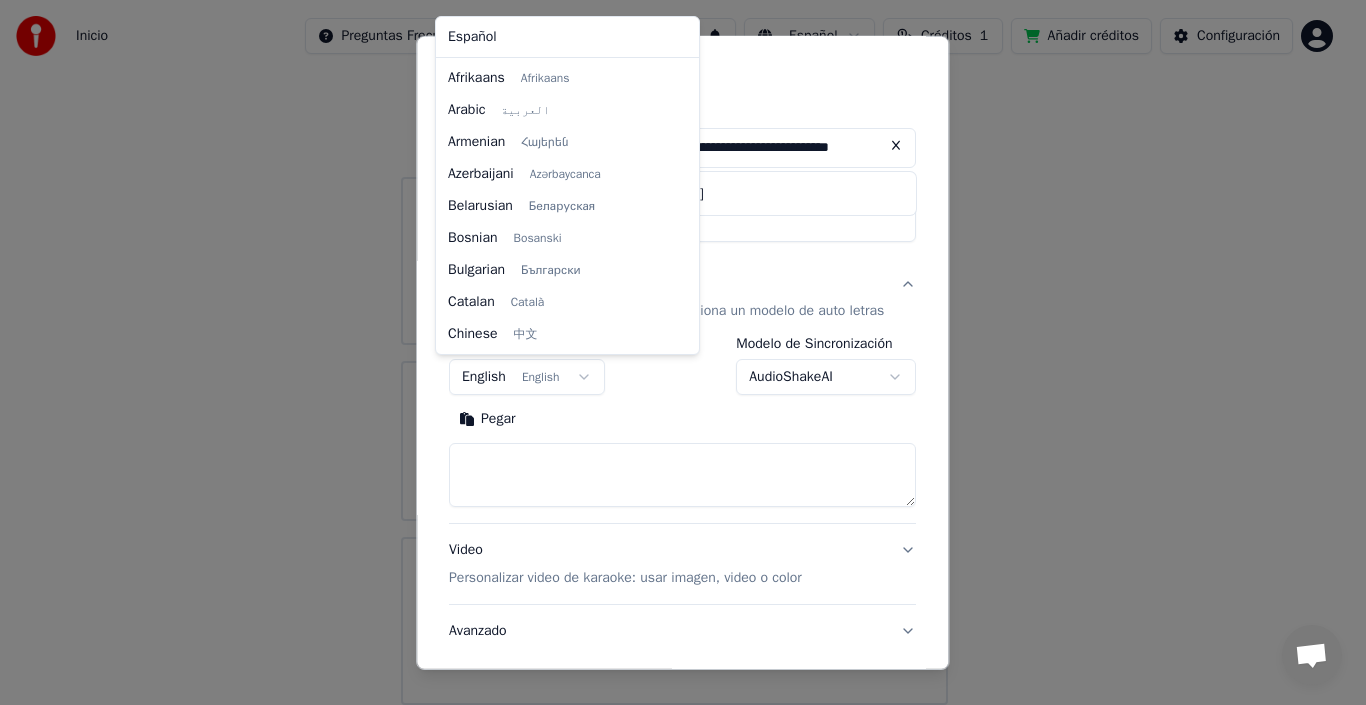 click on "**********" at bounding box center [674, 313] 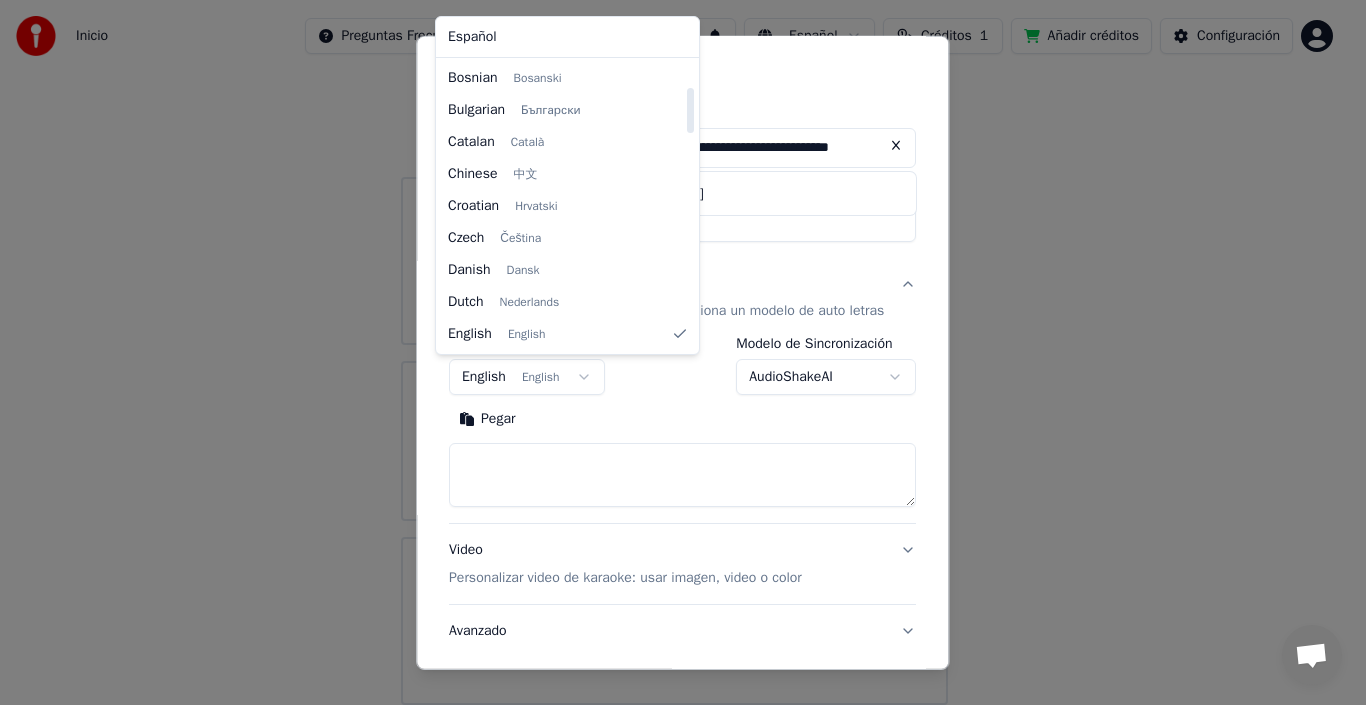 select on "**" 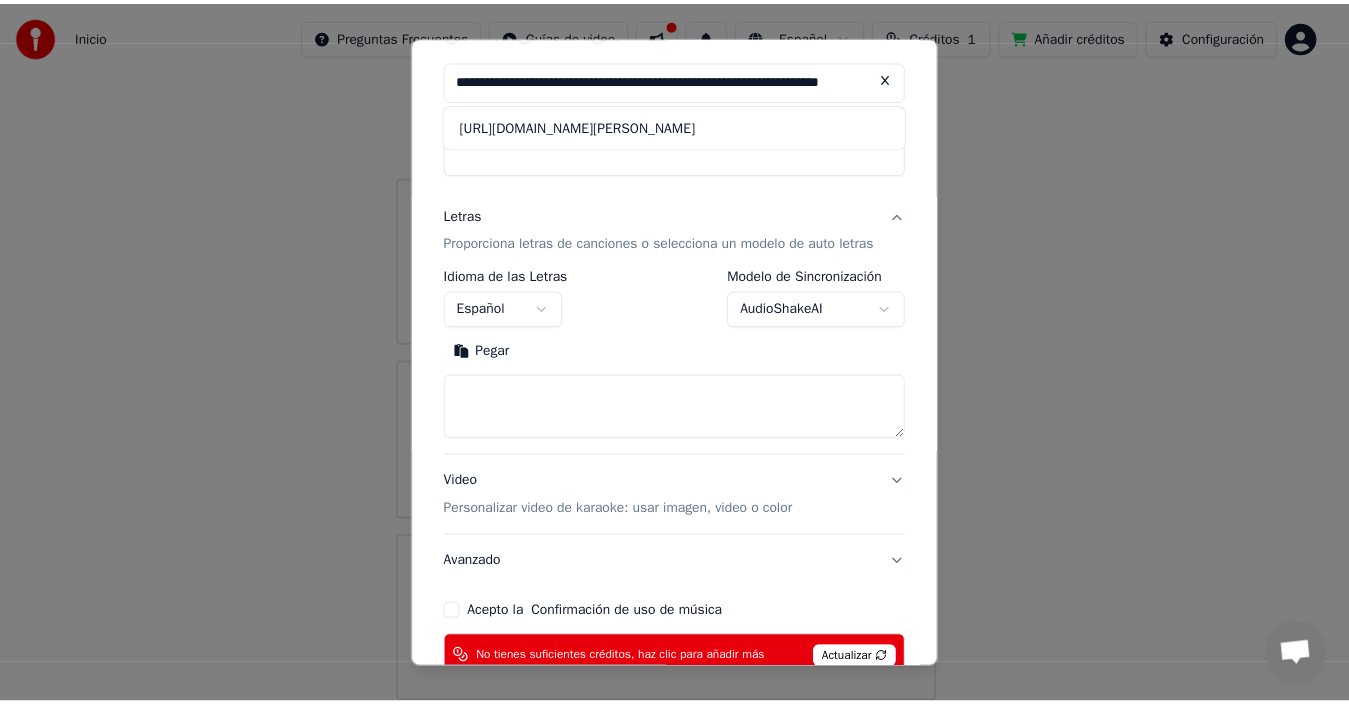 scroll, scrollTop: 217, scrollLeft: 0, axis: vertical 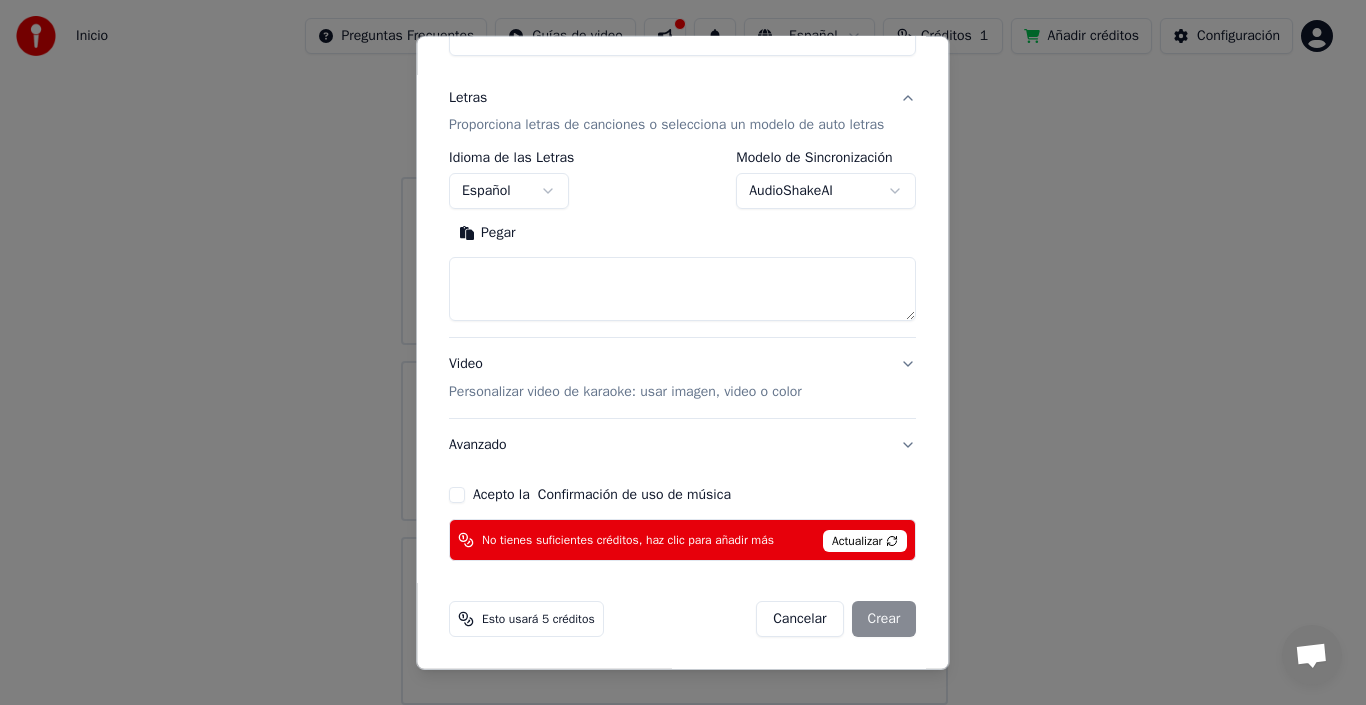 click on "Cancelar Crear" at bounding box center [837, 619] 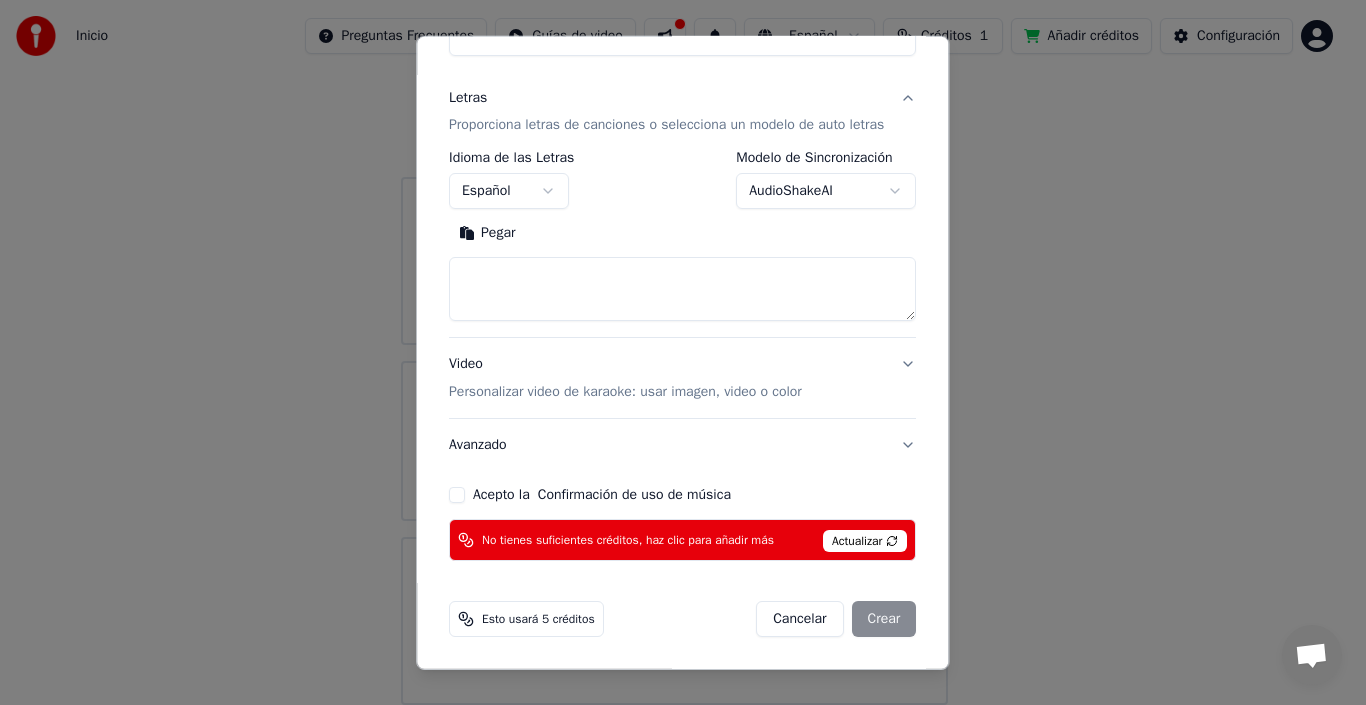 click on "Cancelar" at bounding box center (800, 619) 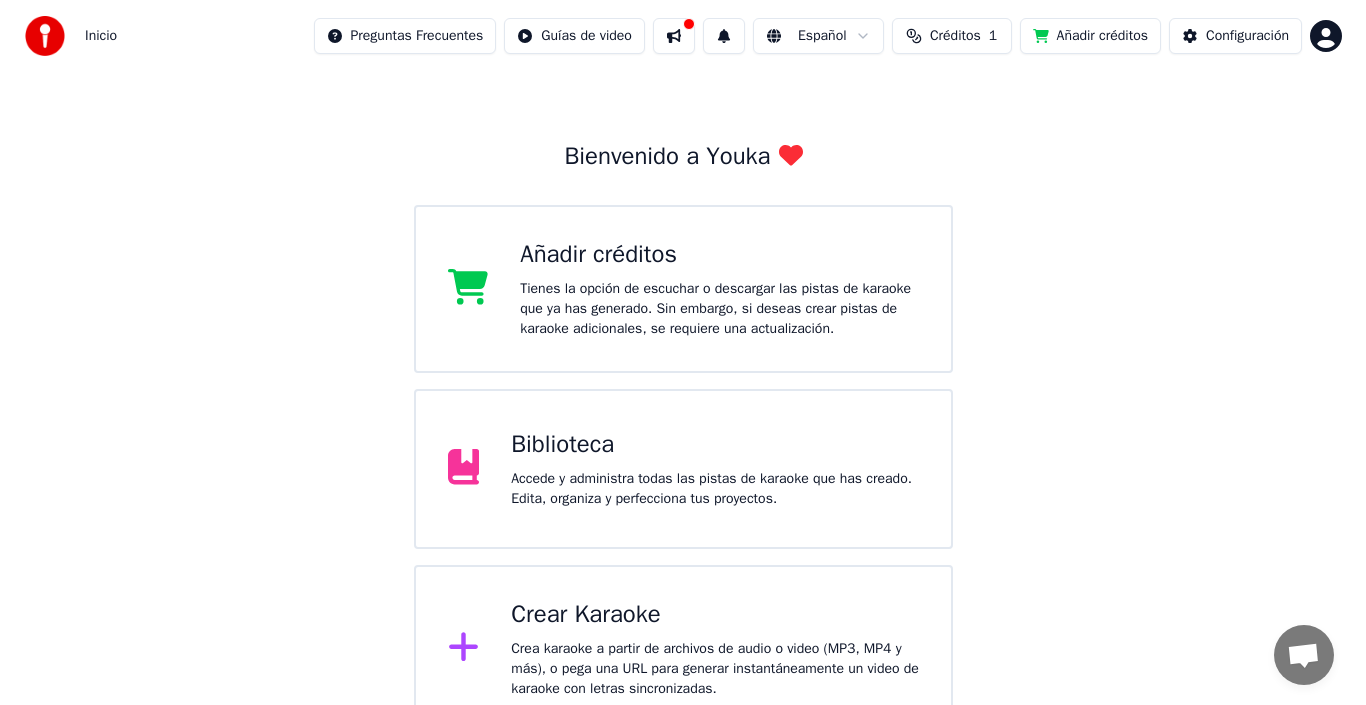 scroll, scrollTop: 79, scrollLeft: 0, axis: vertical 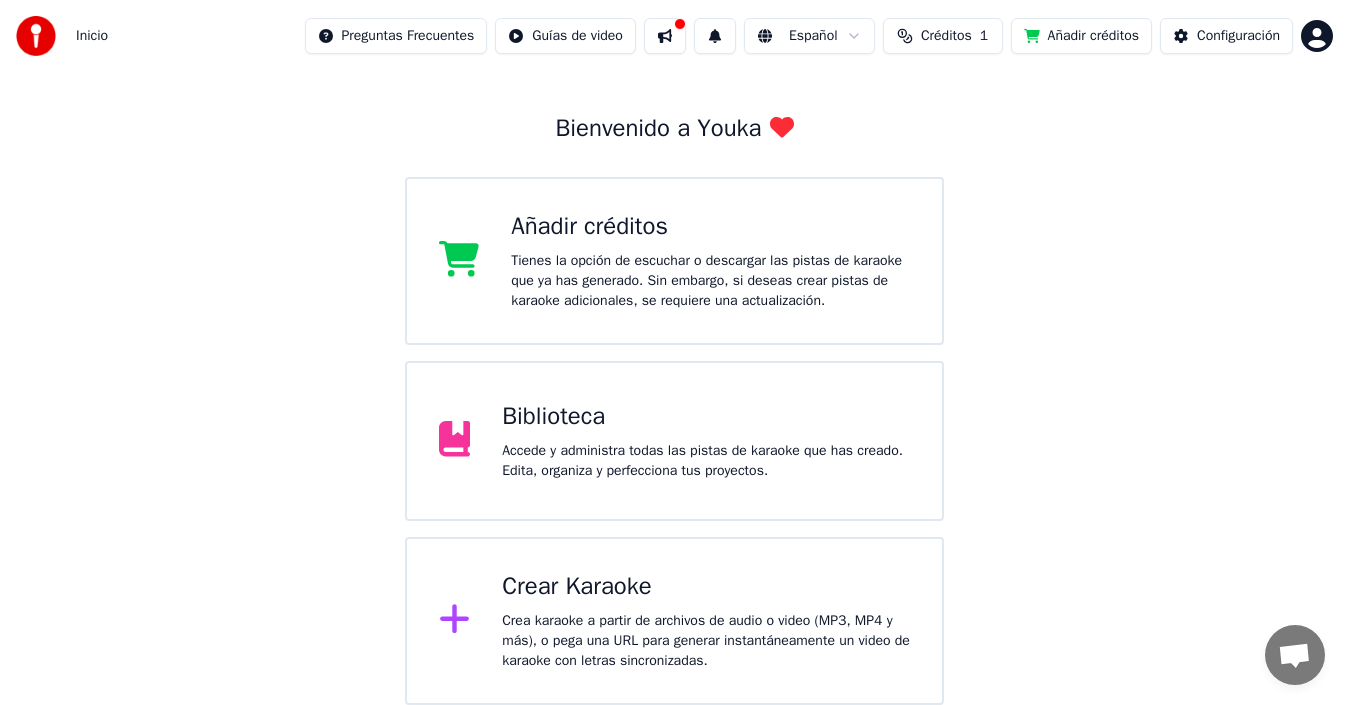 click 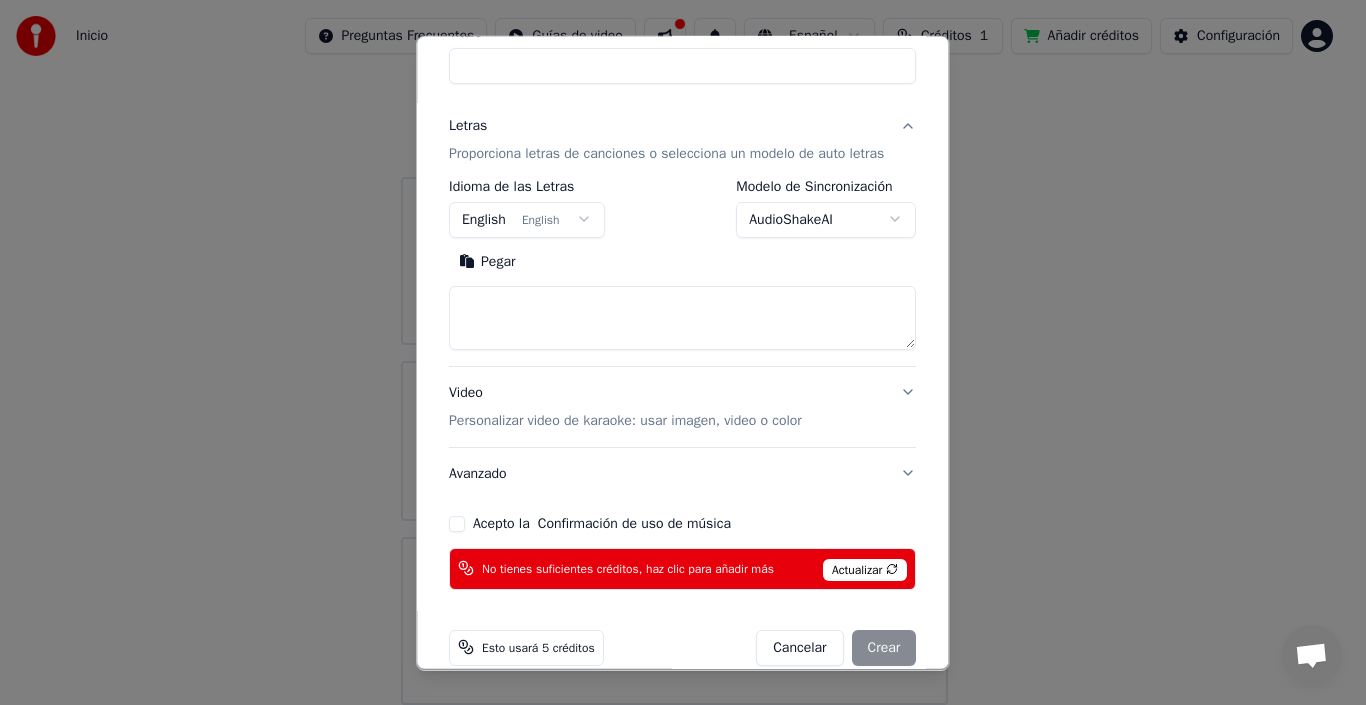 scroll, scrollTop: 200, scrollLeft: 0, axis: vertical 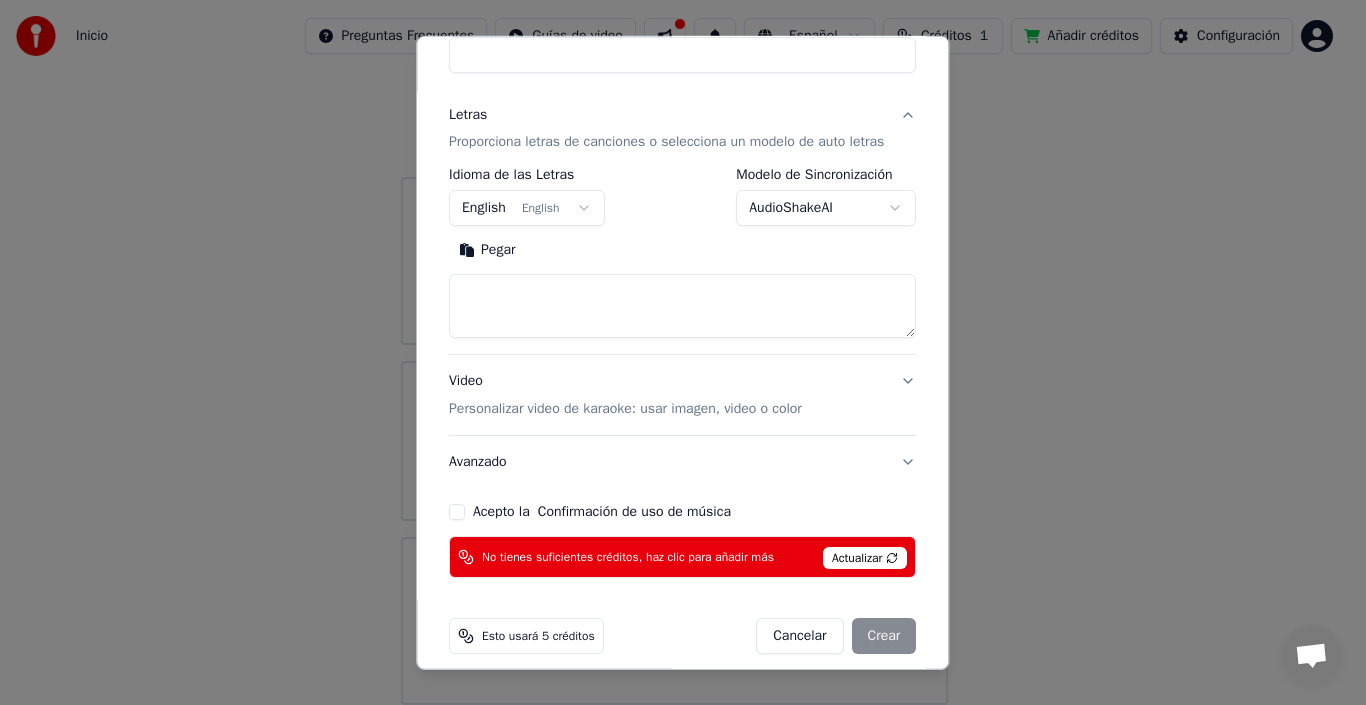 click on "Pegar" at bounding box center [682, 286] 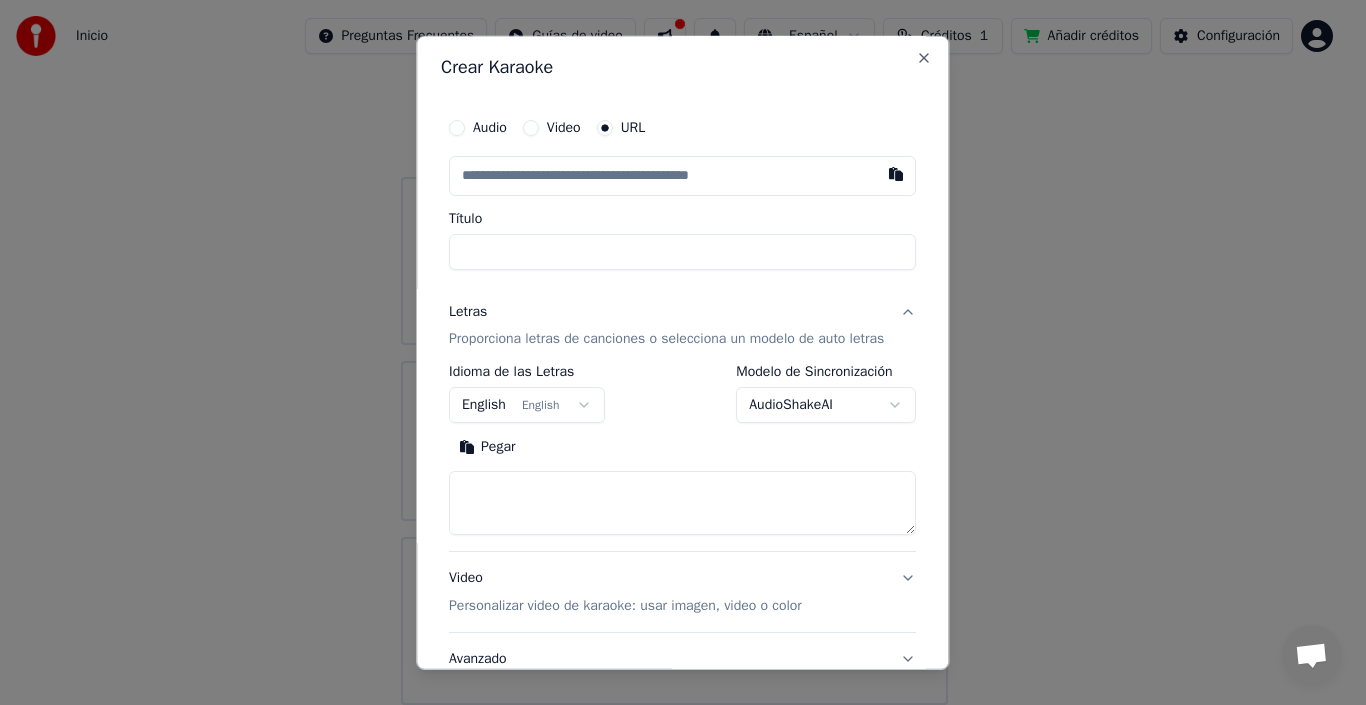 scroll, scrollTop: 0, scrollLeft: 0, axis: both 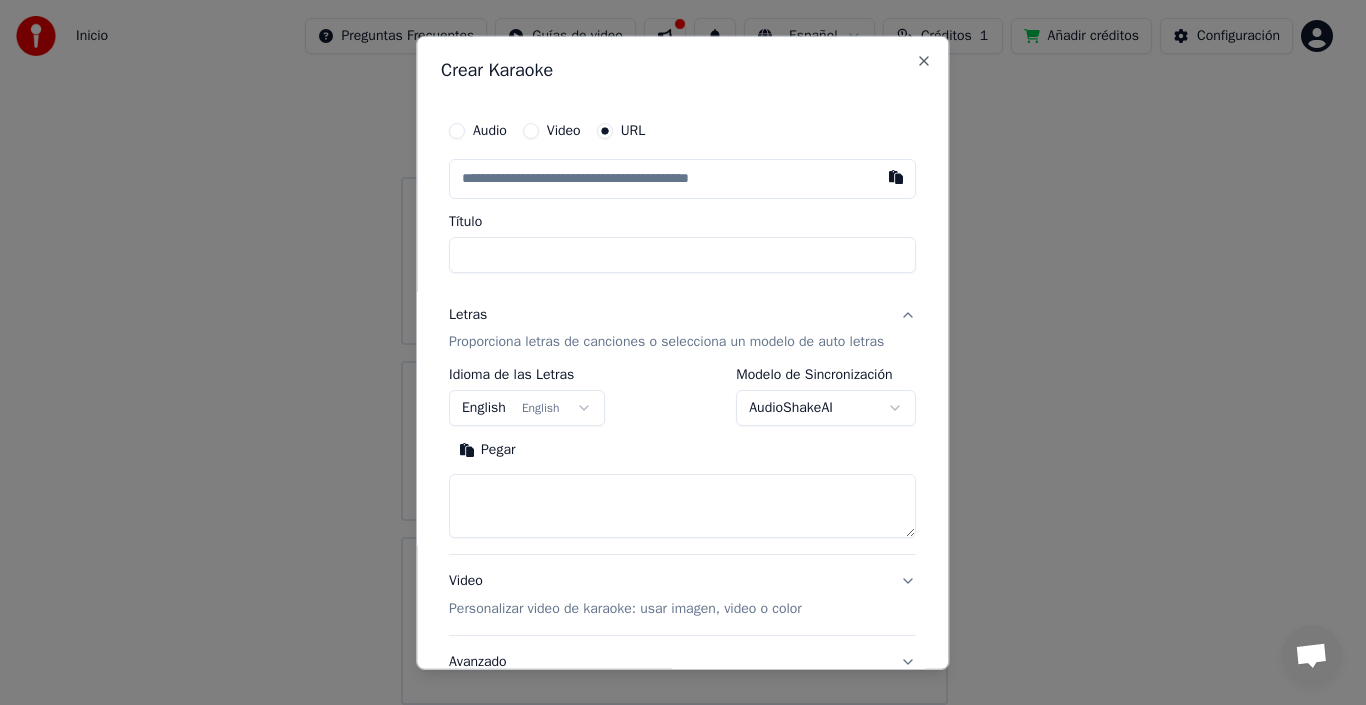 click on "Título" at bounding box center [682, 254] 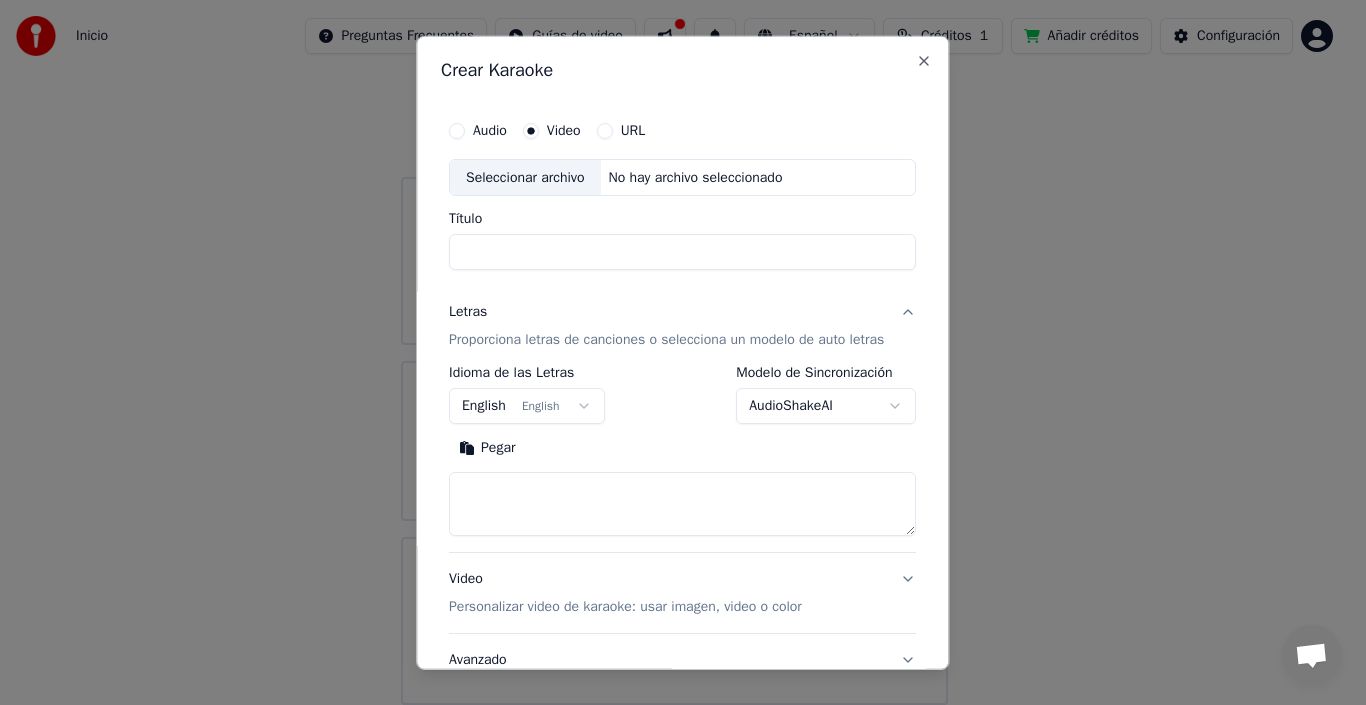 click on "URL" at bounding box center [621, 130] 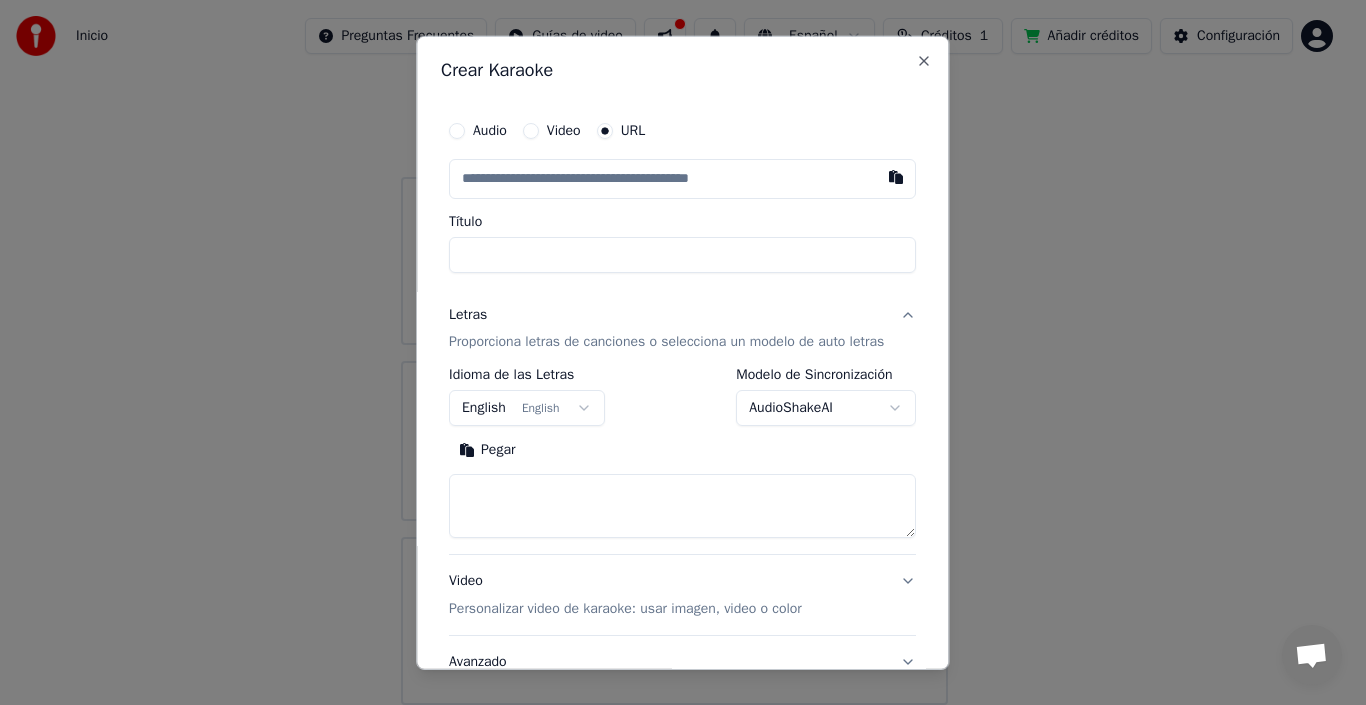 click on "URL" at bounding box center [605, 130] 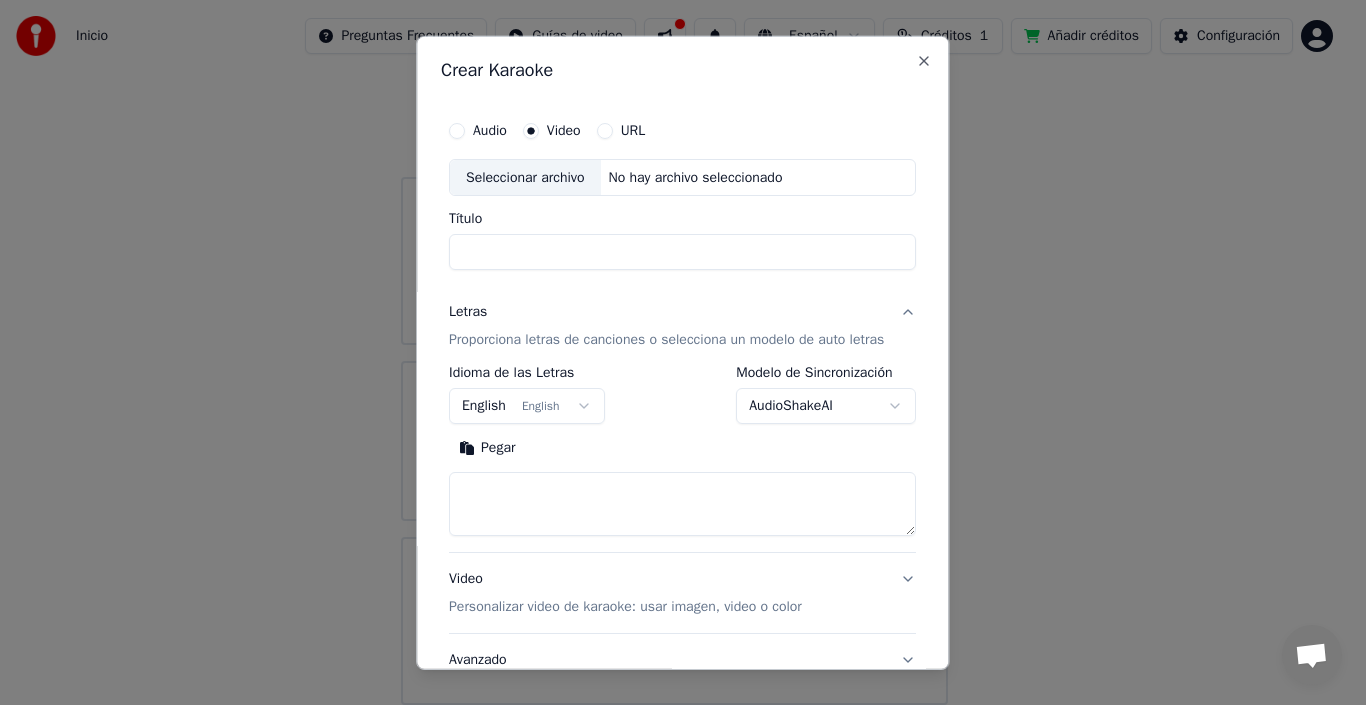 click on "URL" at bounding box center [605, 130] 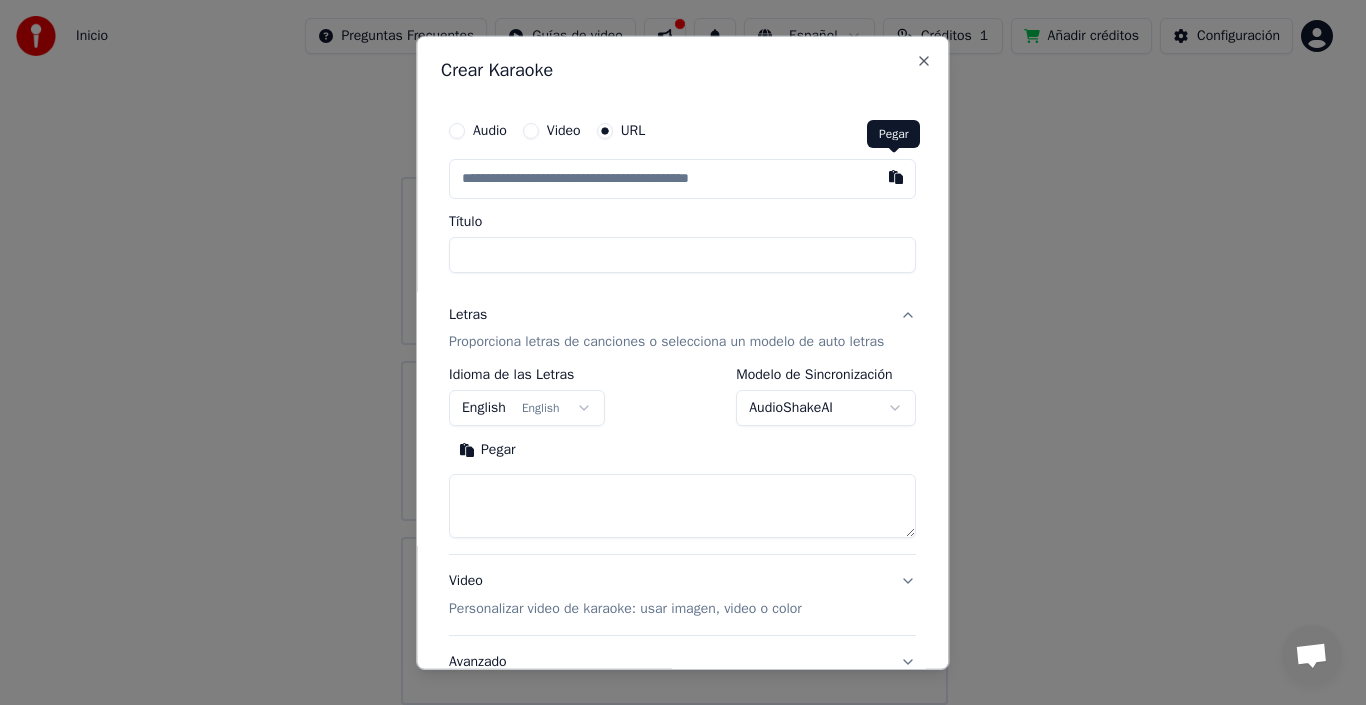 click at bounding box center [897, 176] 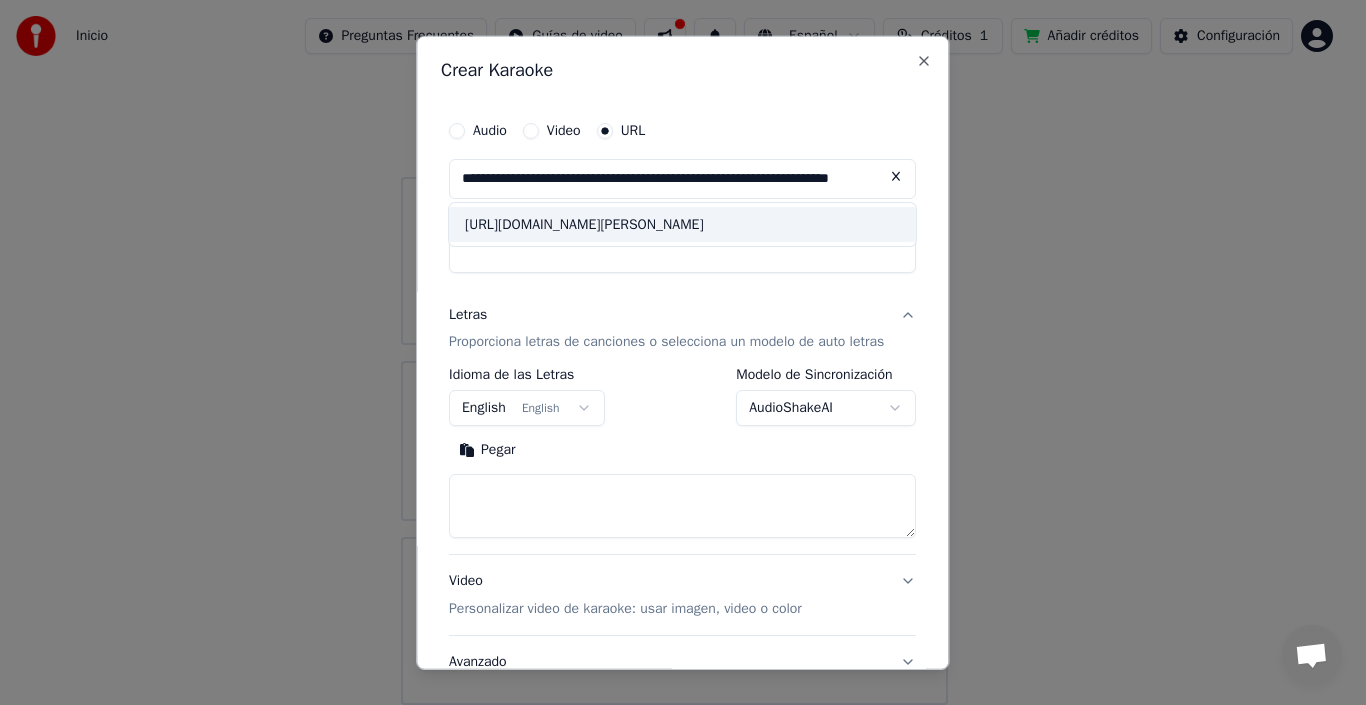 click on "[URL][DOMAIN_NAME][PERSON_NAME]" at bounding box center [682, 224] 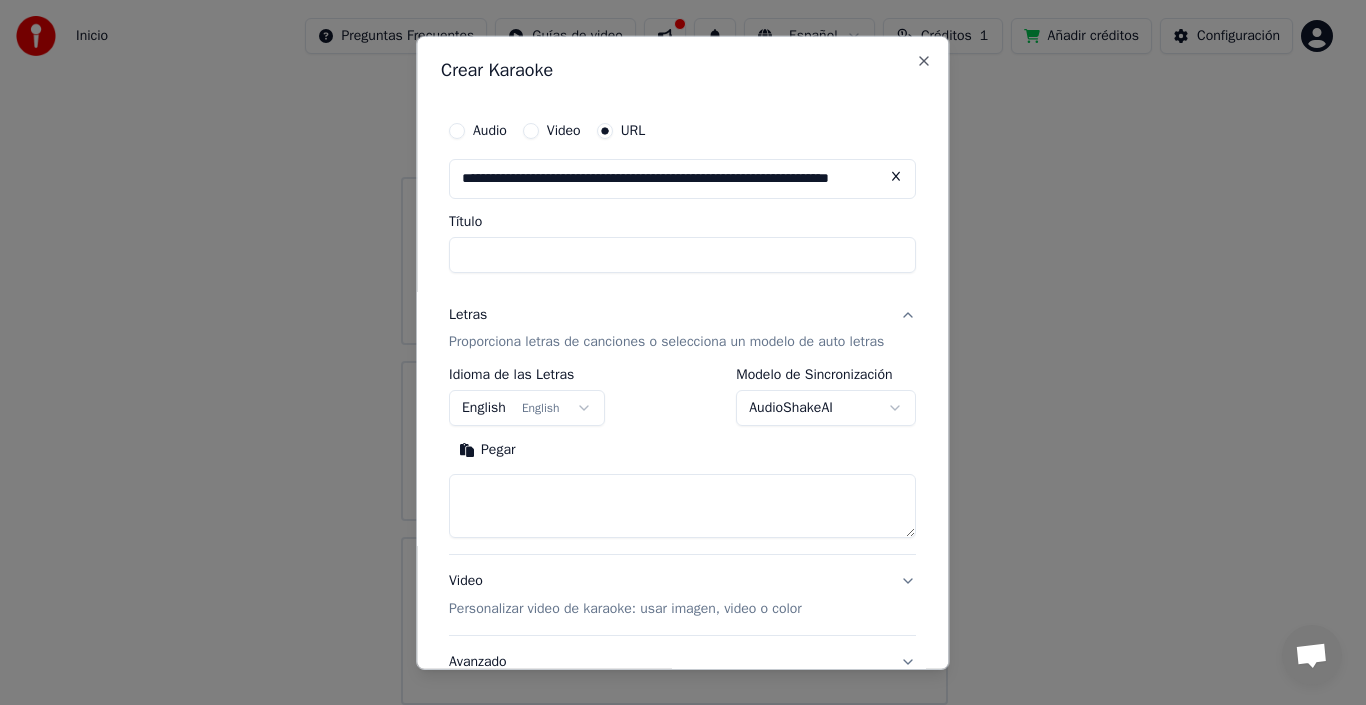 click on "**********" at bounding box center [682, 178] 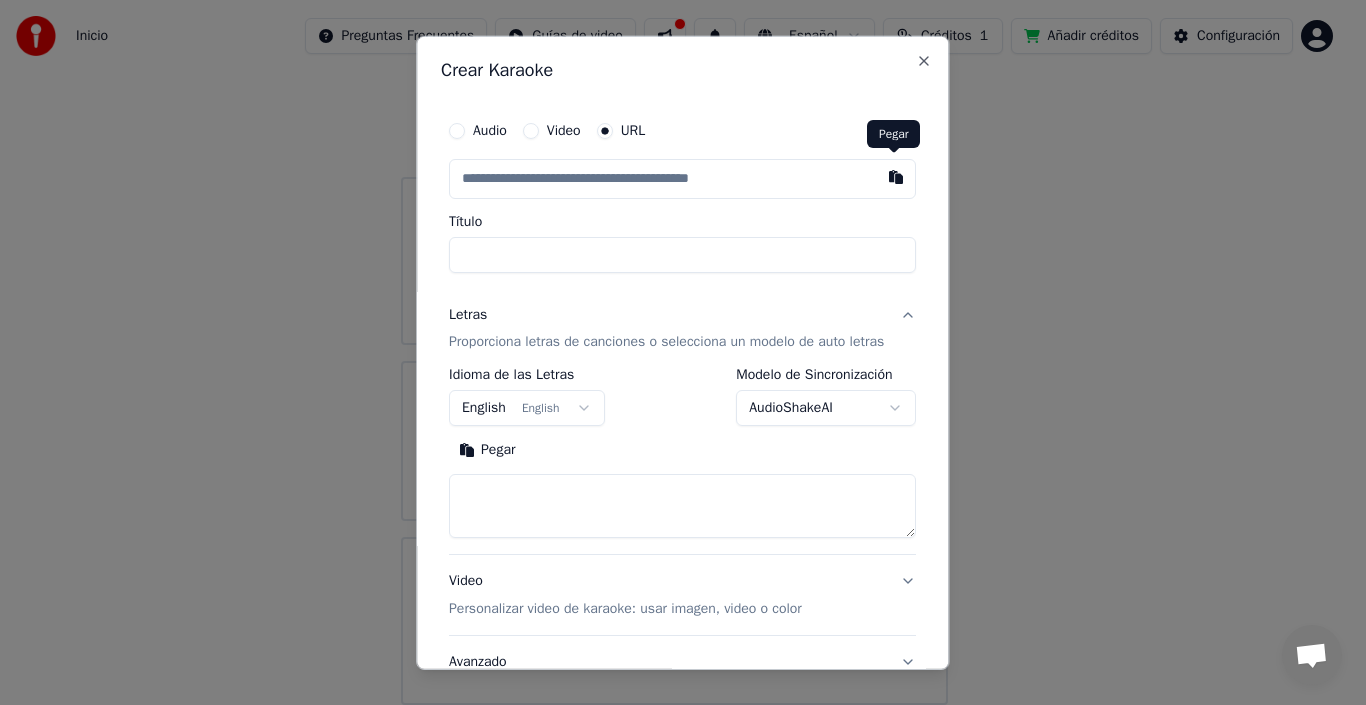click at bounding box center [897, 176] 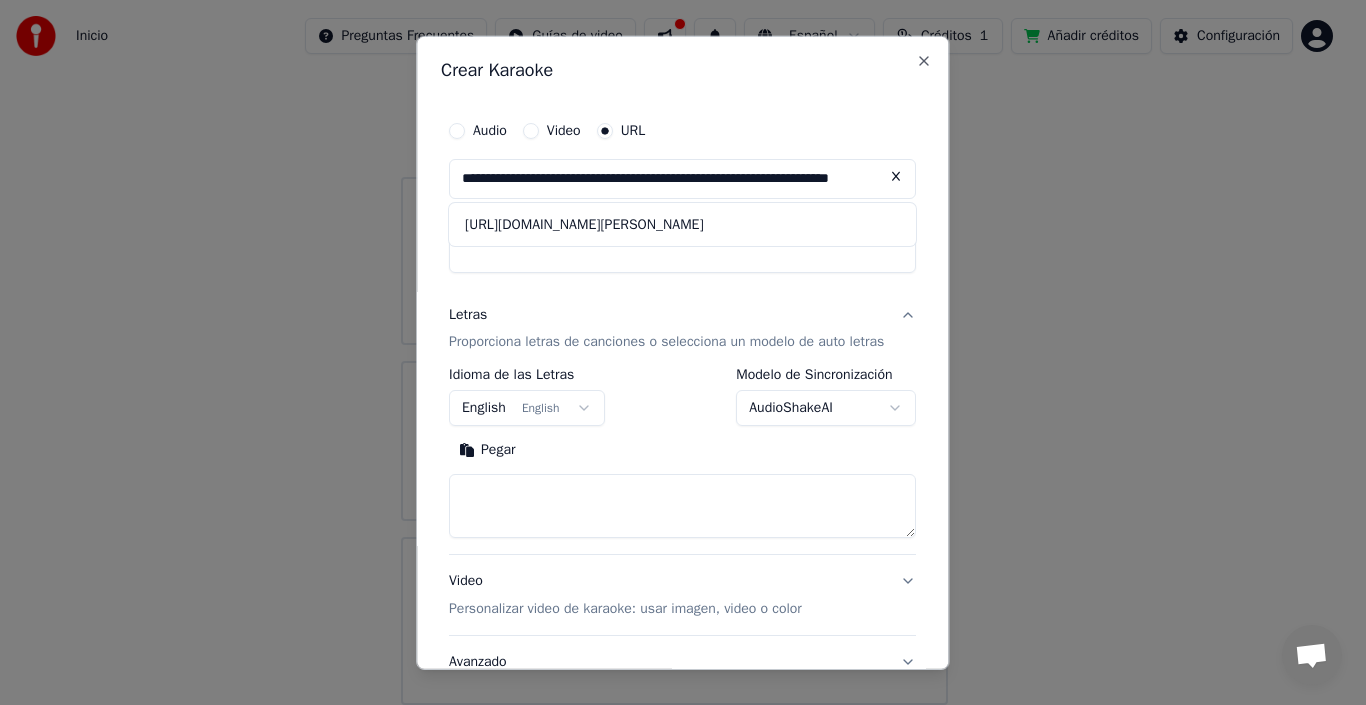 click at bounding box center [897, 176] 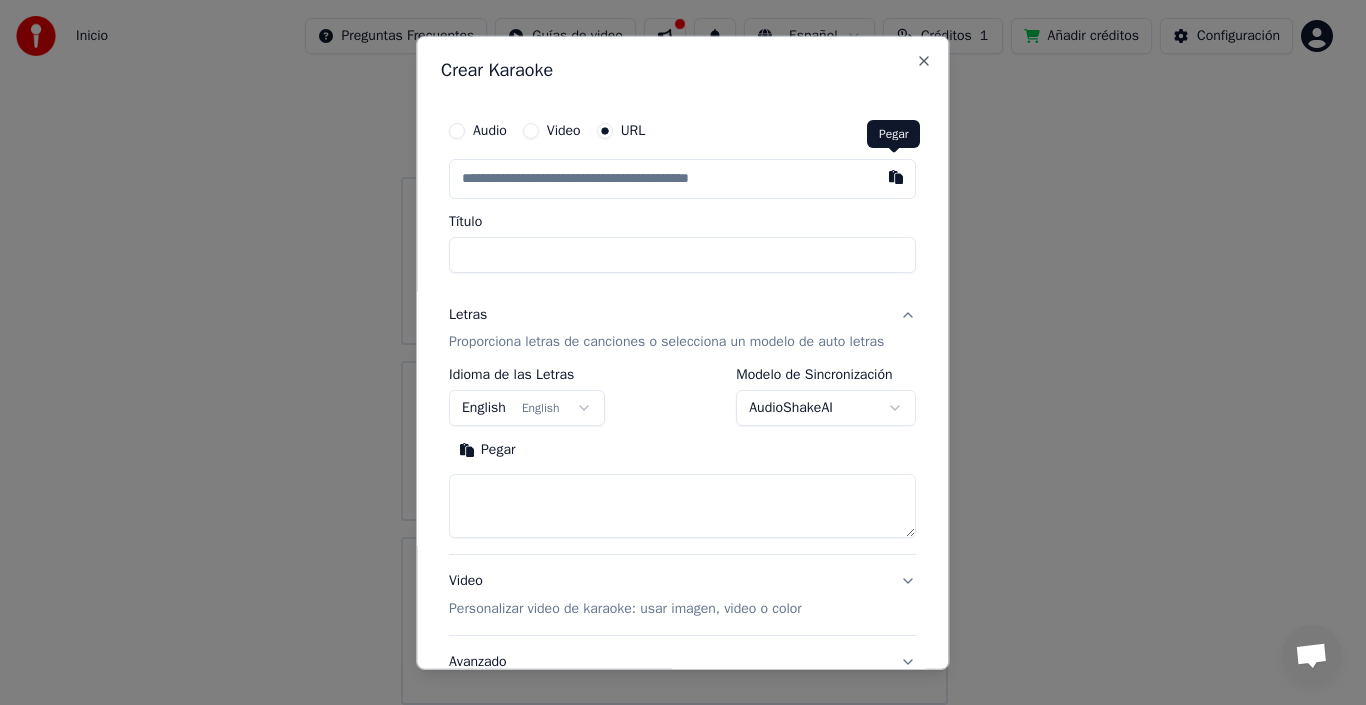 click at bounding box center [897, 176] 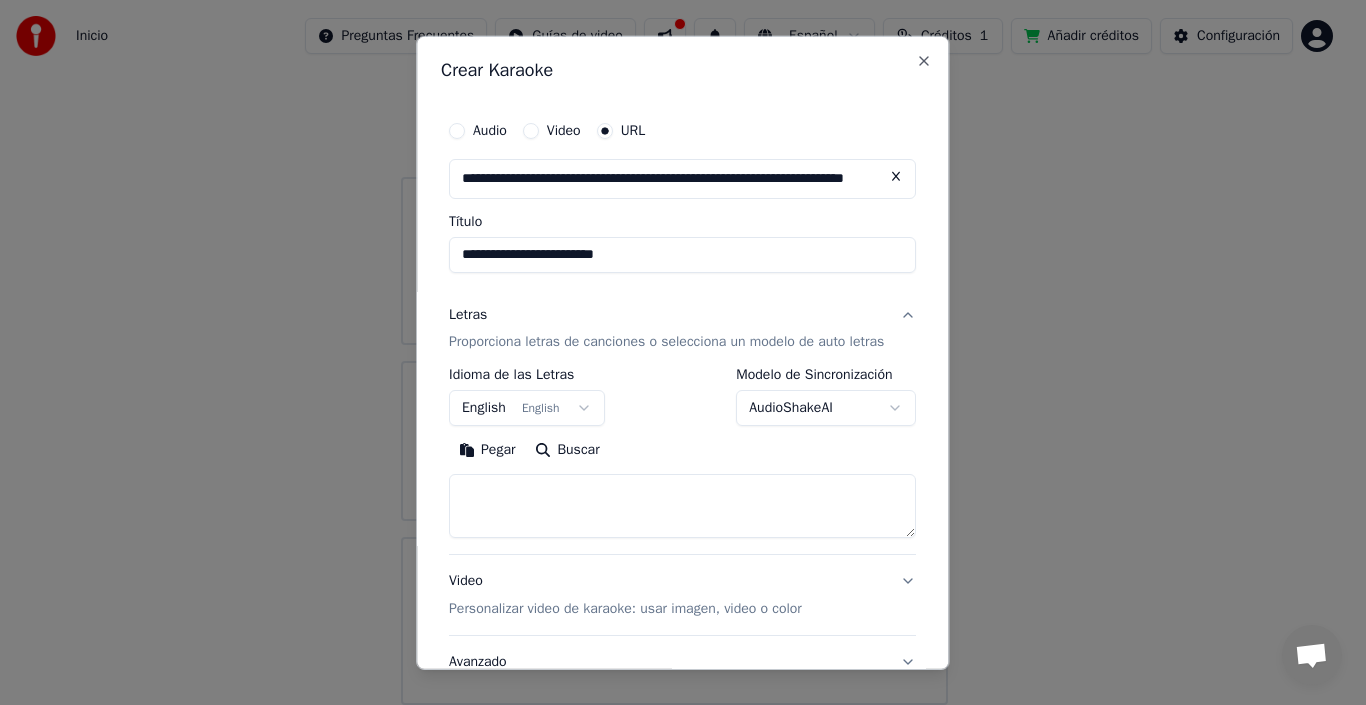 type on "**********" 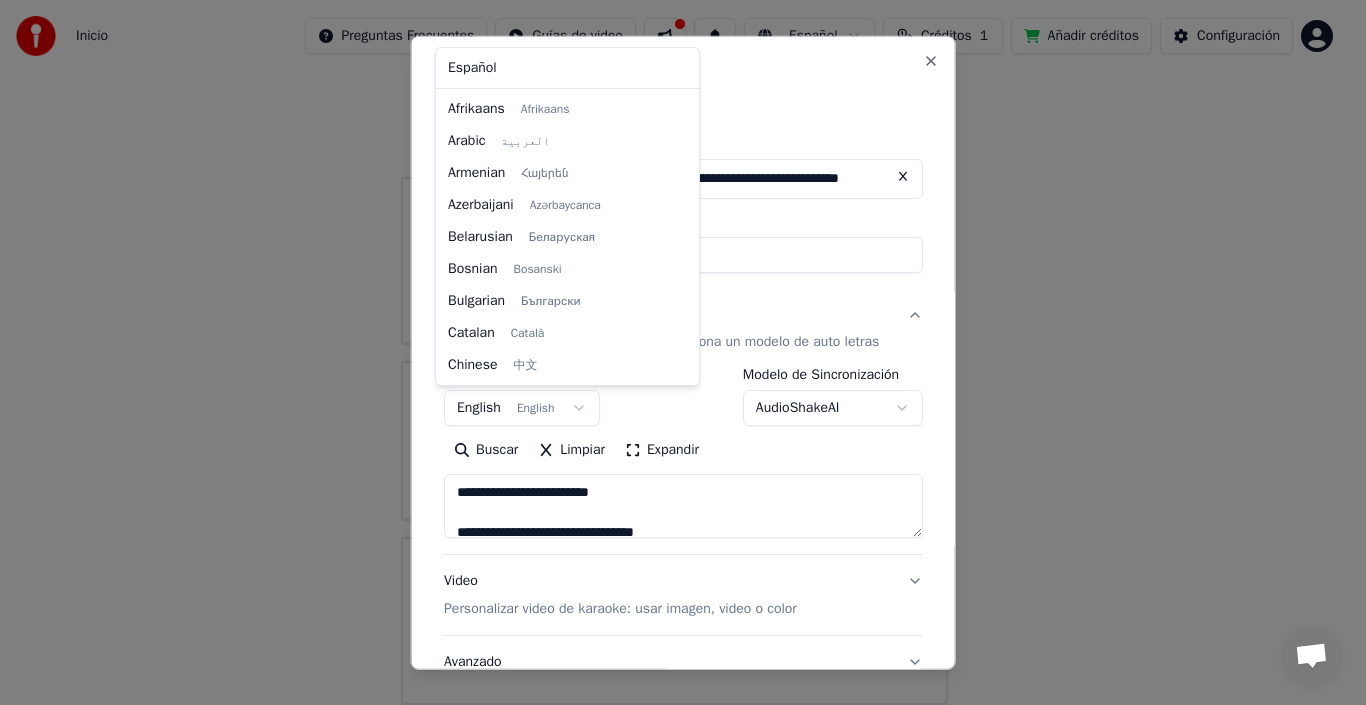 click on "**********" at bounding box center (674, 313) 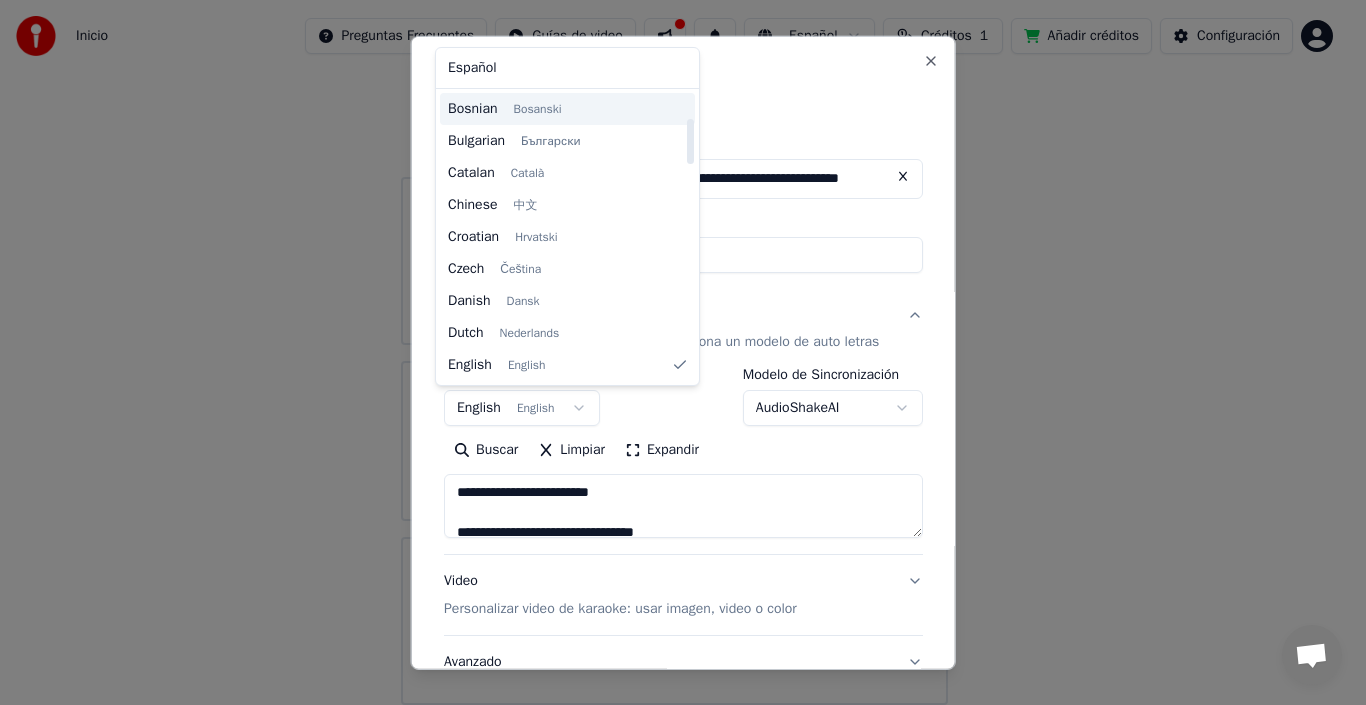type on "**********" 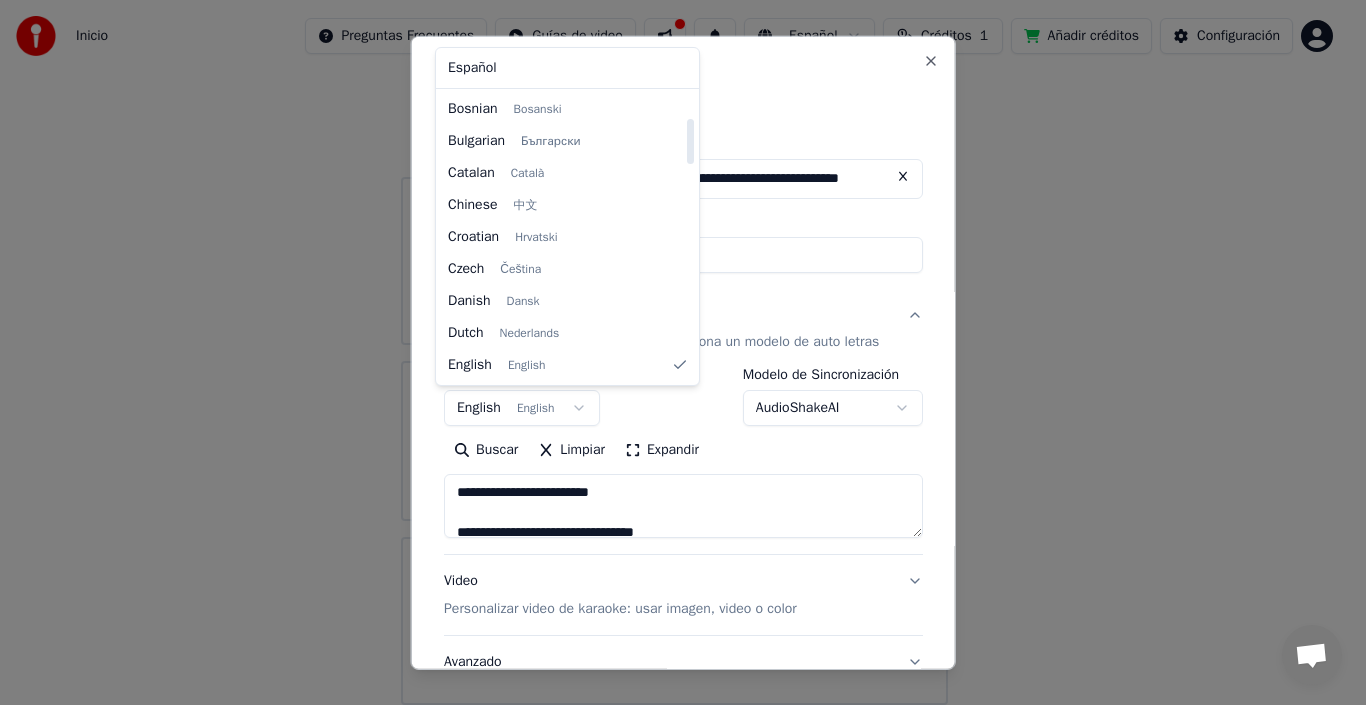 select on "**" 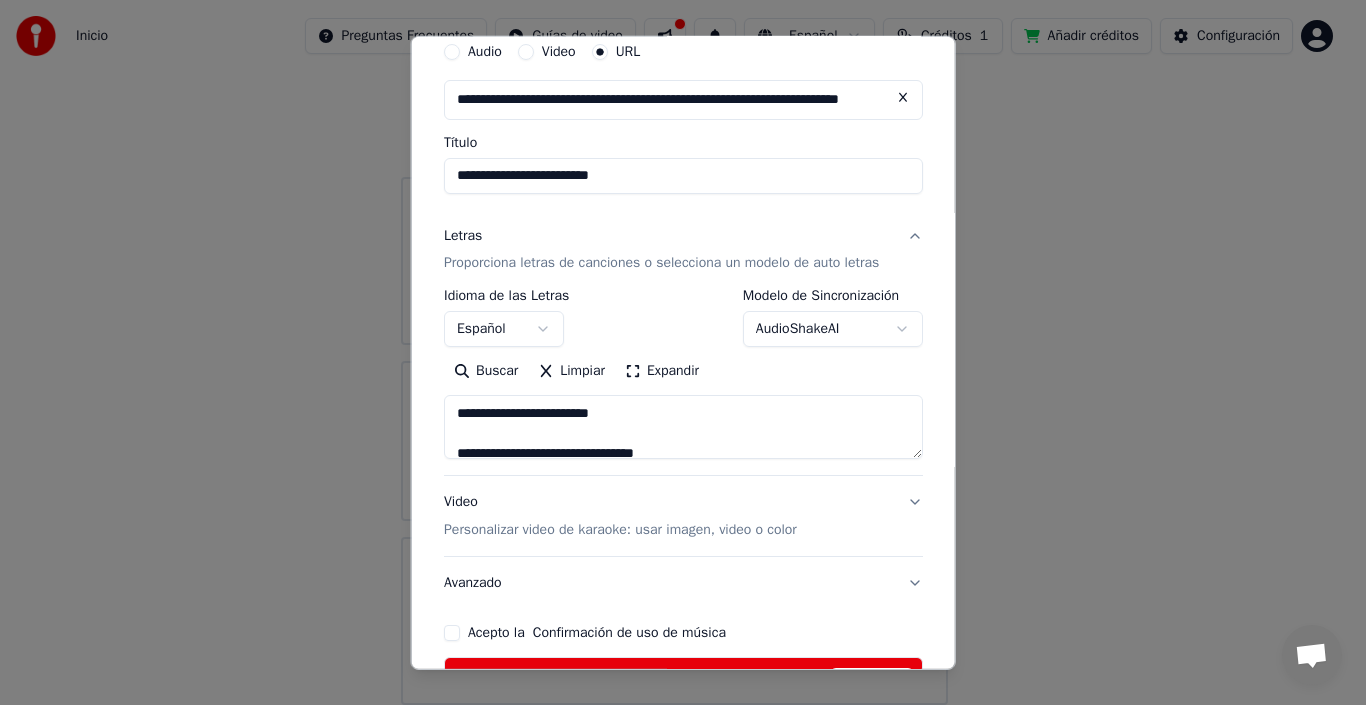 scroll, scrollTop: 100, scrollLeft: 0, axis: vertical 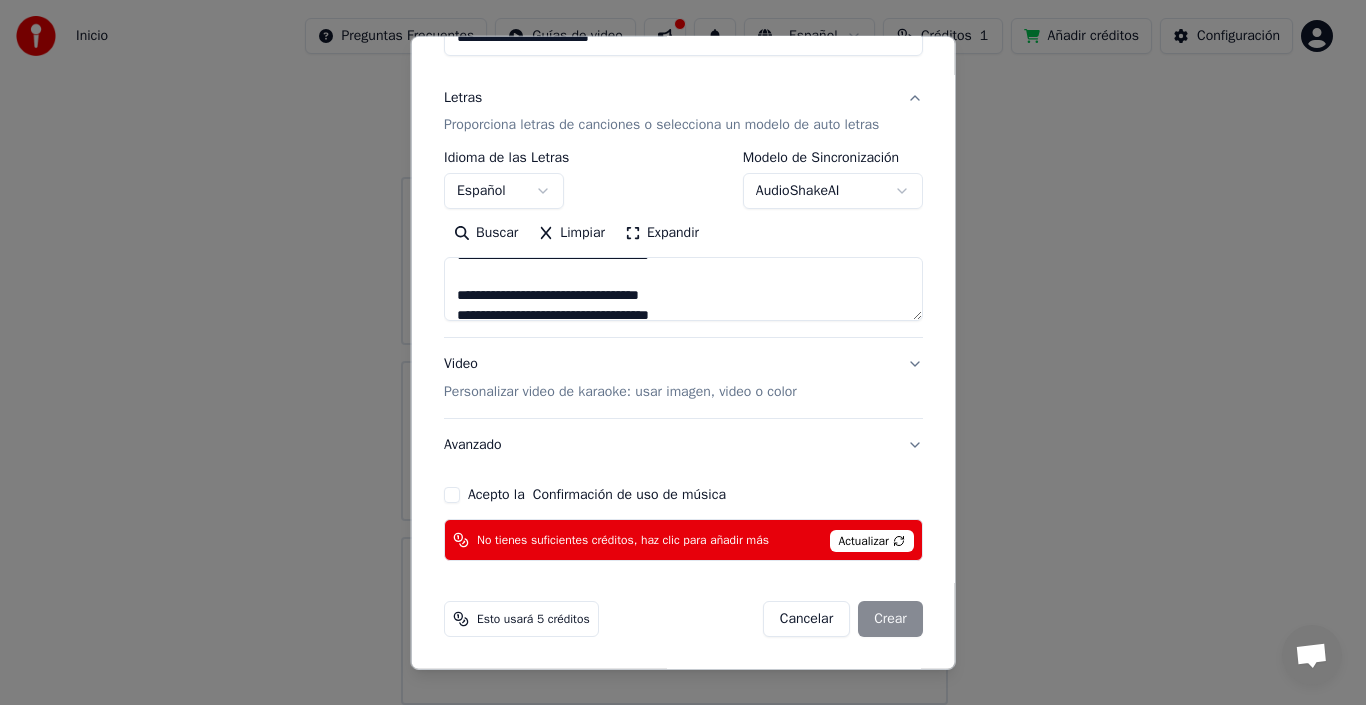 click on "Cancelar Crear" at bounding box center [842, 619] 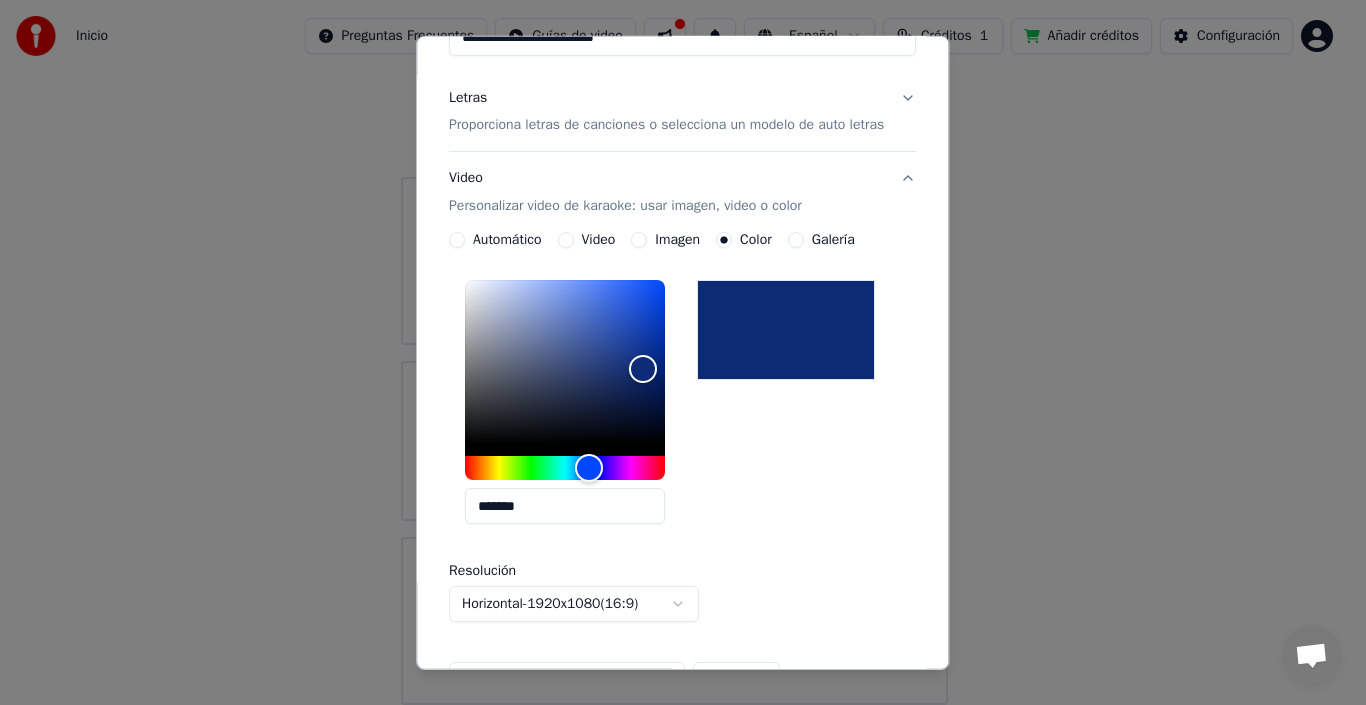 click at bounding box center (786, 330) 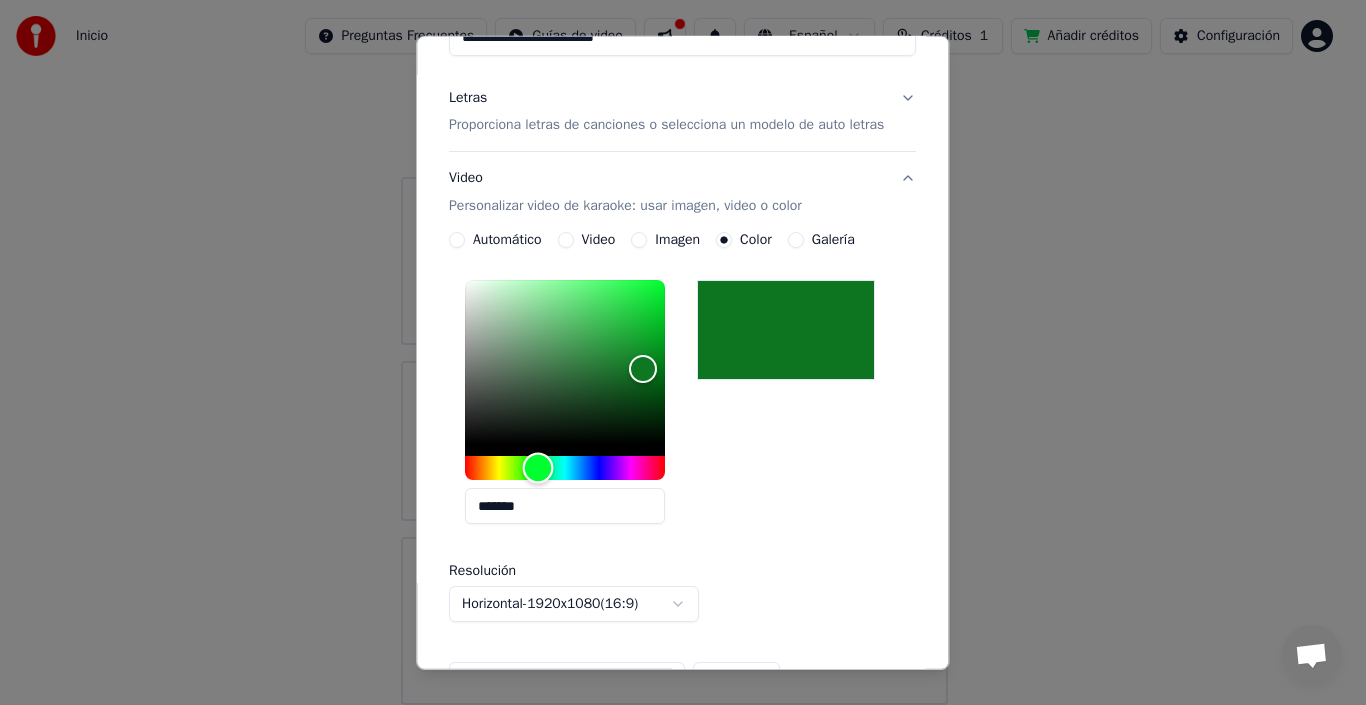 type on "*******" 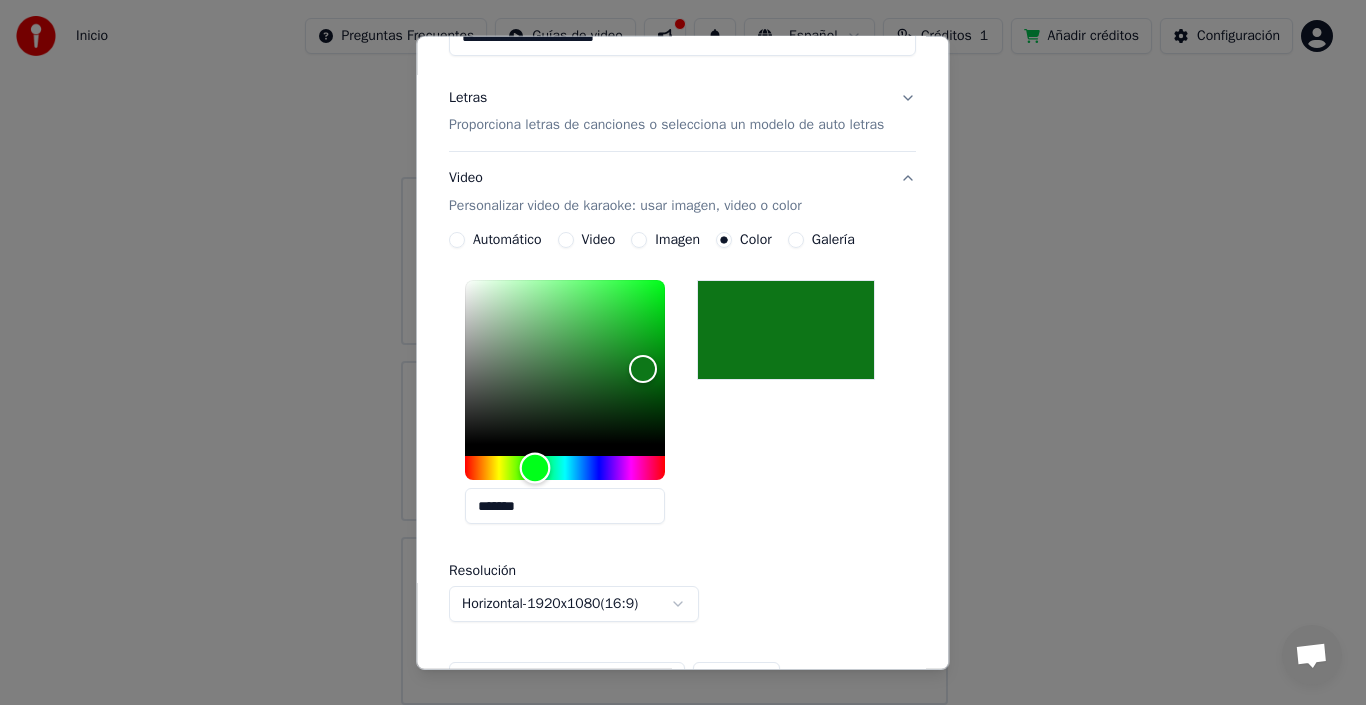 drag, startPoint x: 576, startPoint y: 475, endPoint x: 521, endPoint y: 474, distance: 55.00909 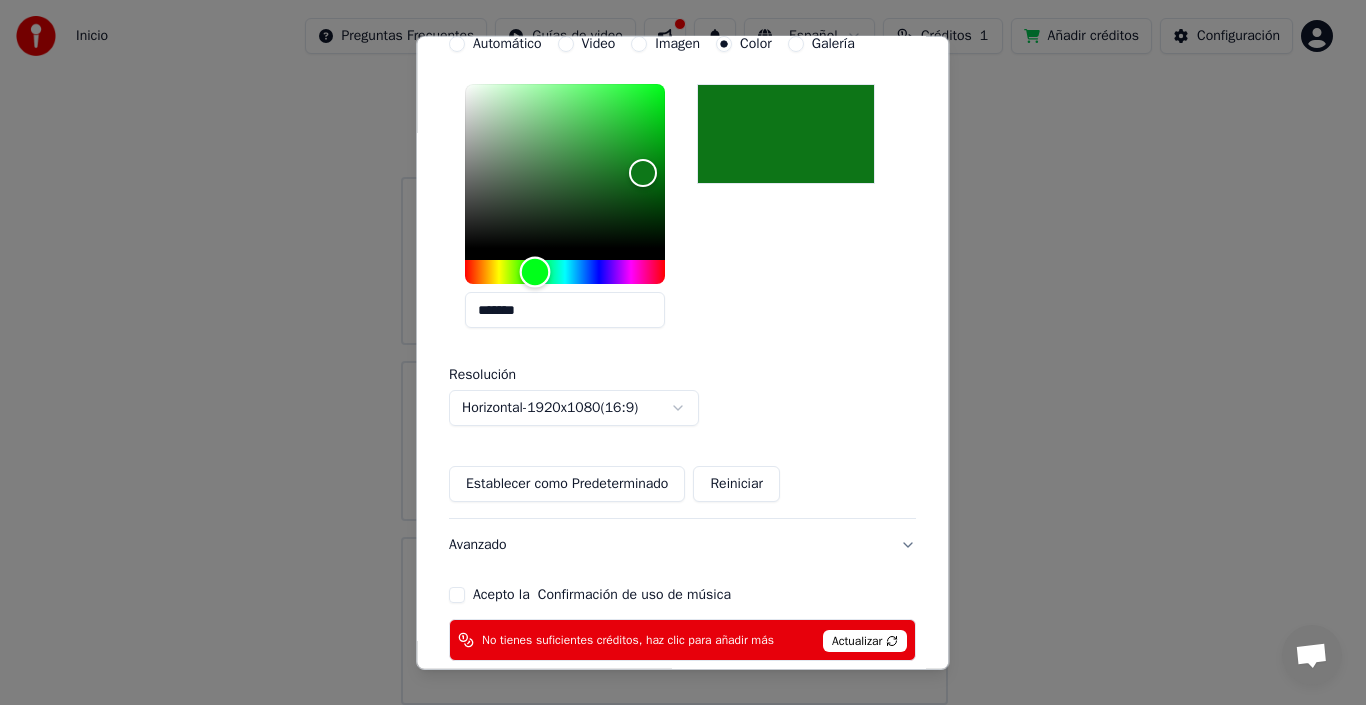 scroll, scrollTop: 513, scrollLeft: 0, axis: vertical 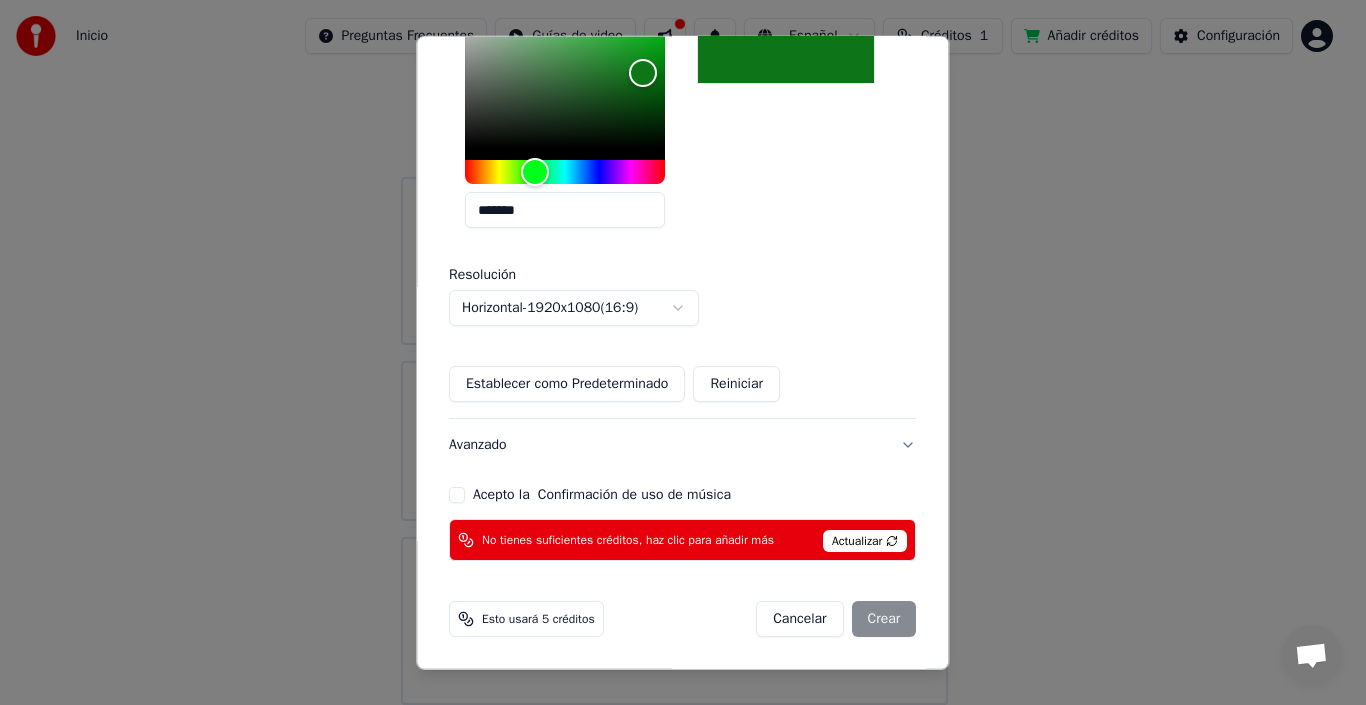 click on "Cancelar Crear" at bounding box center (837, 619) 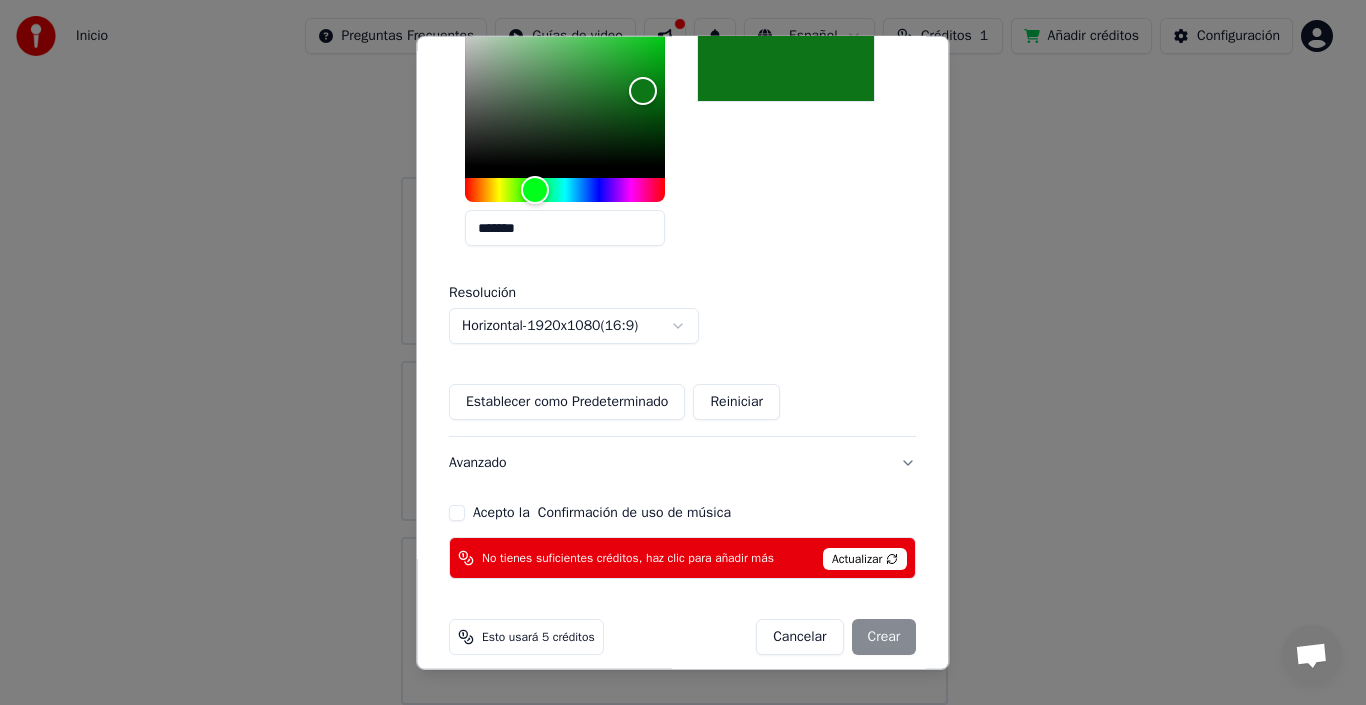 scroll, scrollTop: 513, scrollLeft: 0, axis: vertical 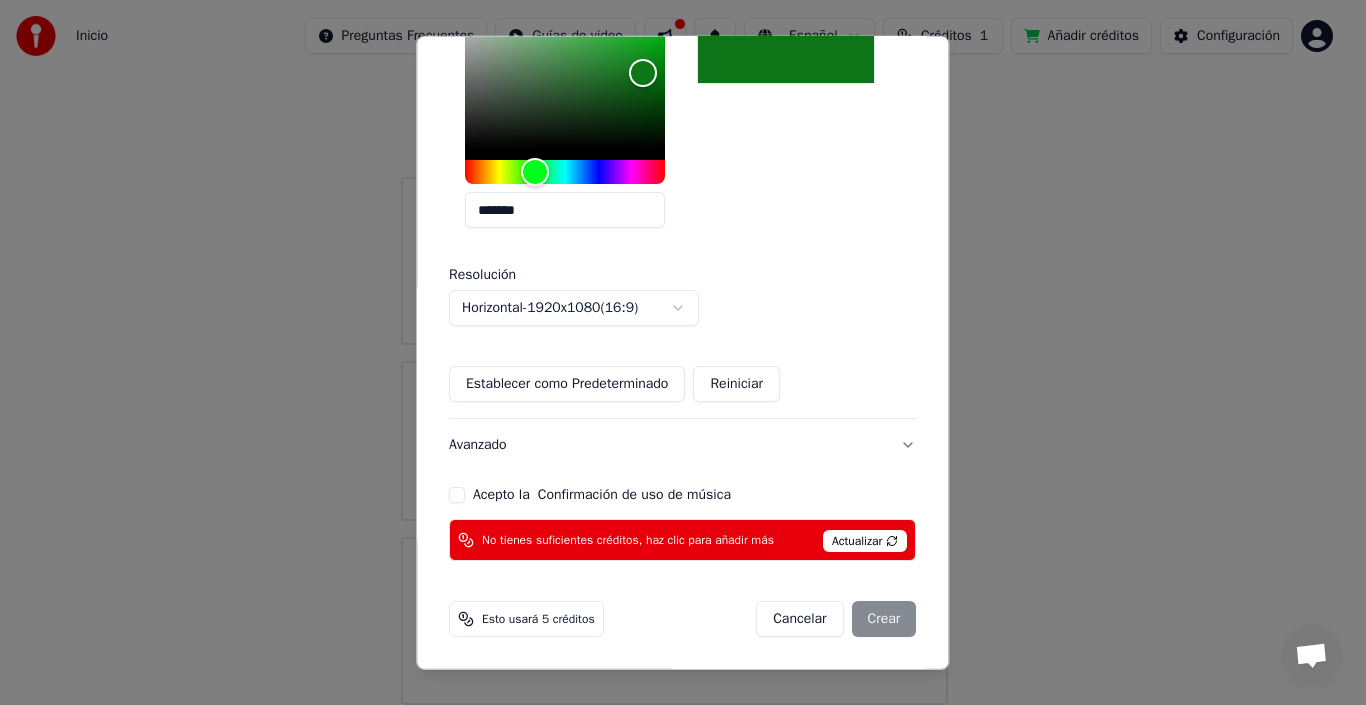 click on "Cancelar Crear" at bounding box center (837, 619) 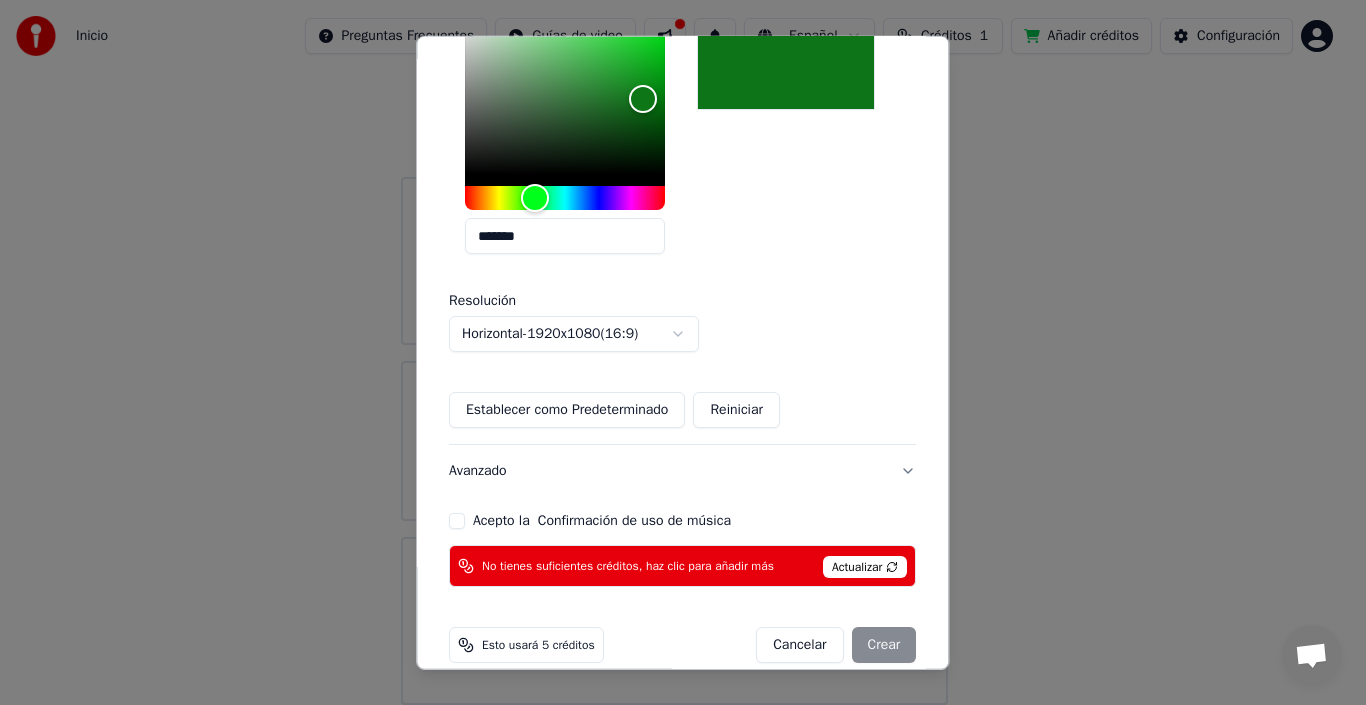 scroll, scrollTop: 513, scrollLeft: 0, axis: vertical 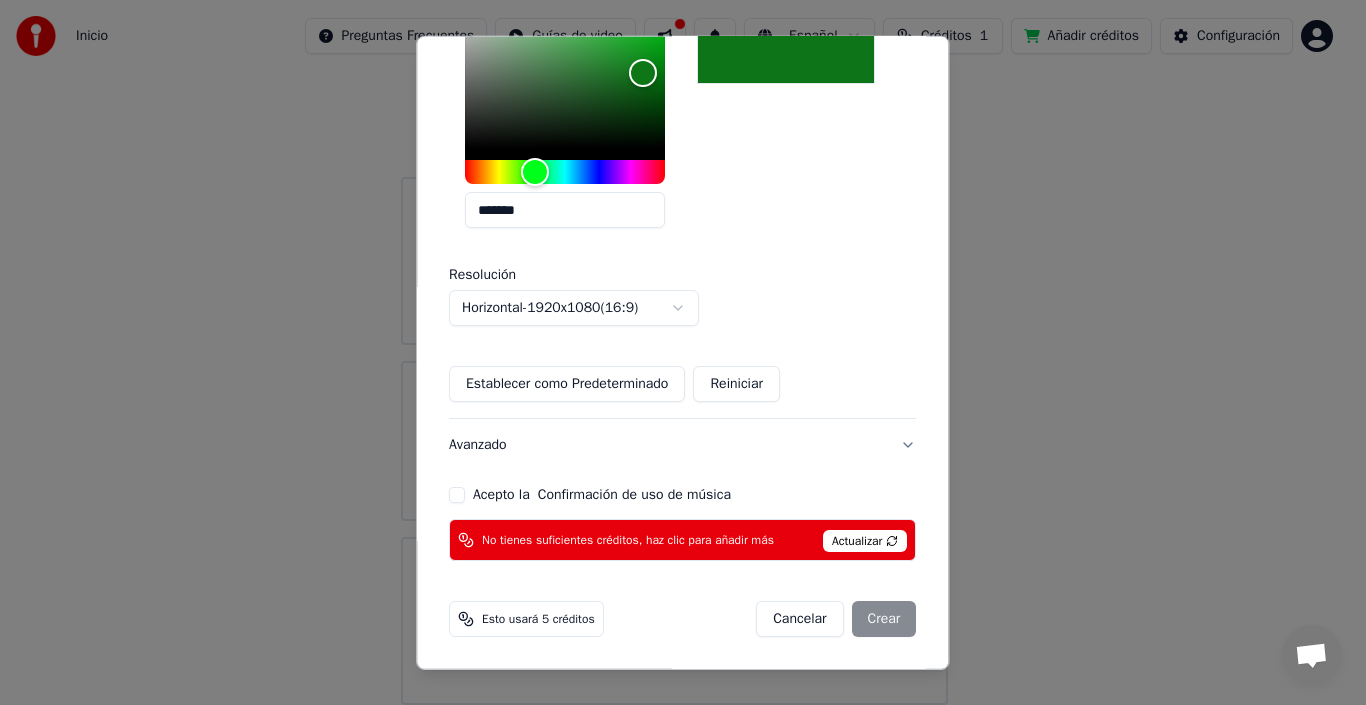 click on "Actualizar" at bounding box center (865, 541) 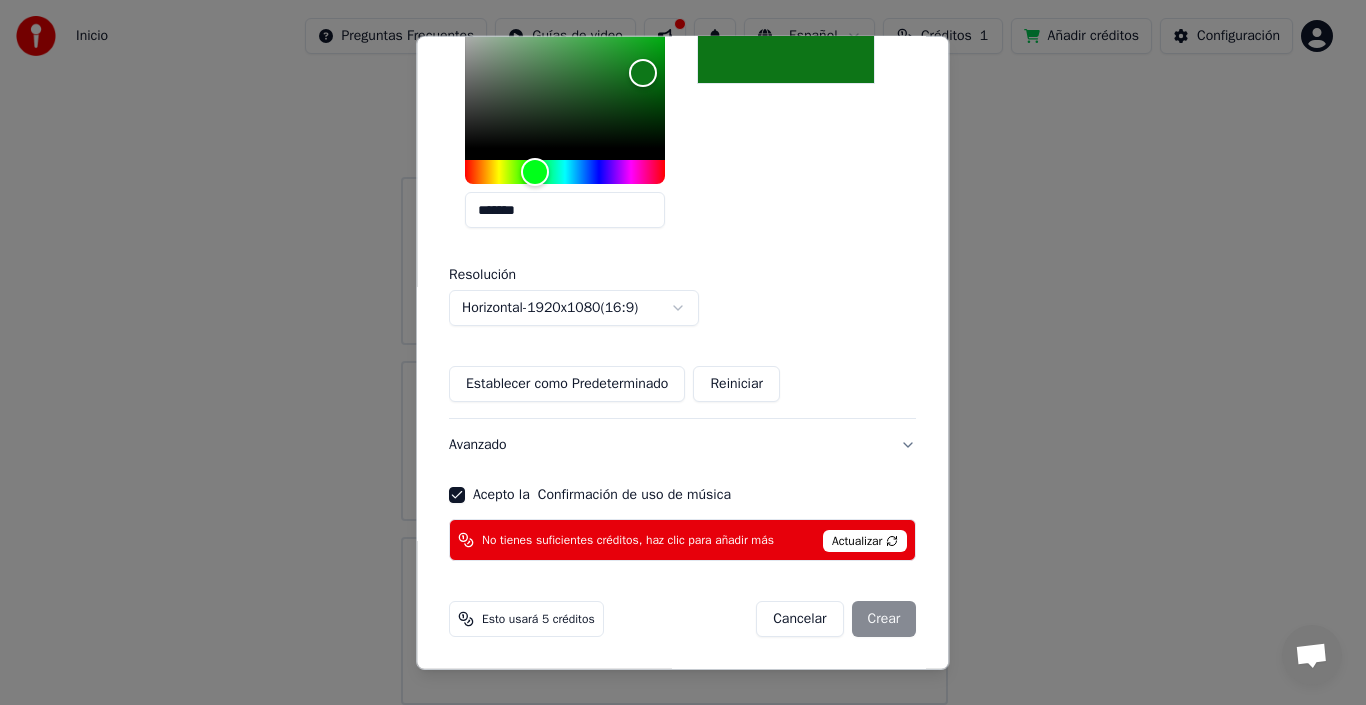 click on "Actualizar" at bounding box center [865, 541] 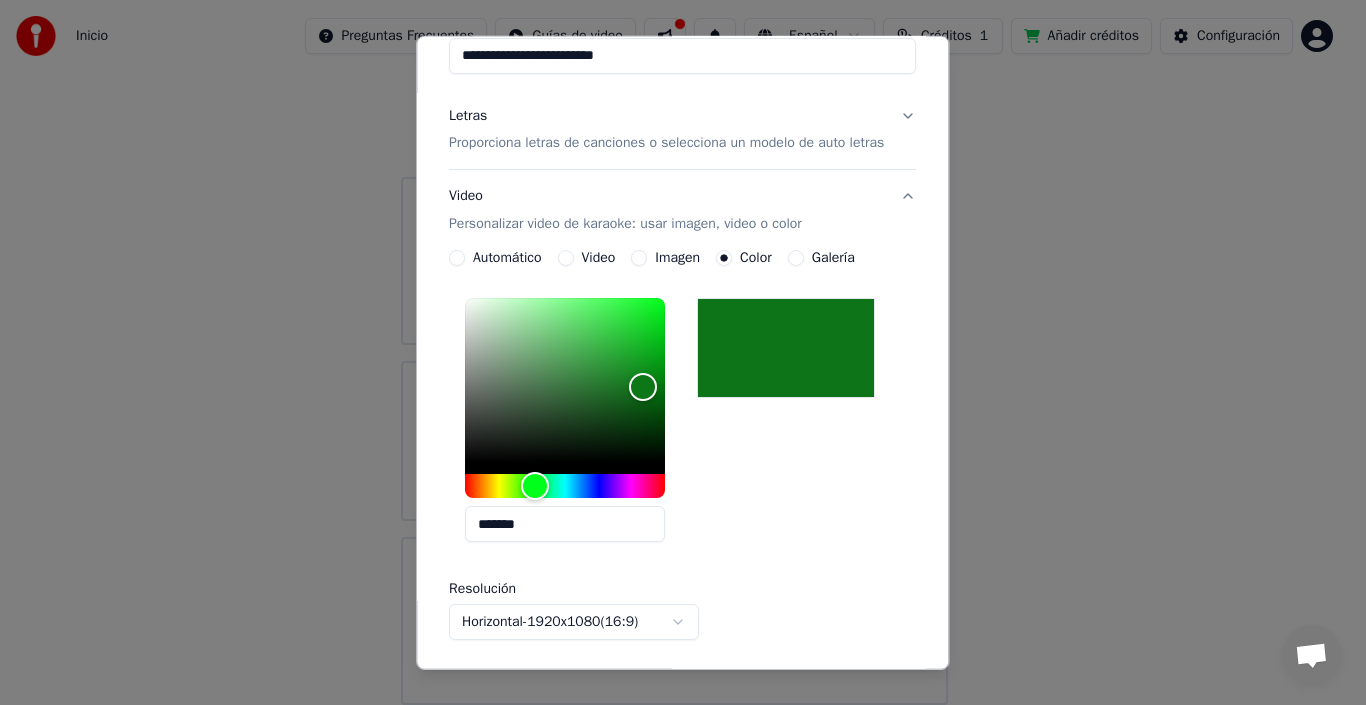 scroll, scrollTop: 200, scrollLeft: 0, axis: vertical 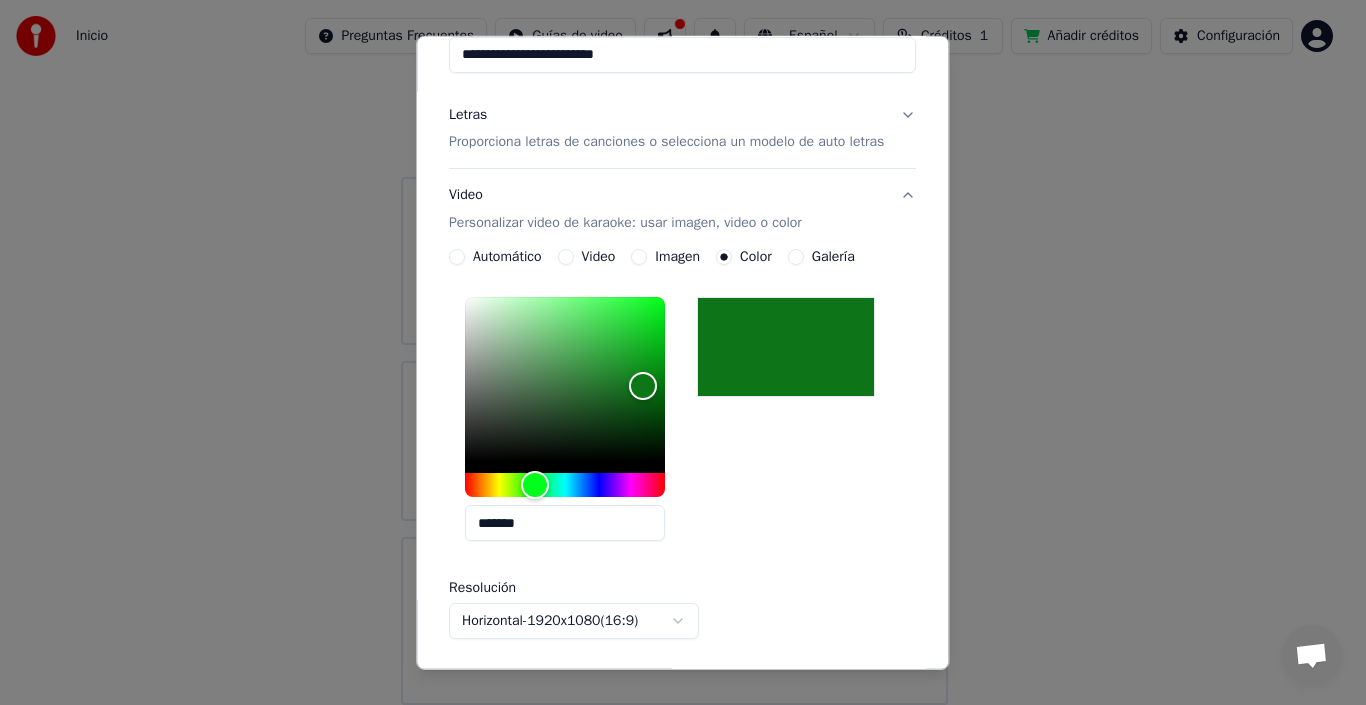 click on "Video" at bounding box center (566, 257) 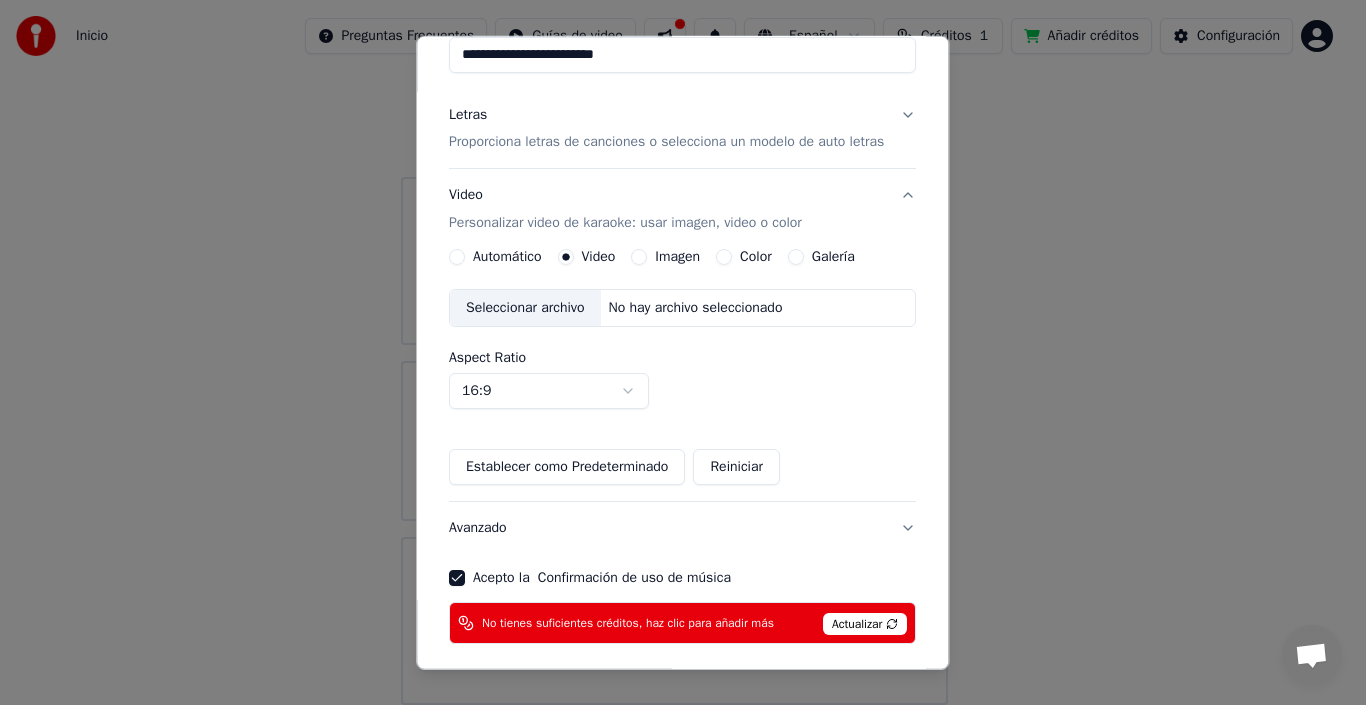 click on "Color" at bounding box center (744, 257) 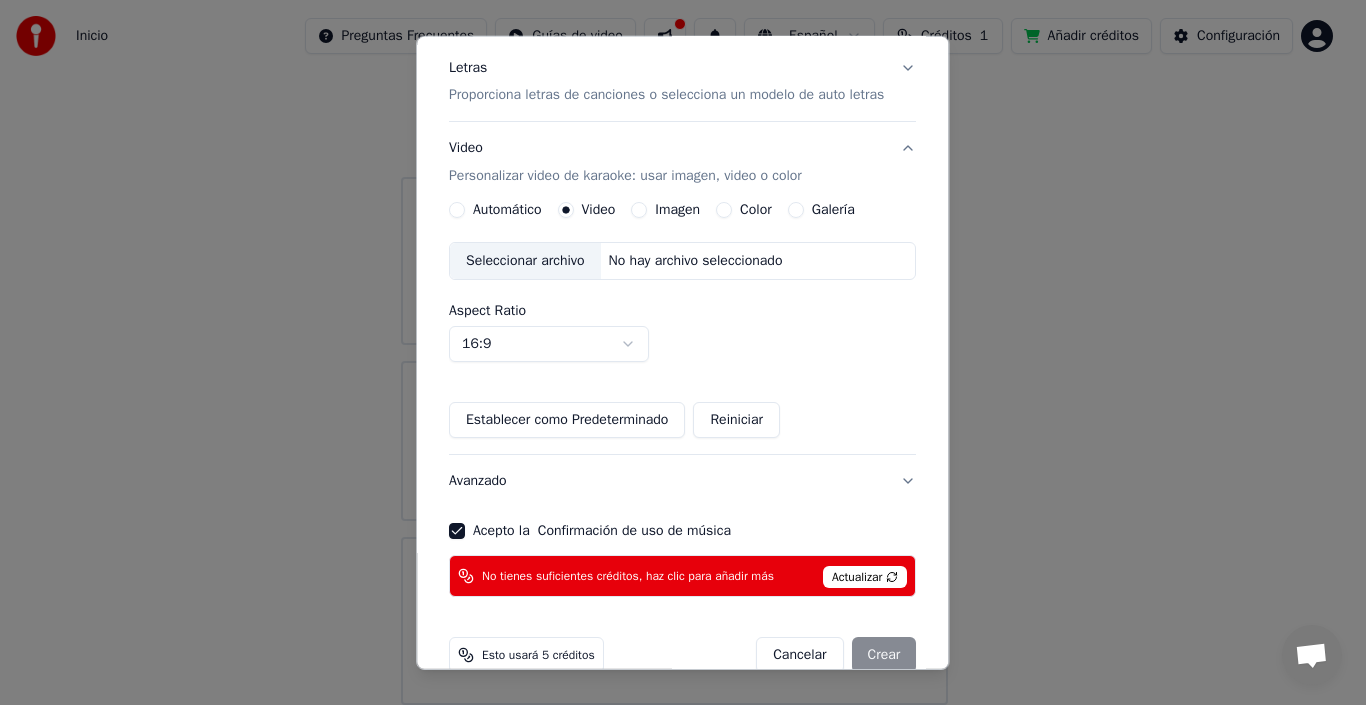 scroll, scrollTop: 283, scrollLeft: 0, axis: vertical 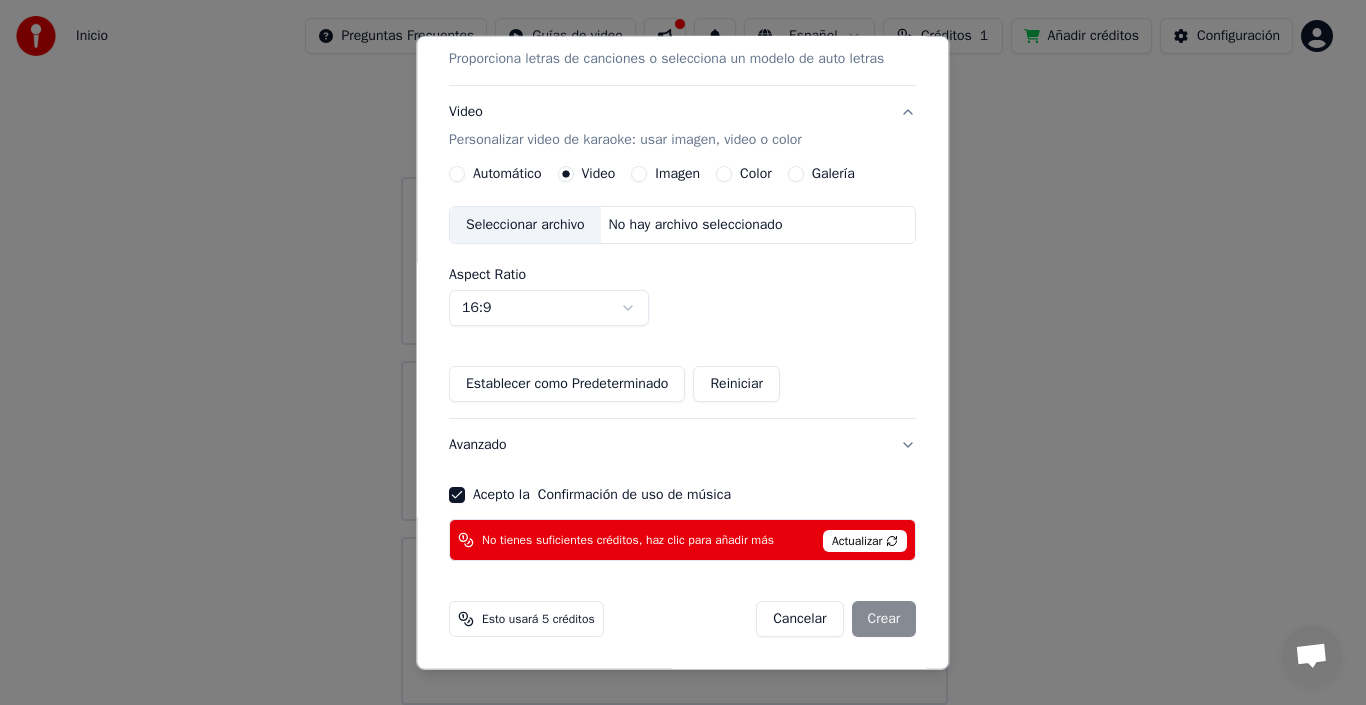 click on "No hay archivo seleccionado" at bounding box center (696, 225) 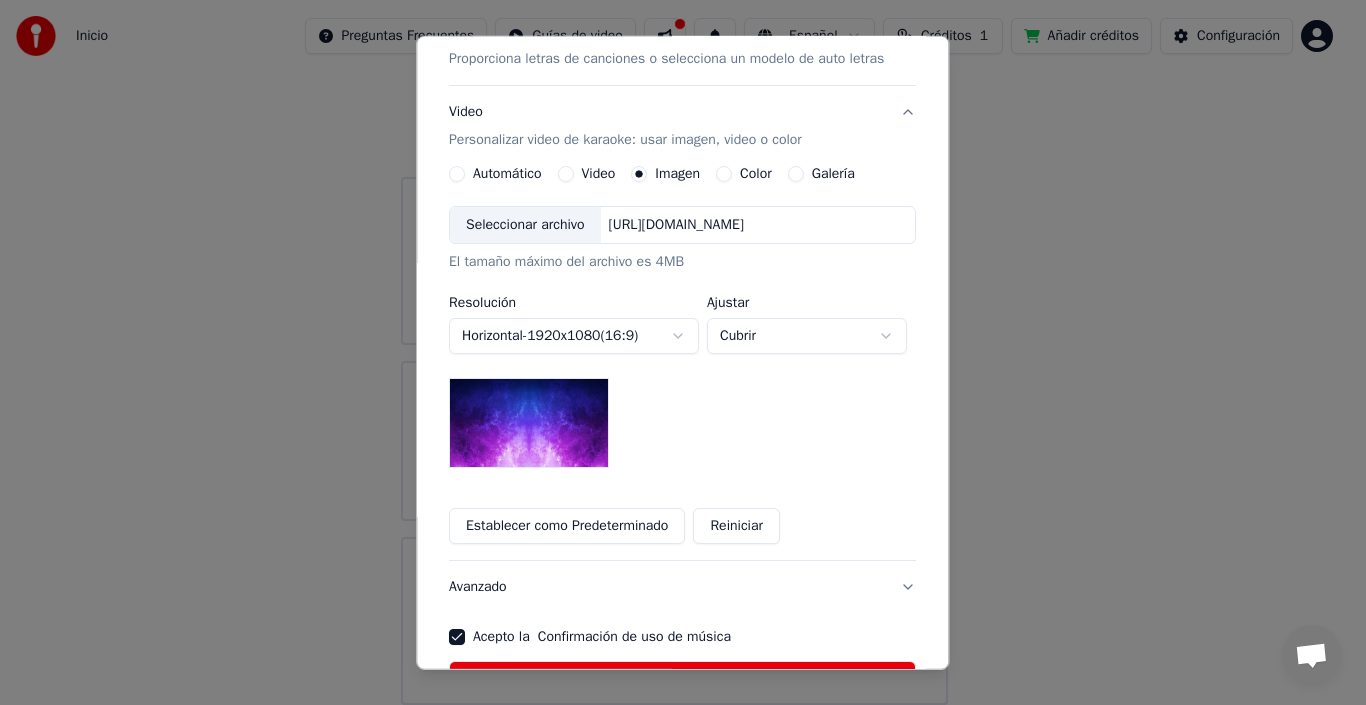 click on "Color" at bounding box center (756, 174) 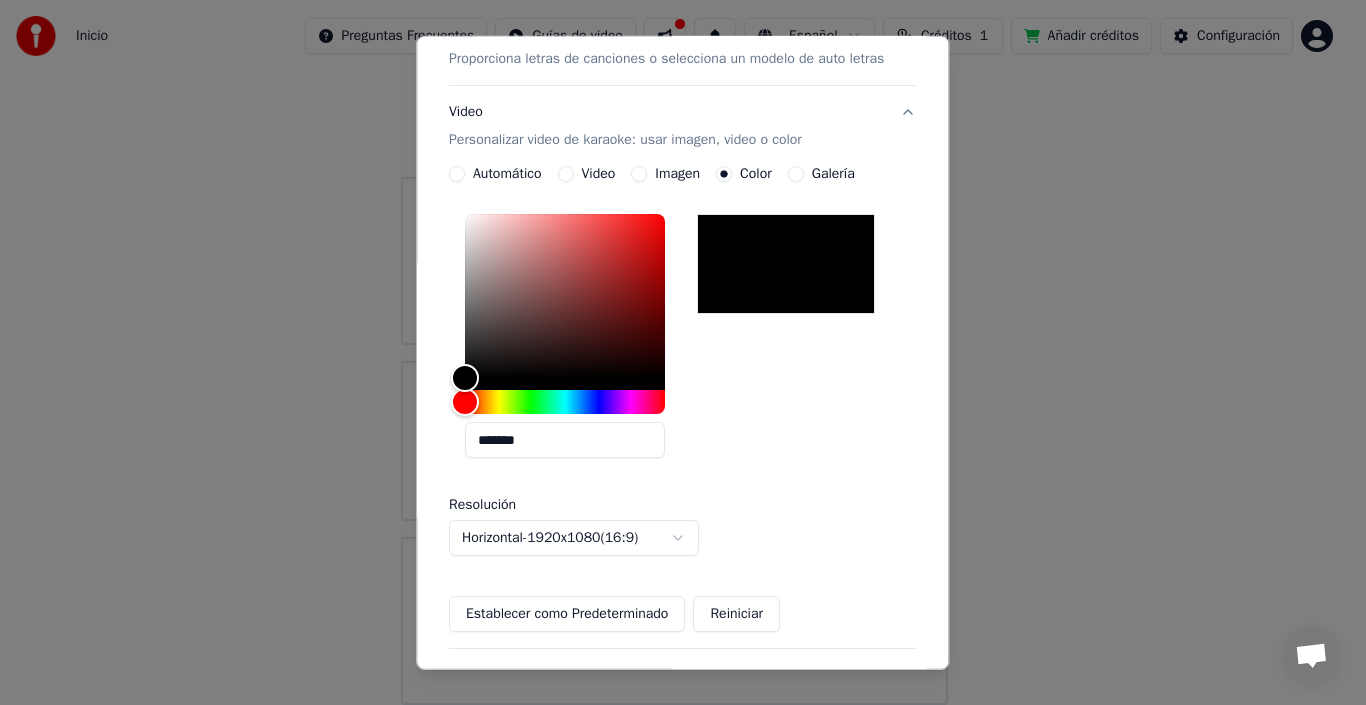 click at bounding box center (786, 264) 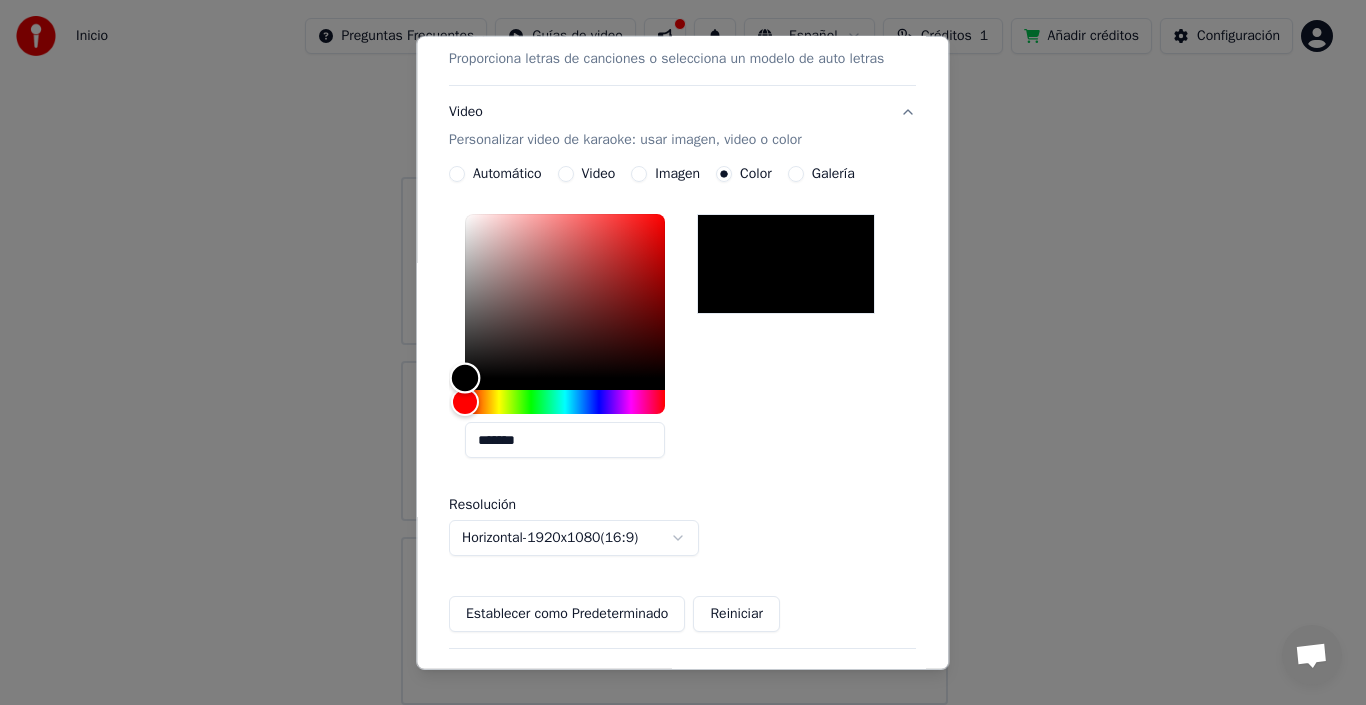 type on "*******" 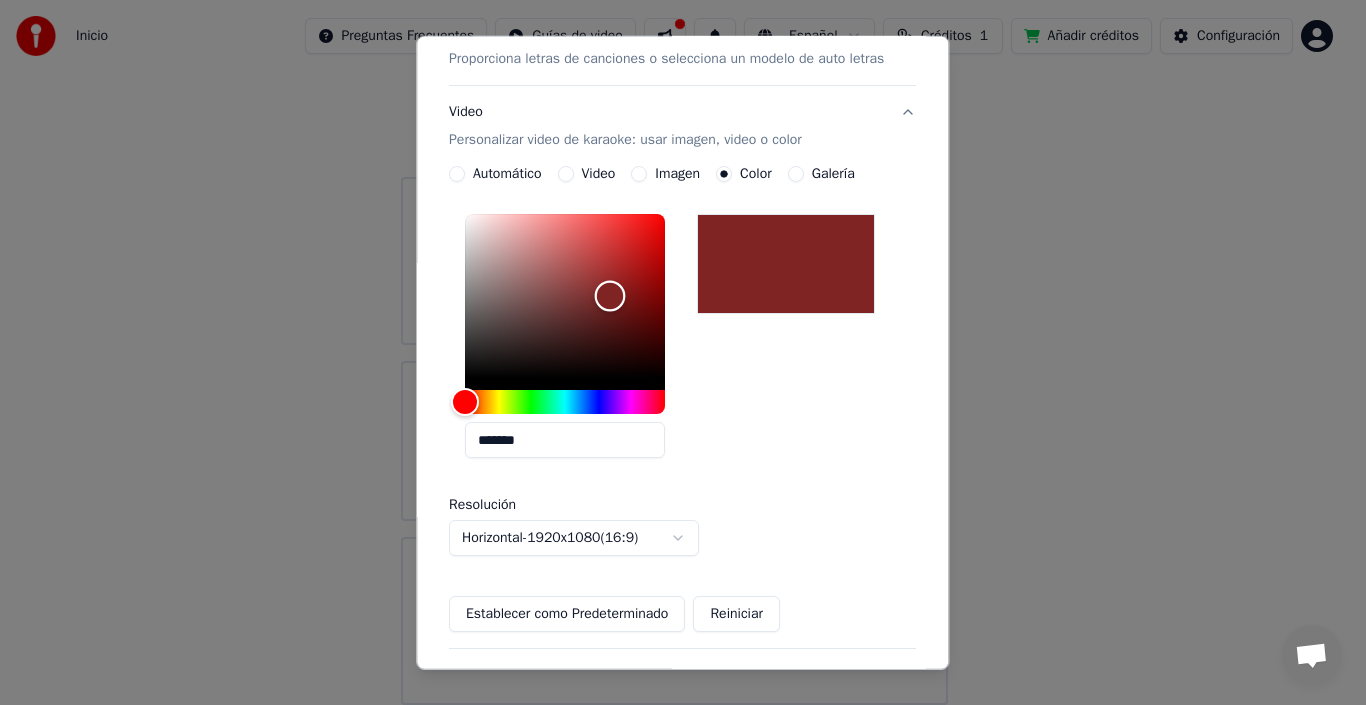 click at bounding box center [565, 296] 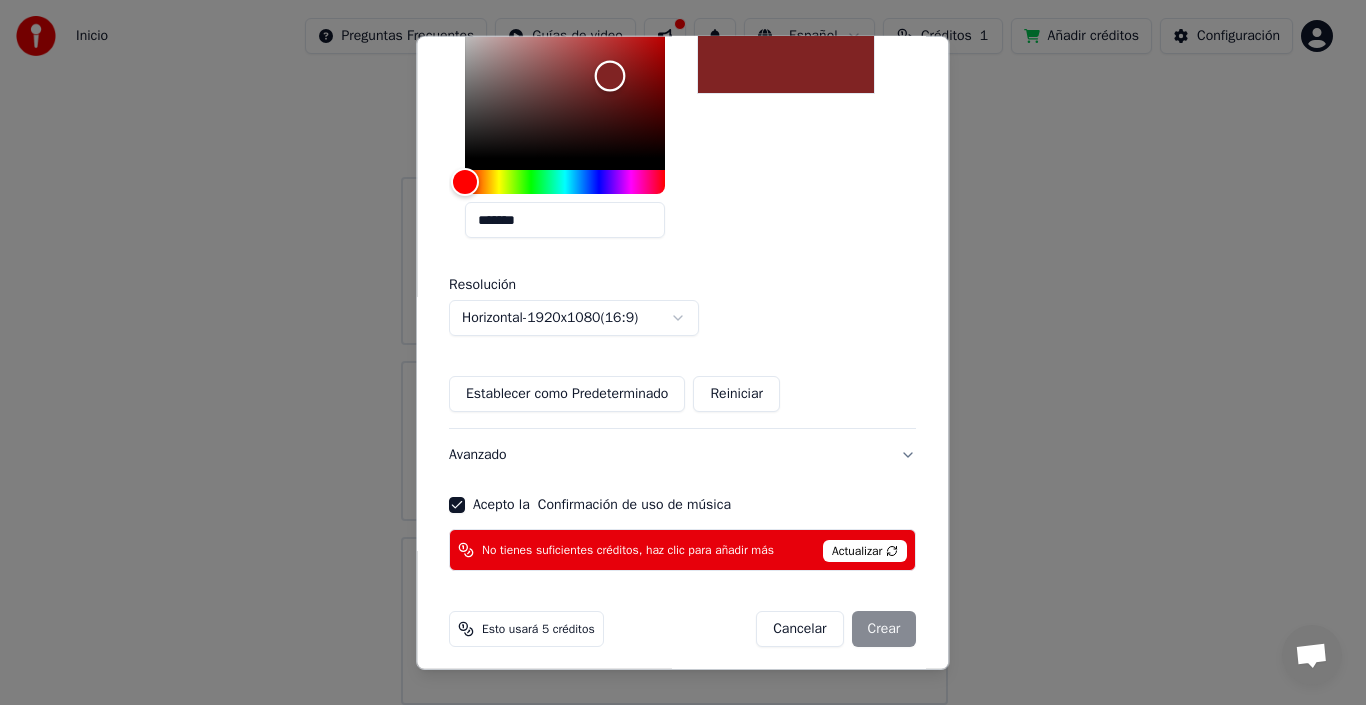 scroll, scrollTop: 513, scrollLeft: 0, axis: vertical 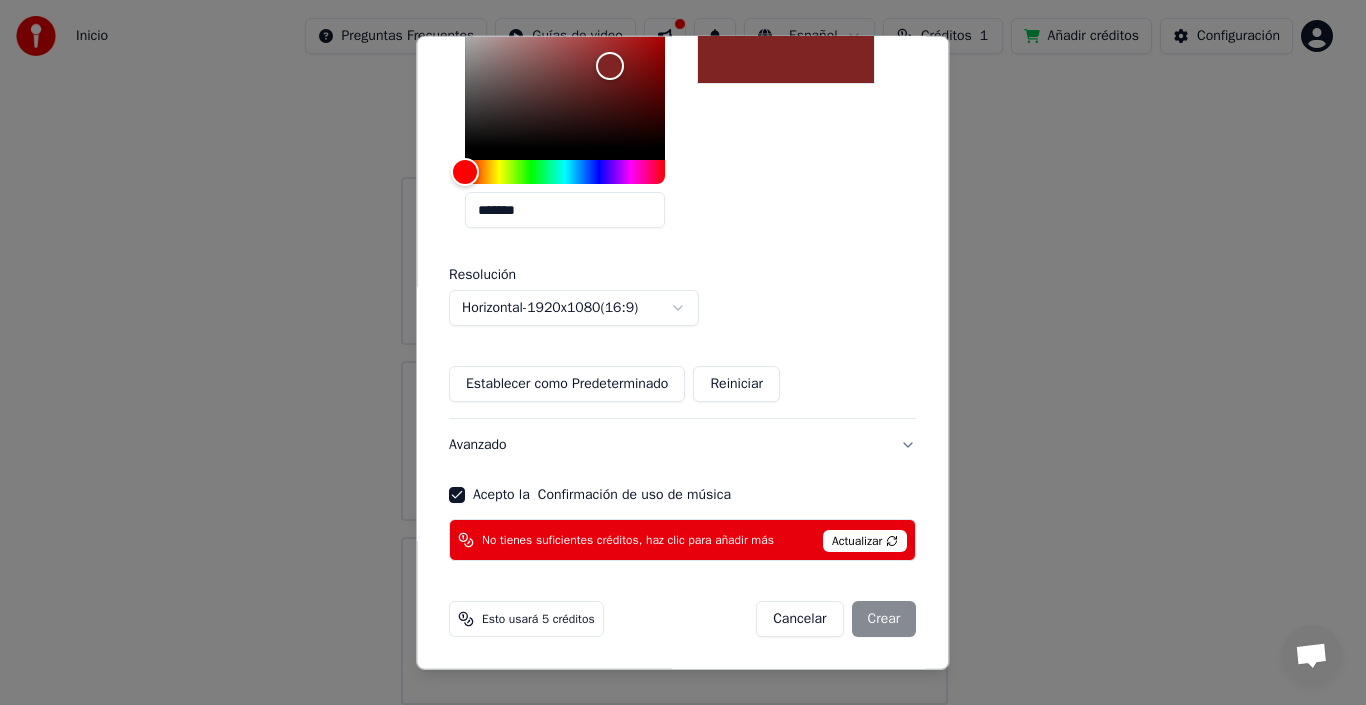 click on "Actualizar" at bounding box center [865, 541] 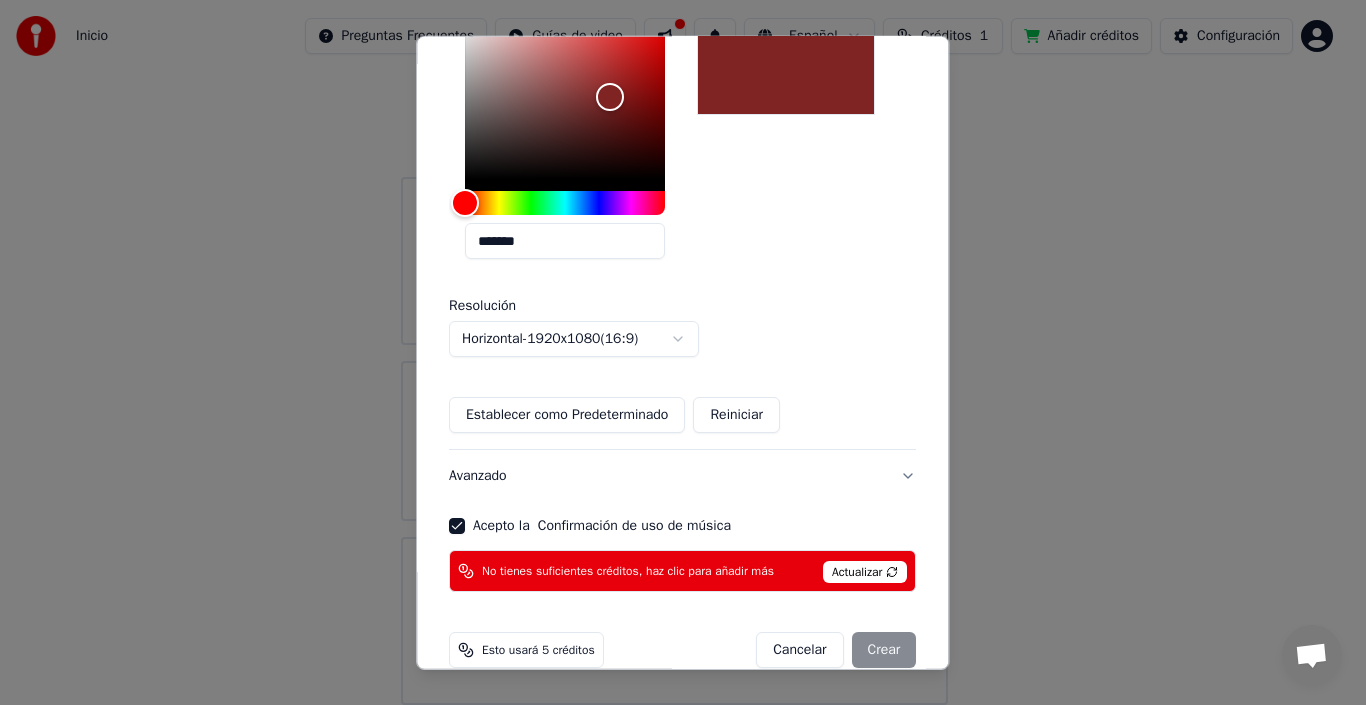 scroll, scrollTop: 513, scrollLeft: 0, axis: vertical 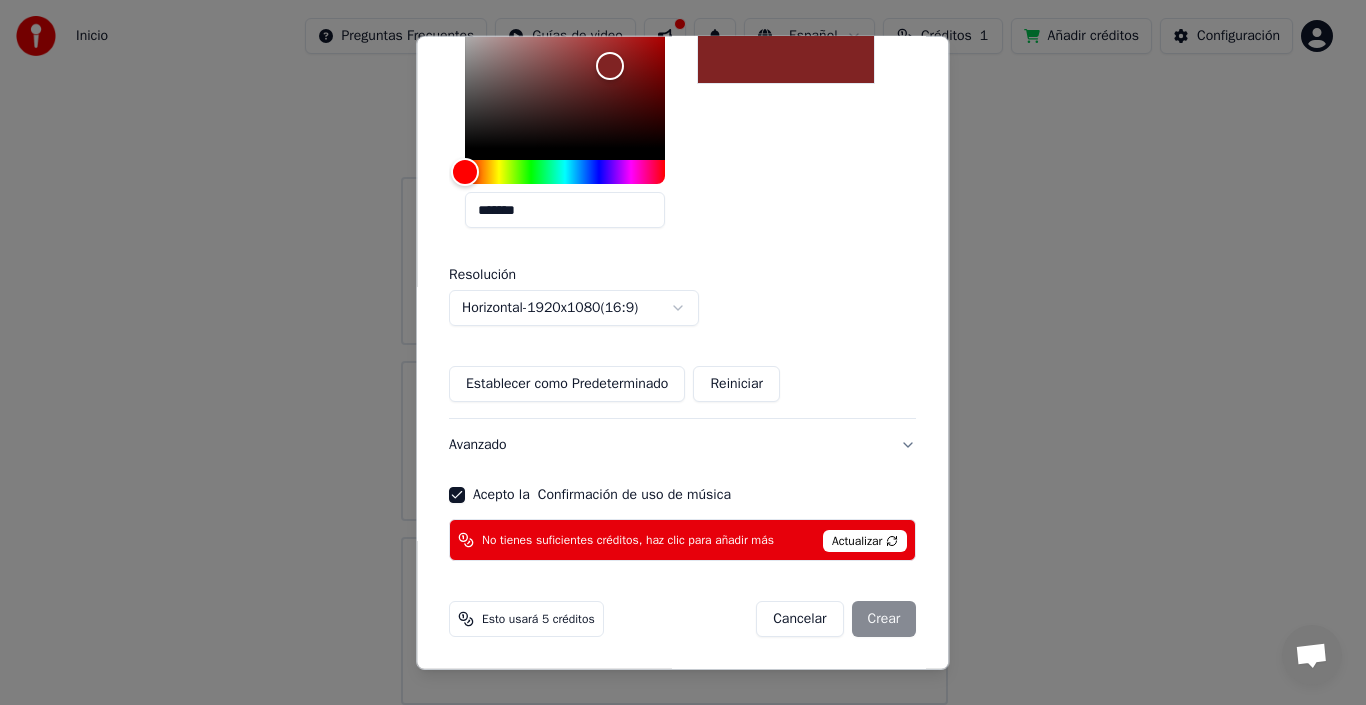 click on "Cancelar Crear" at bounding box center (837, 619) 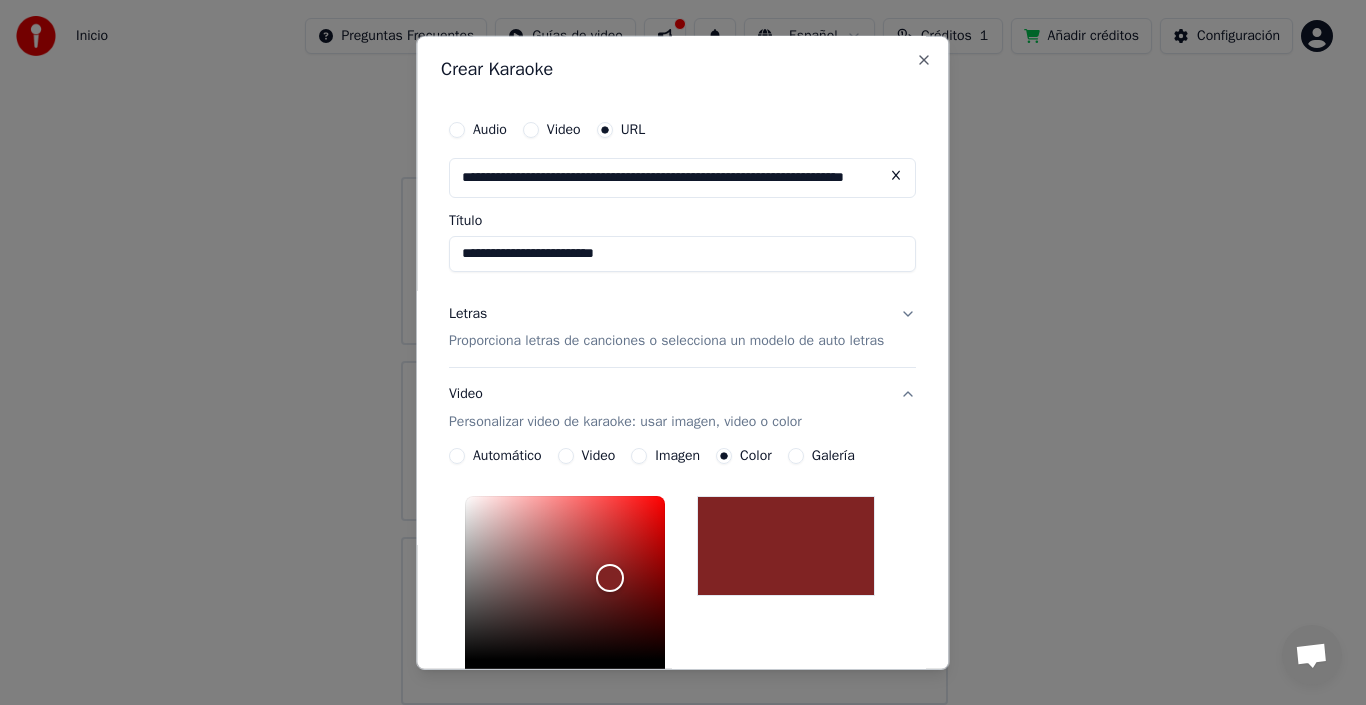 scroll, scrollTop: 0, scrollLeft: 0, axis: both 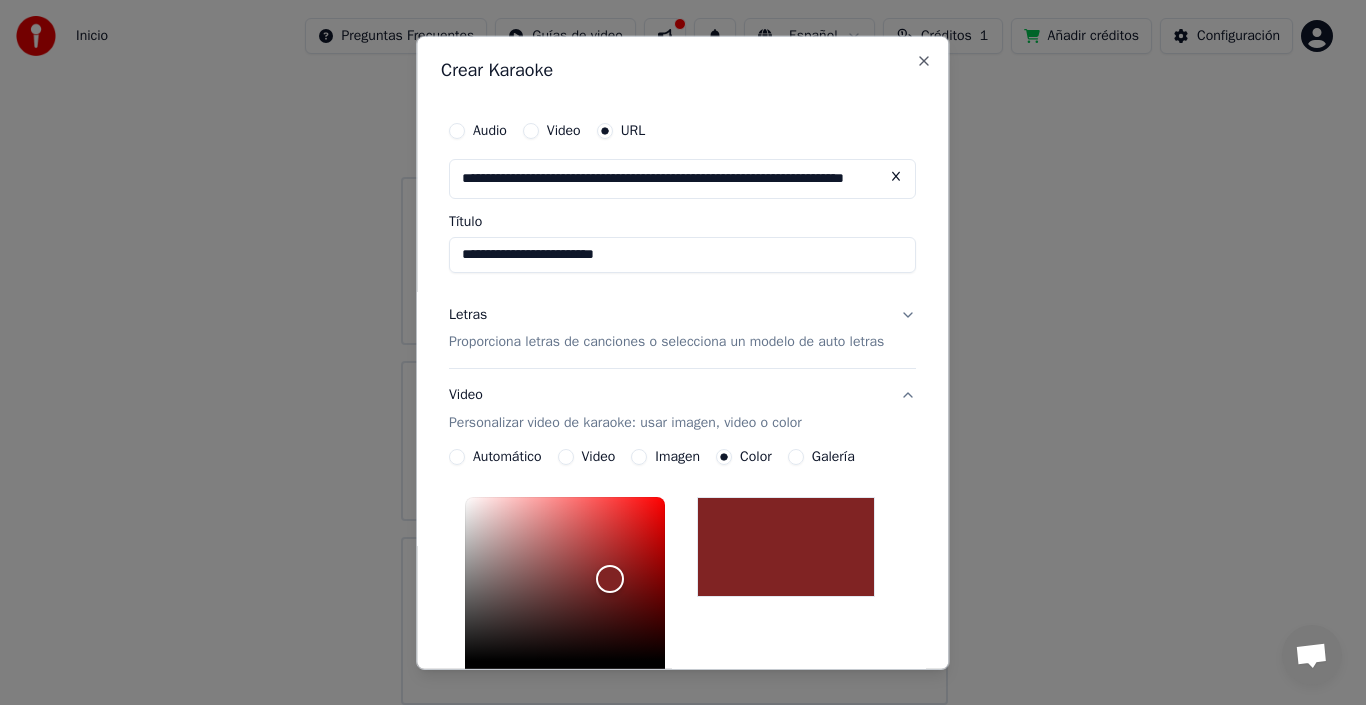 click on "Letras Proporciona letras de canciones o selecciona un modelo de auto letras" at bounding box center (682, 328) 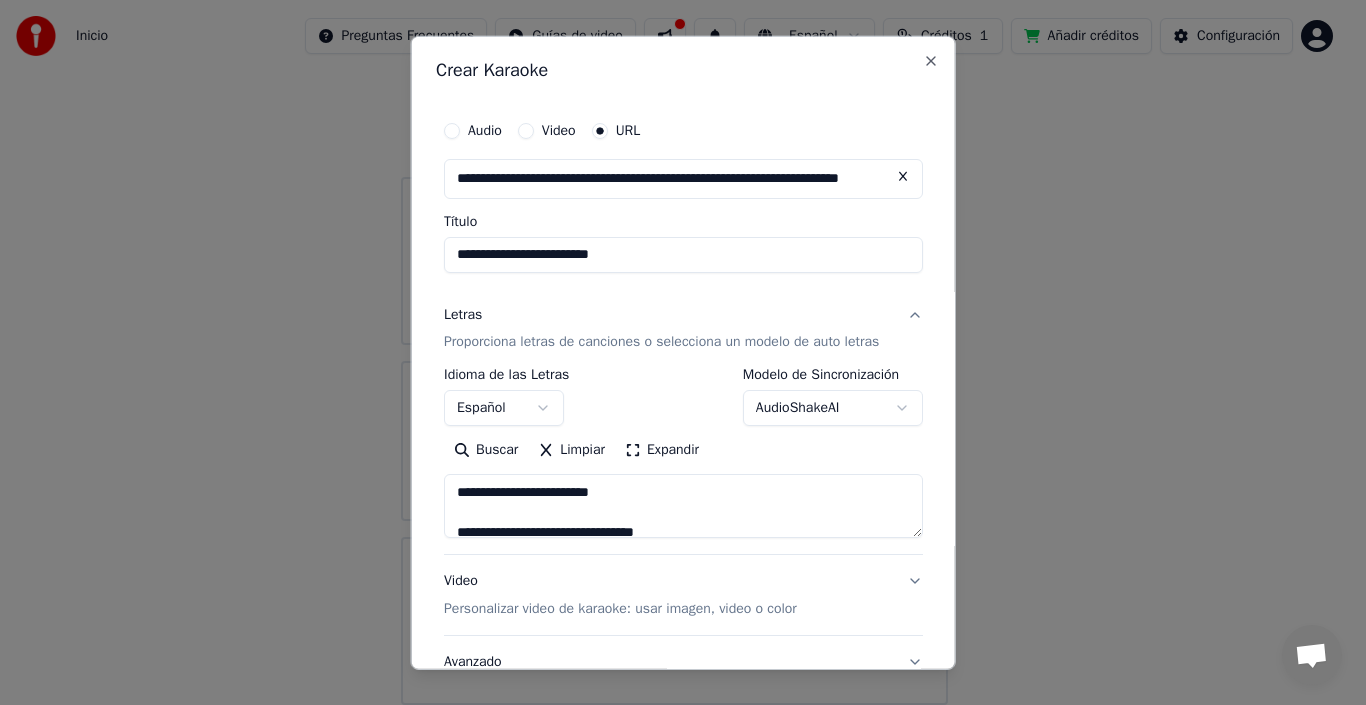click on "Letras Proporciona letras de canciones o selecciona un modelo de auto letras" at bounding box center [683, 328] 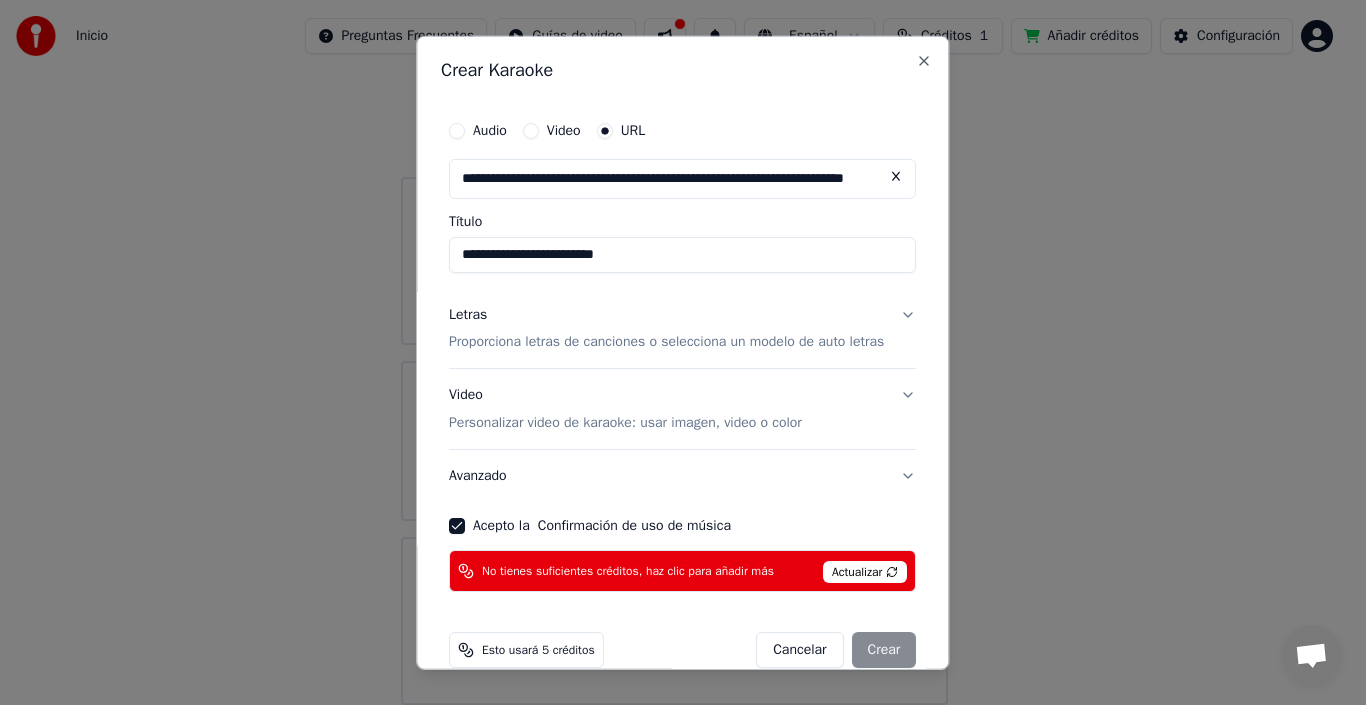click on "Letras Proporciona letras de canciones o selecciona un modelo de auto letras" at bounding box center (682, 328) 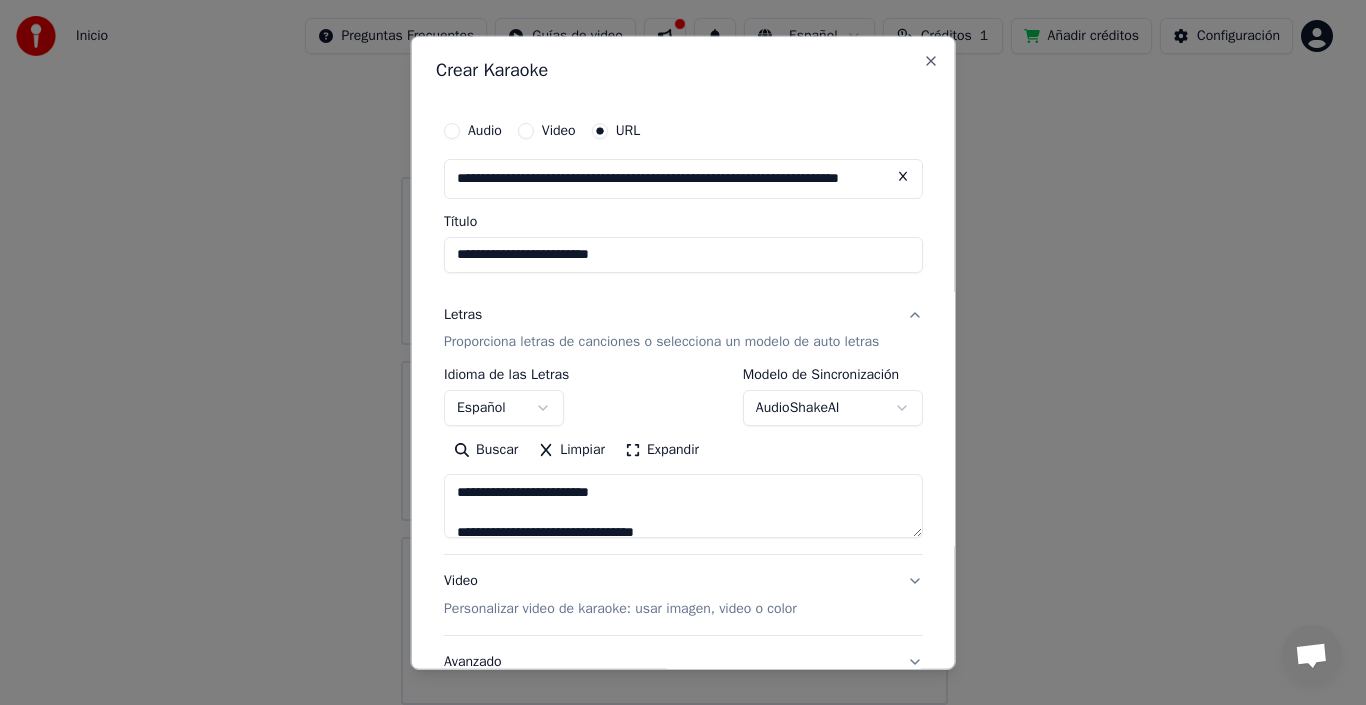 click on "Letras Proporciona letras de canciones o selecciona un modelo de auto letras" at bounding box center [683, 328] 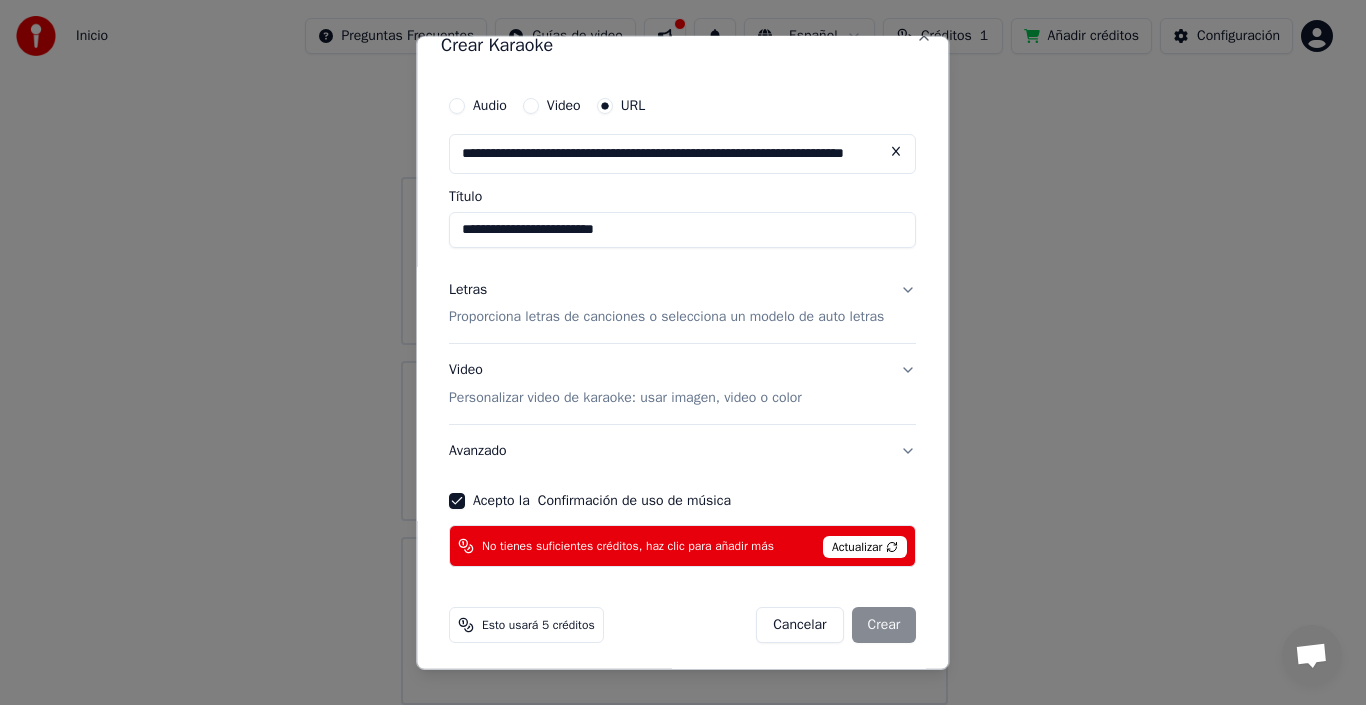 scroll, scrollTop: 31, scrollLeft: 0, axis: vertical 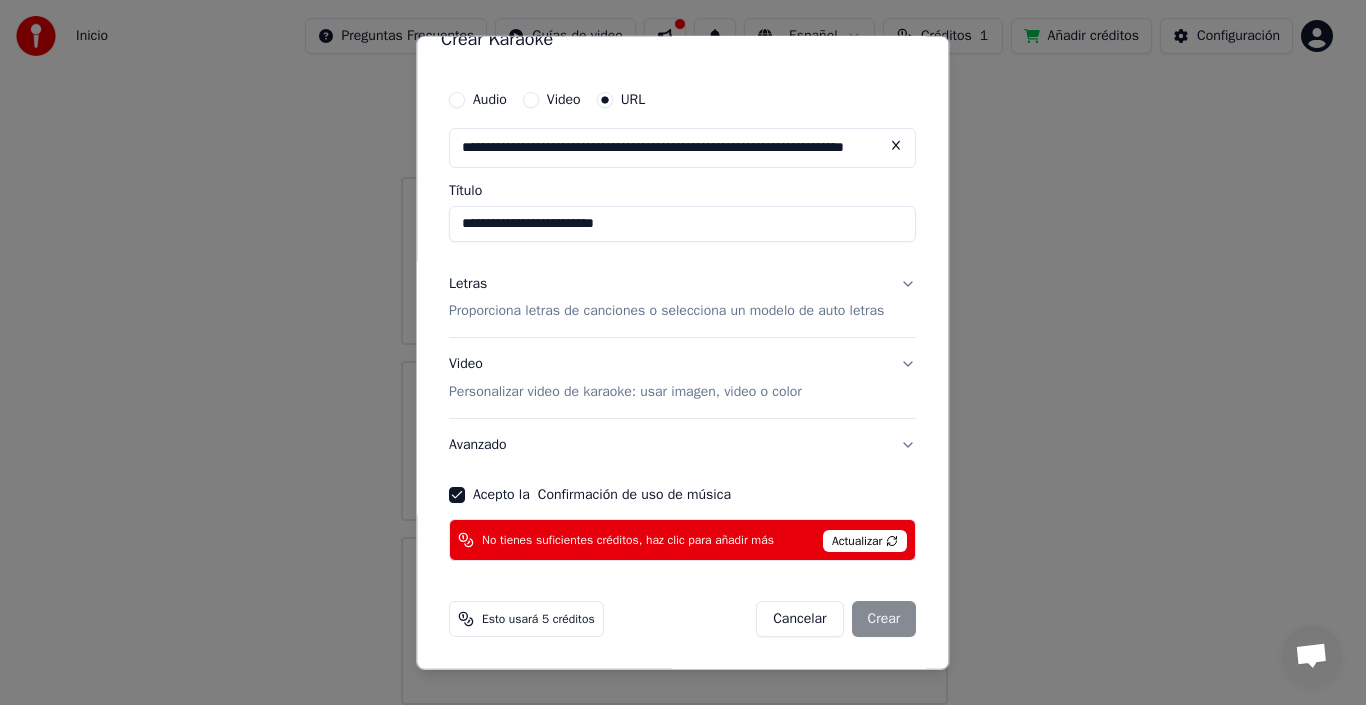 click on "Actualizar" at bounding box center (865, 541) 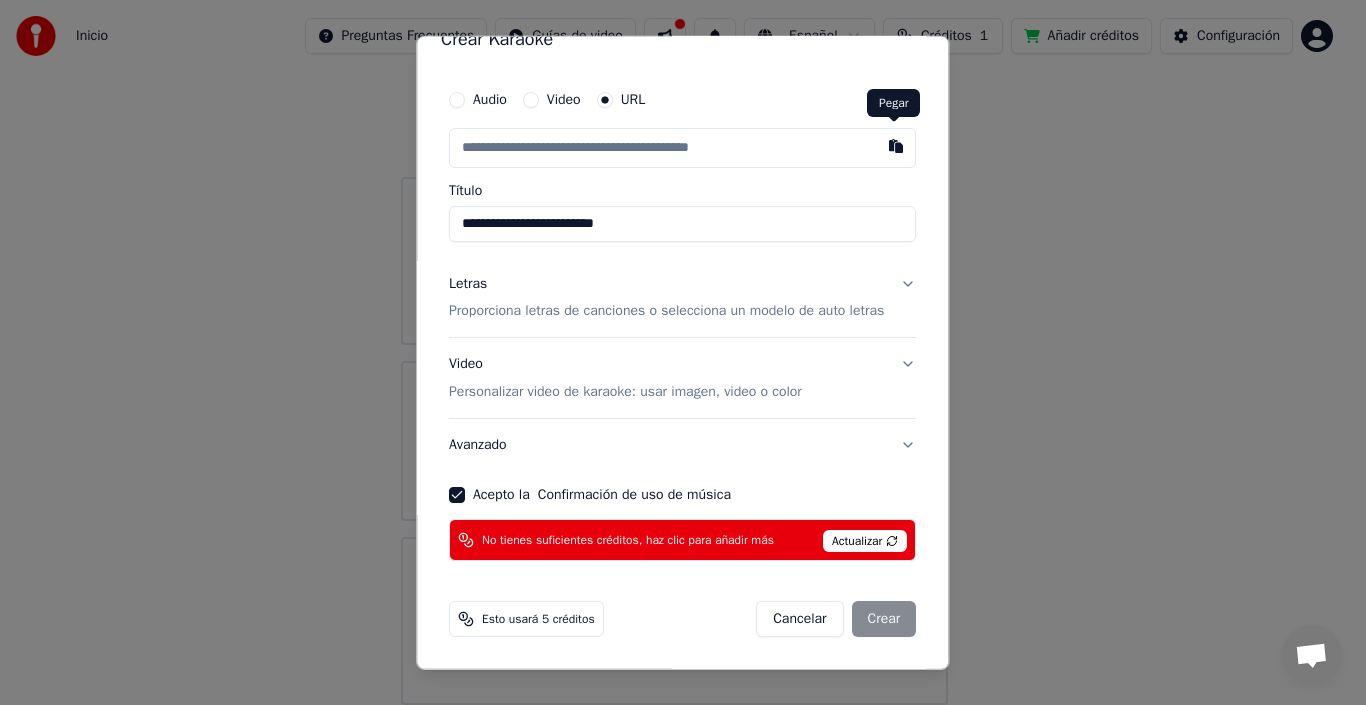 click at bounding box center (897, 145) 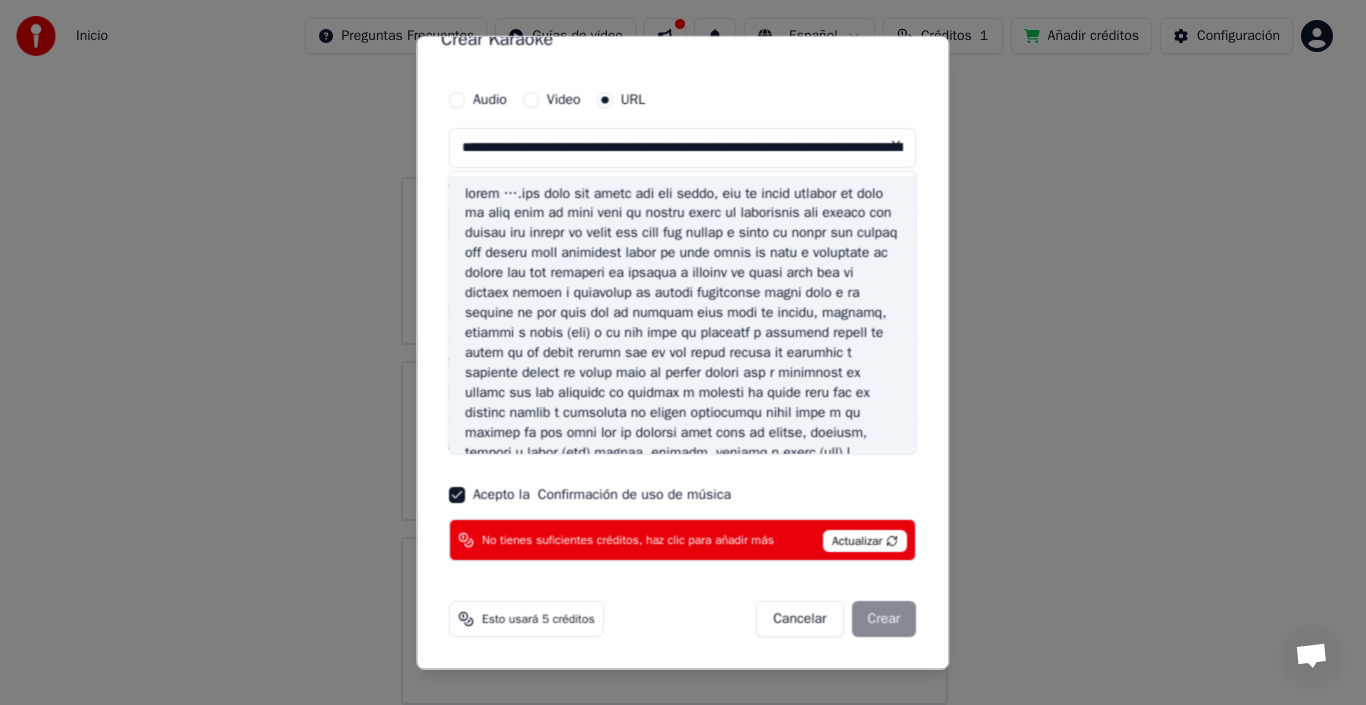 type on "**********" 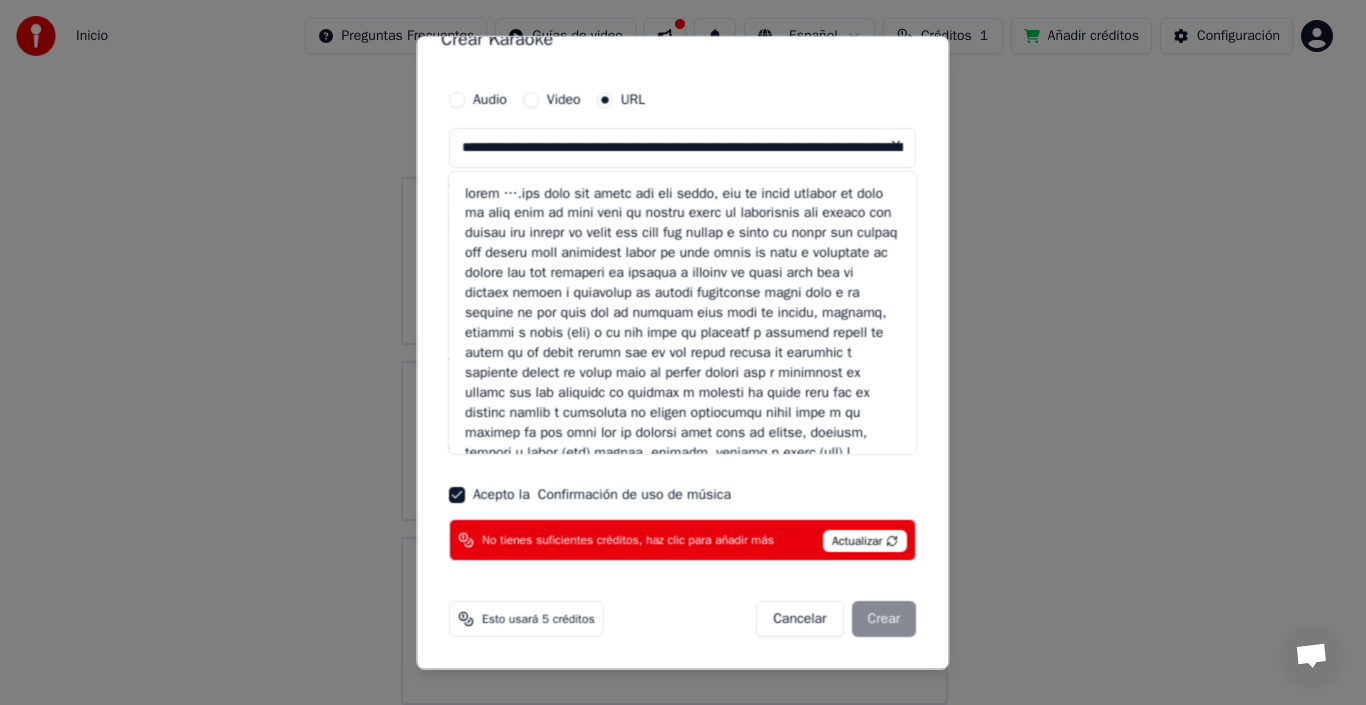 click at bounding box center [897, 145] 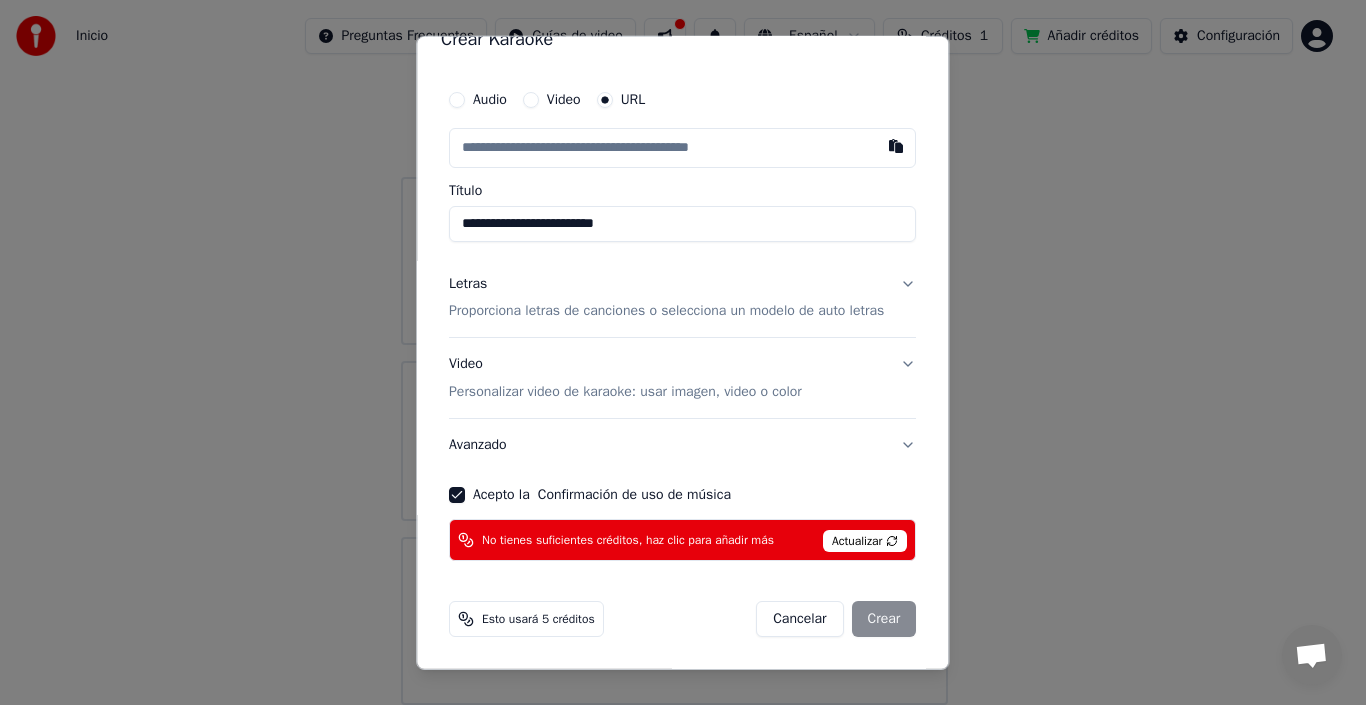 click on "Proporciona letras de canciones o selecciona un modelo de auto letras" at bounding box center (666, 311) 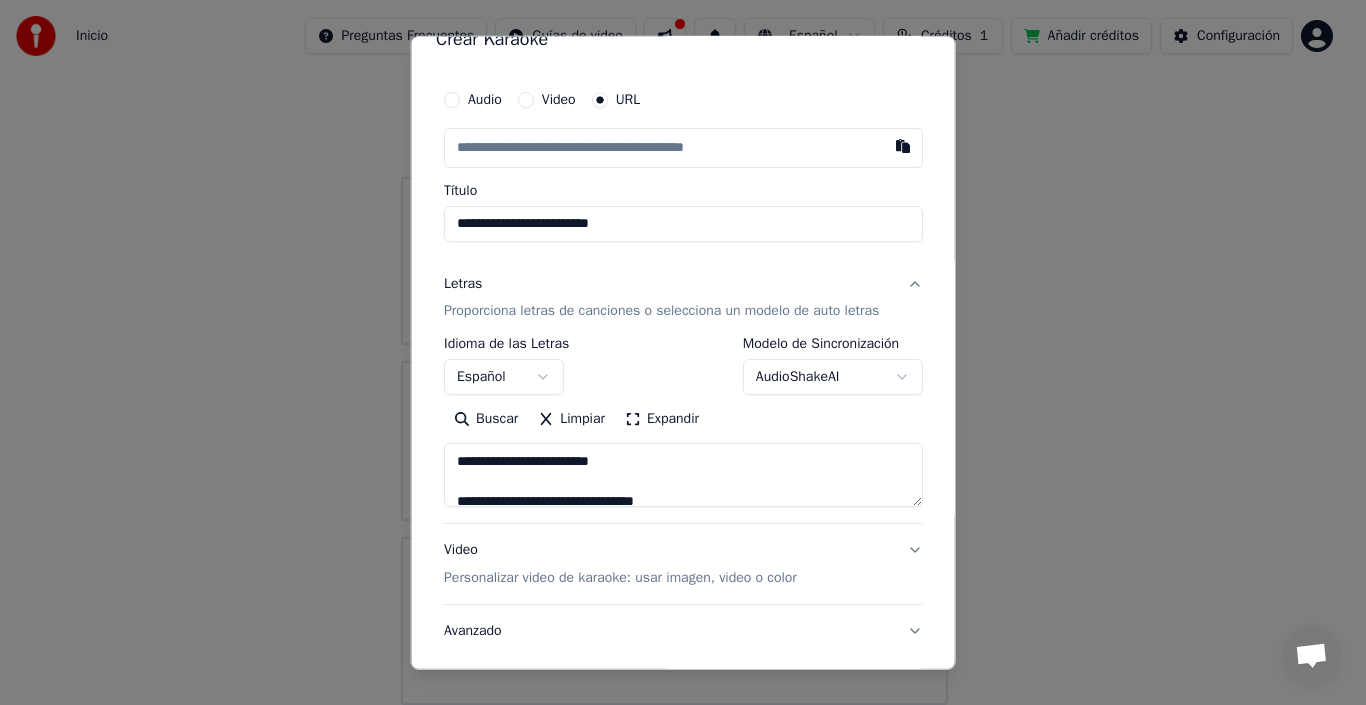 click at bounding box center (683, 475) 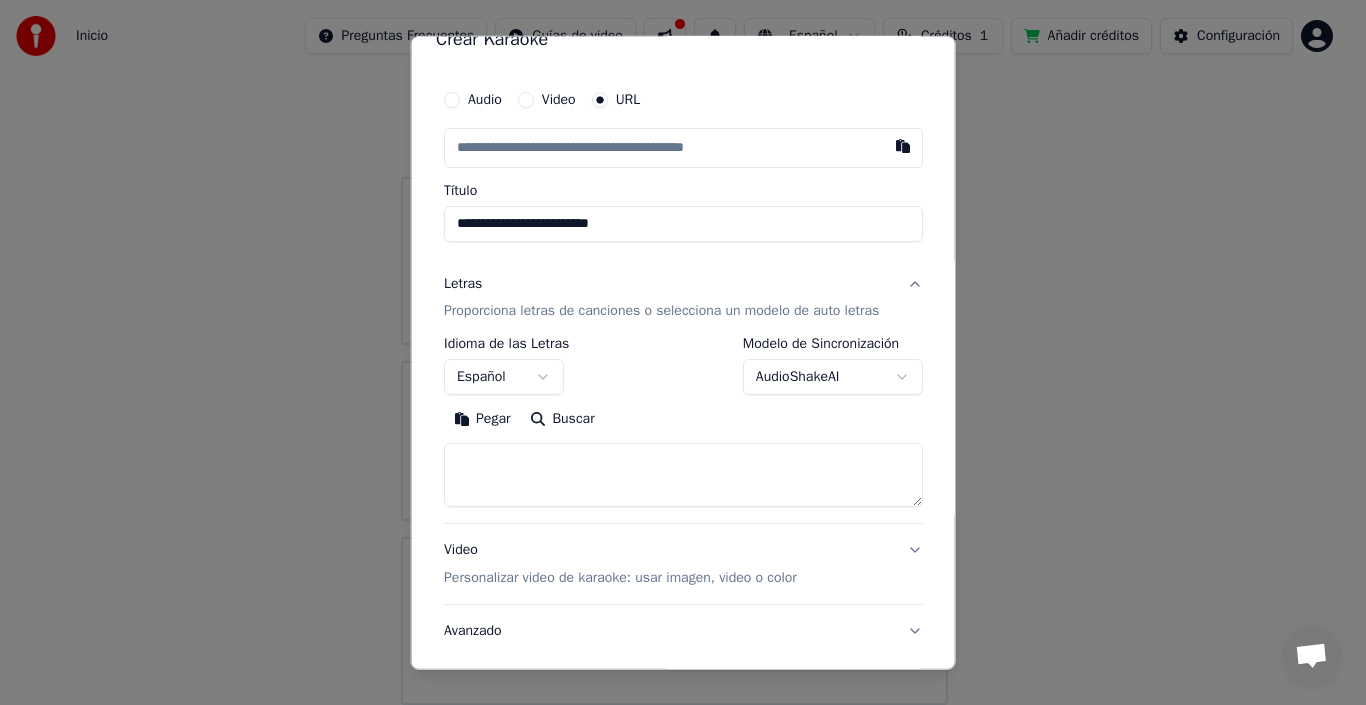 click on "Buscar" at bounding box center (562, 419) 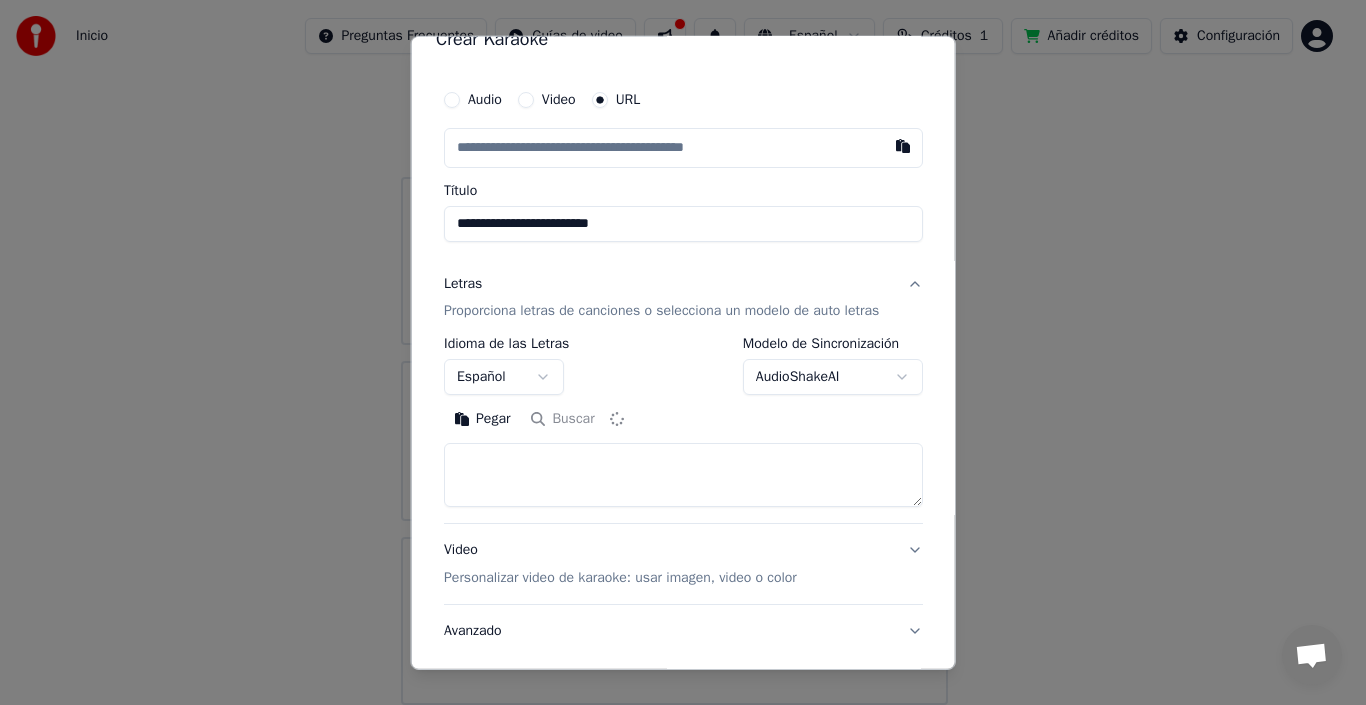 click on "Pegar" at bounding box center (482, 419) 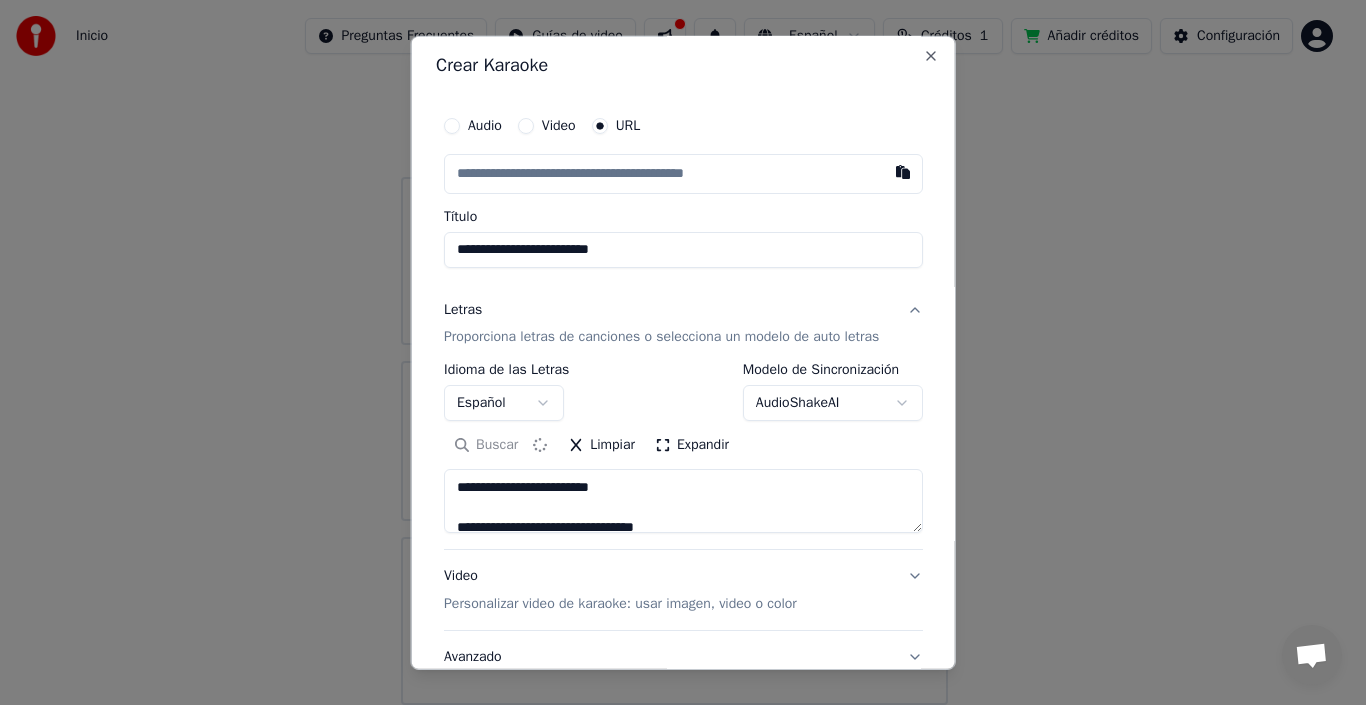 scroll, scrollTop: 0, scrollLeft: 0, axis: both 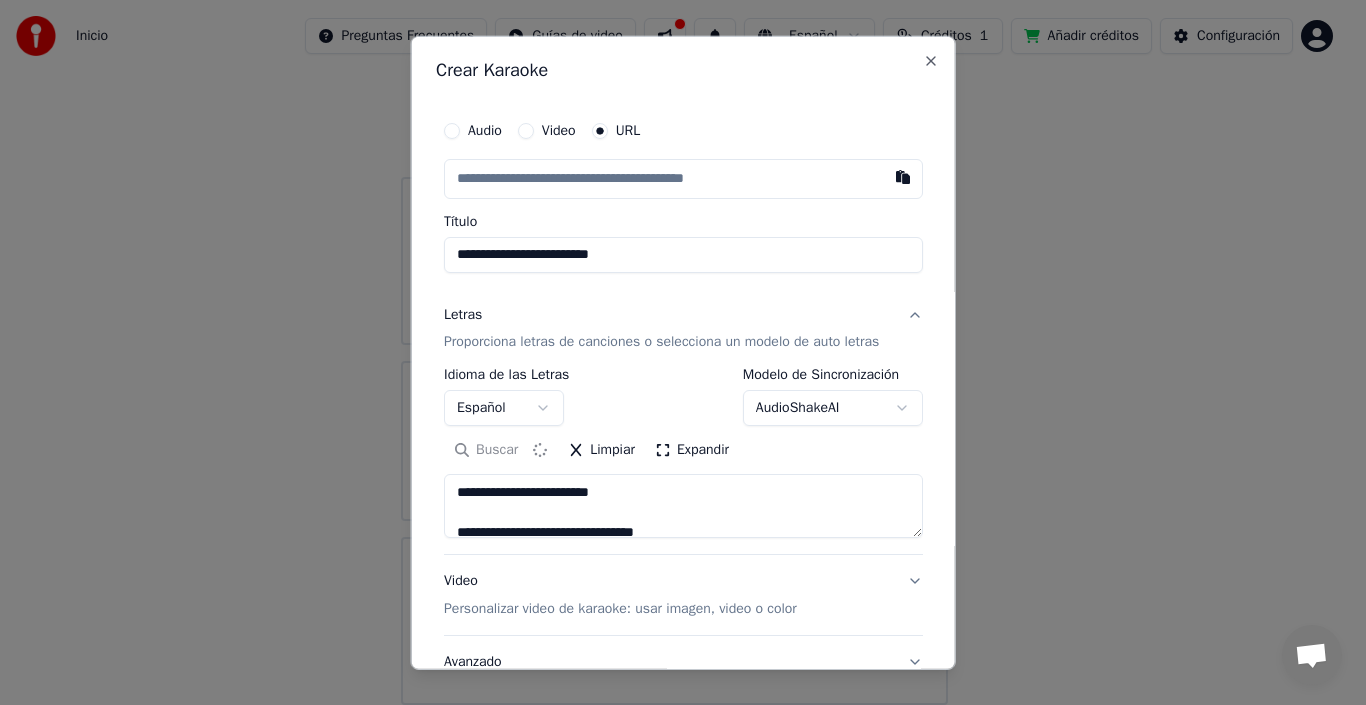 click on "Letras" at bounding box center [463, 314] 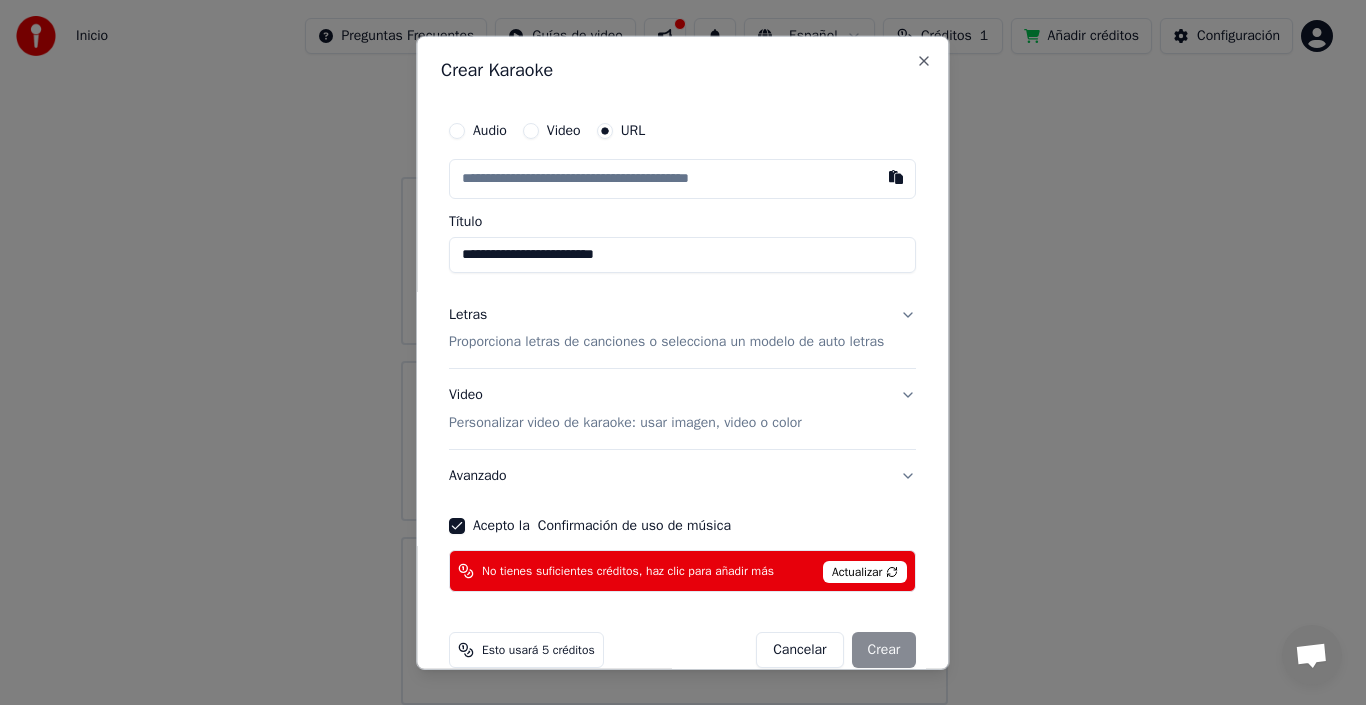 click on "Letras" at bounding box center [468, 314] 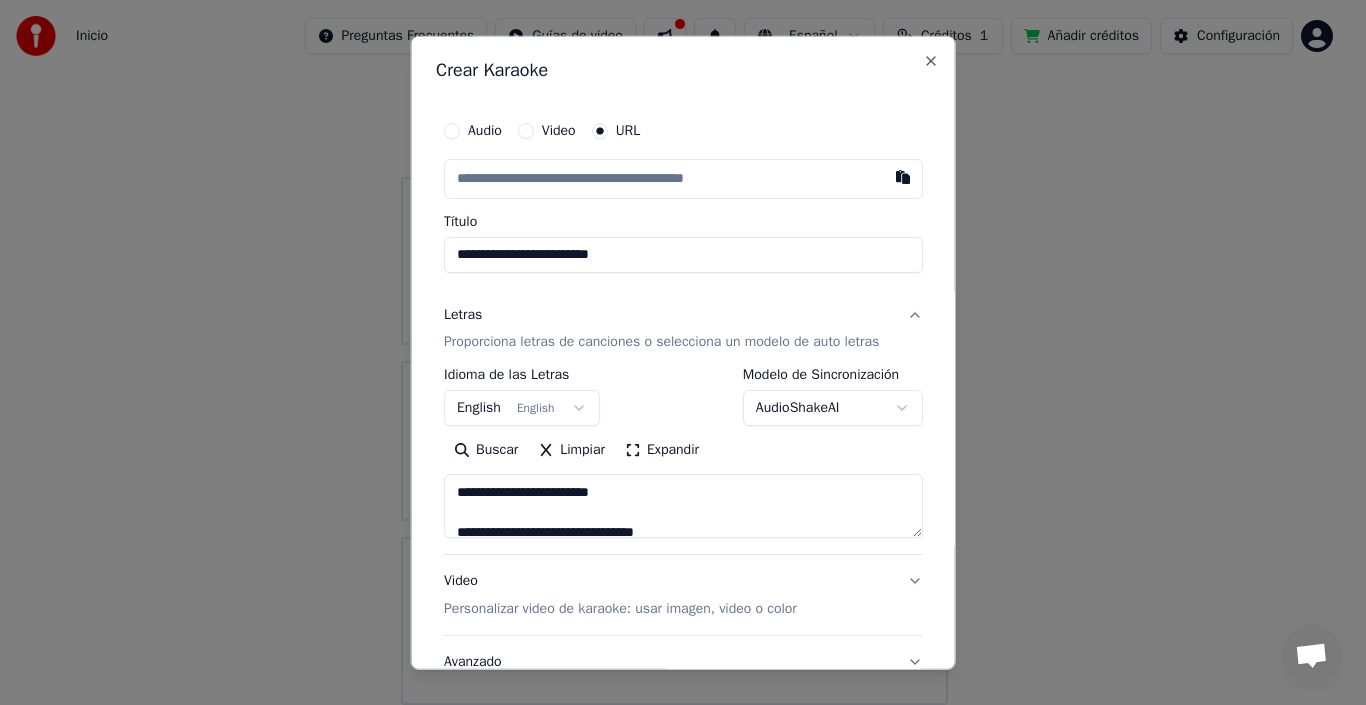 select on "**" 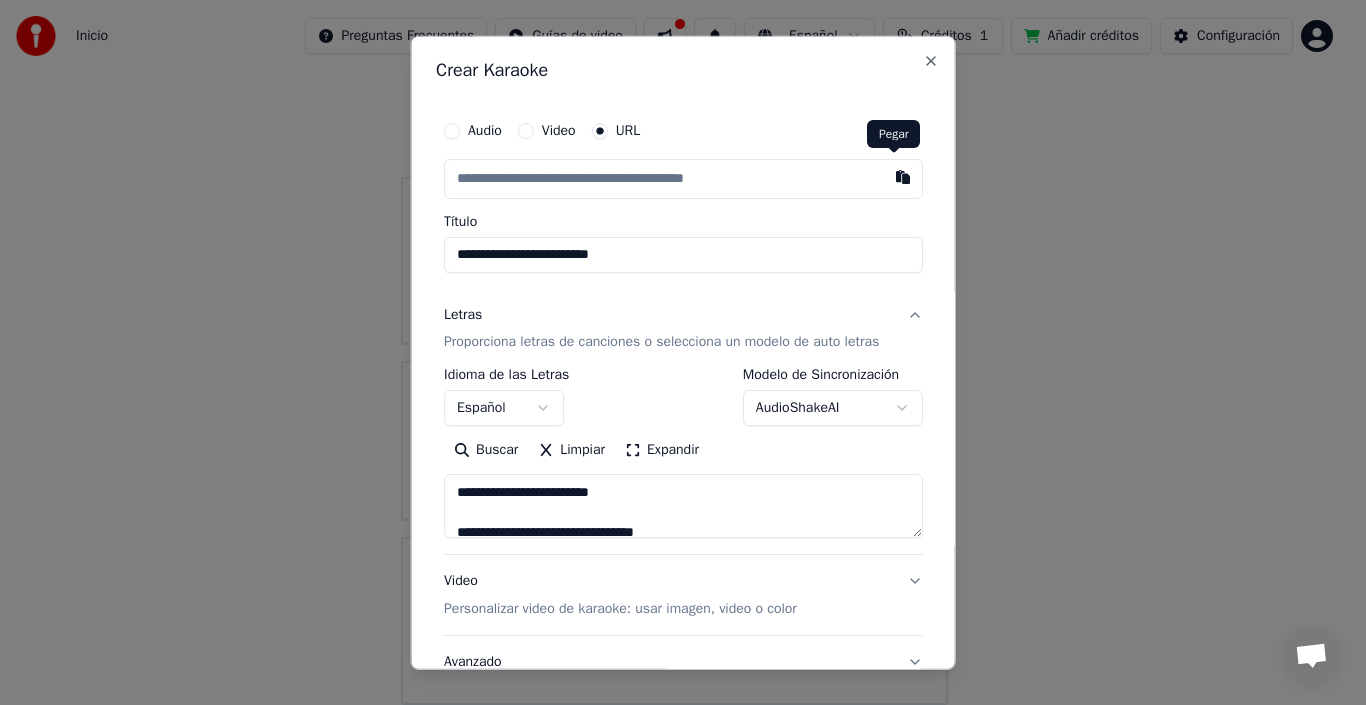 click at bounding box center (902, 176) 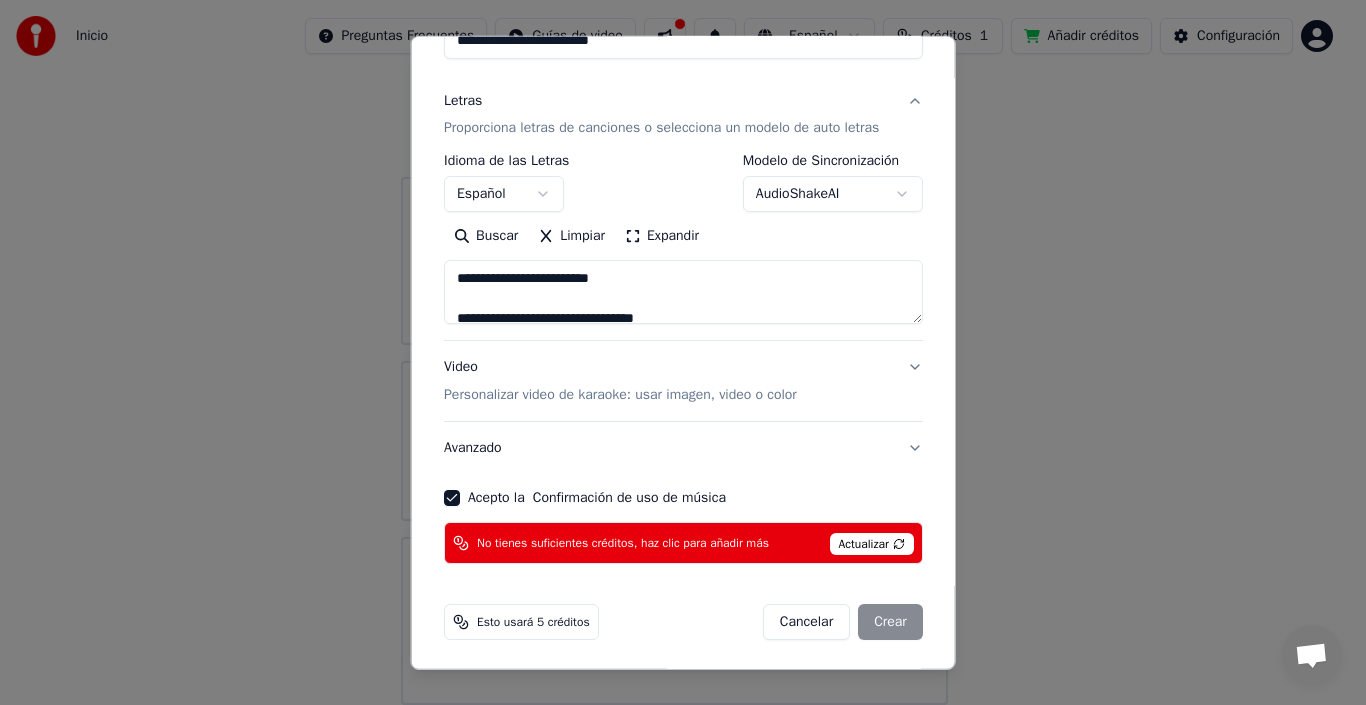 scroll, scrollTop: 217, scrollLeft: 0, axis: vertical 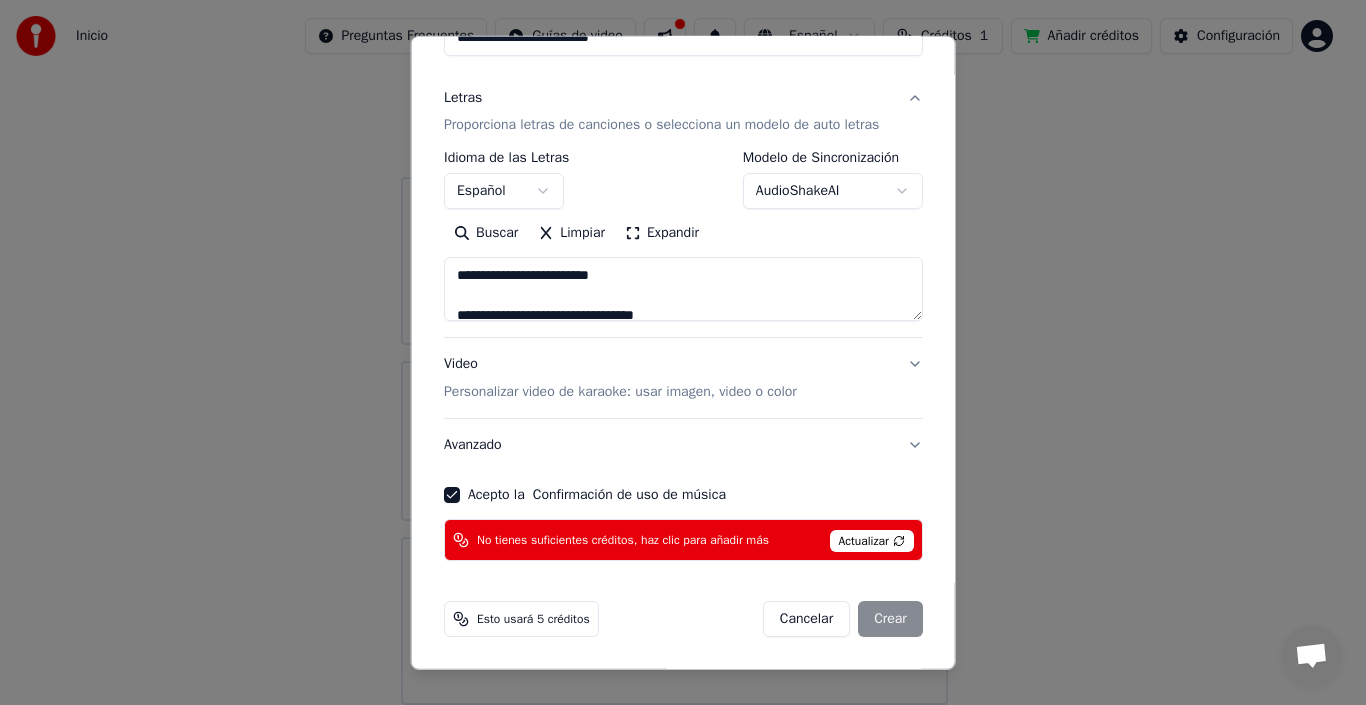 click on "Personalizar video de karaoke: usar imagen, video o color" at bounding box center [620, 392] 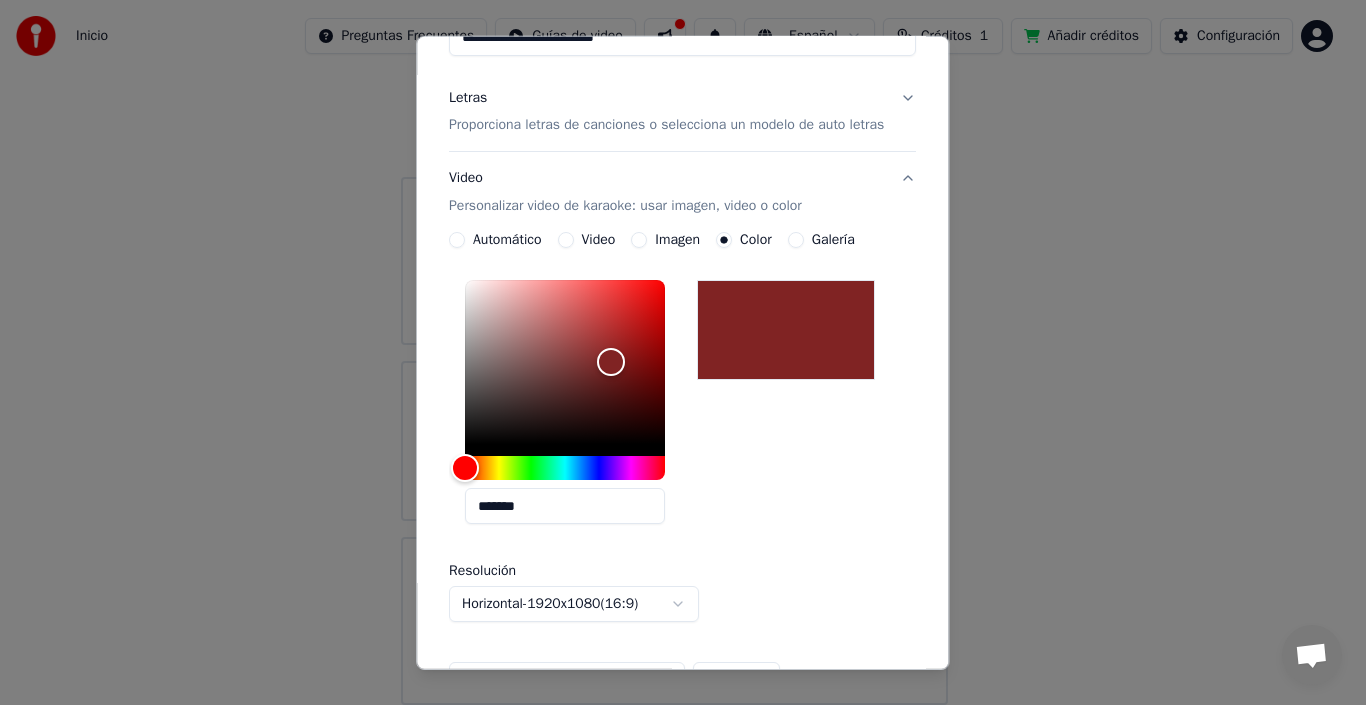 click at bounding box center (786, 330) 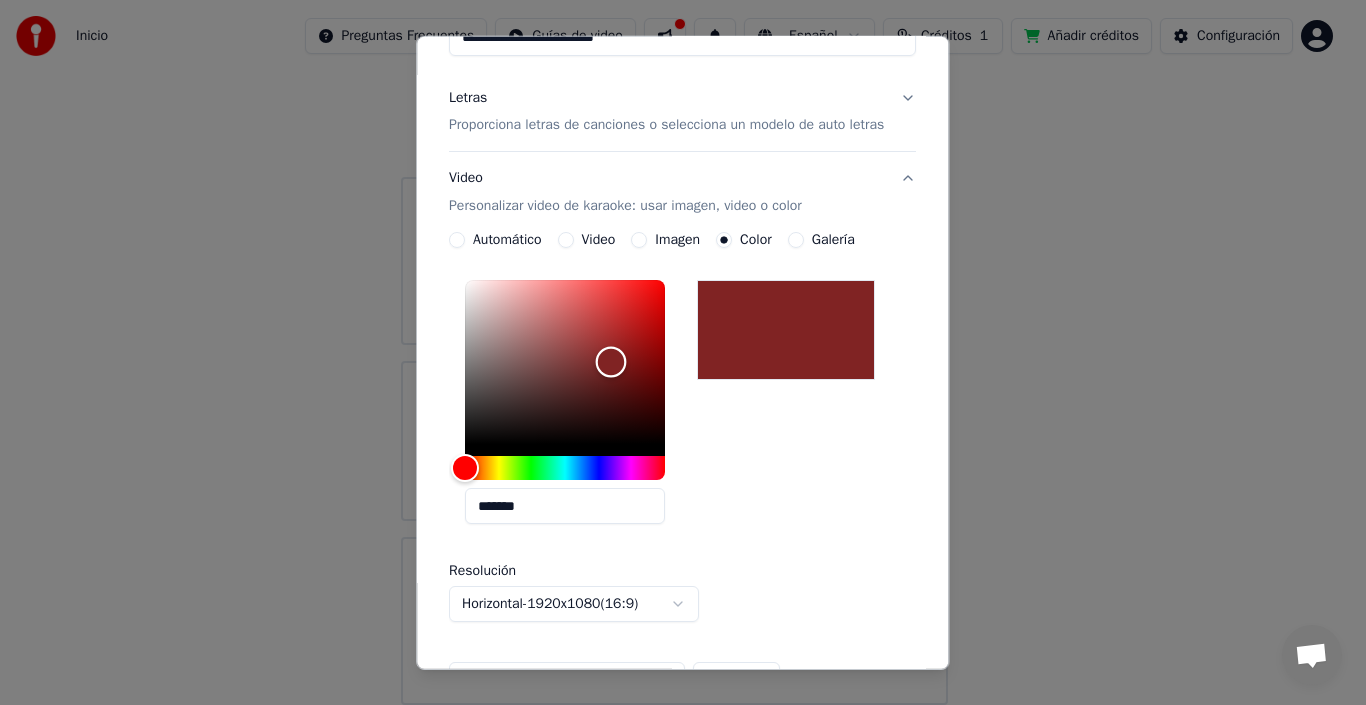 type on "*******" 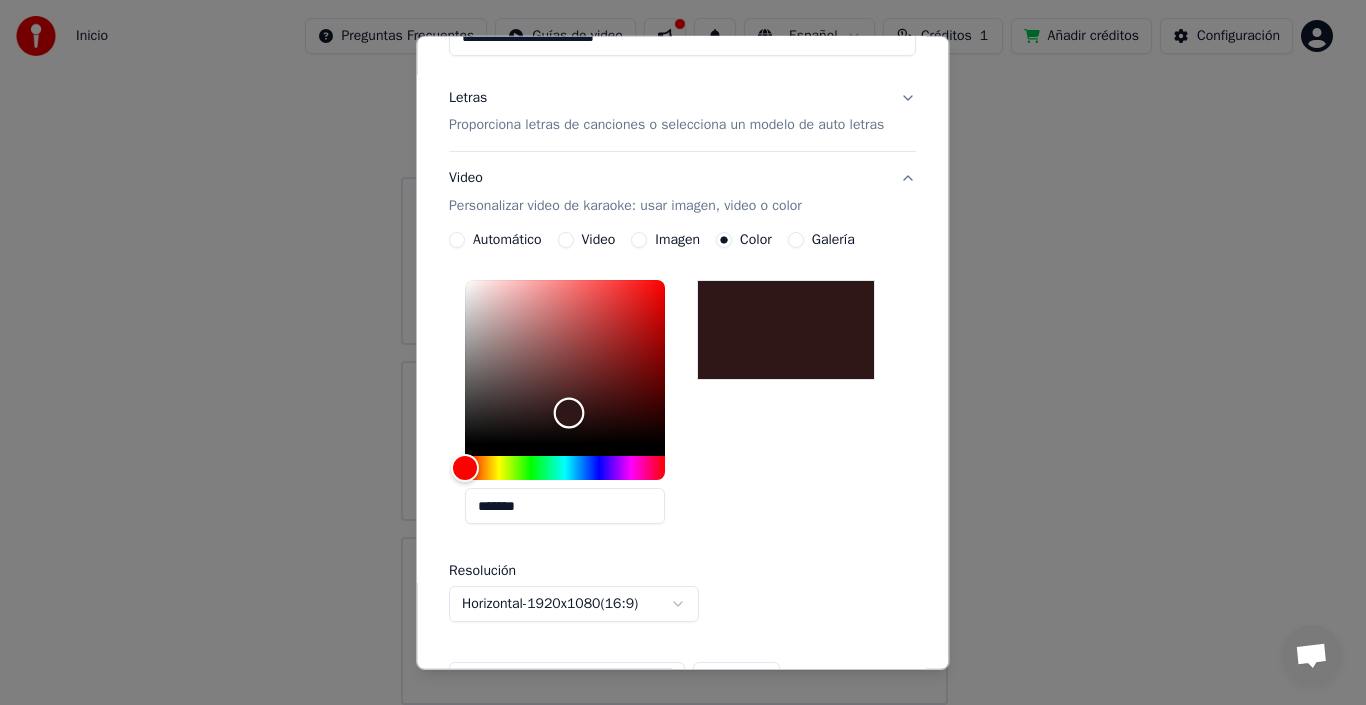 click at bounding box center (565, 362) 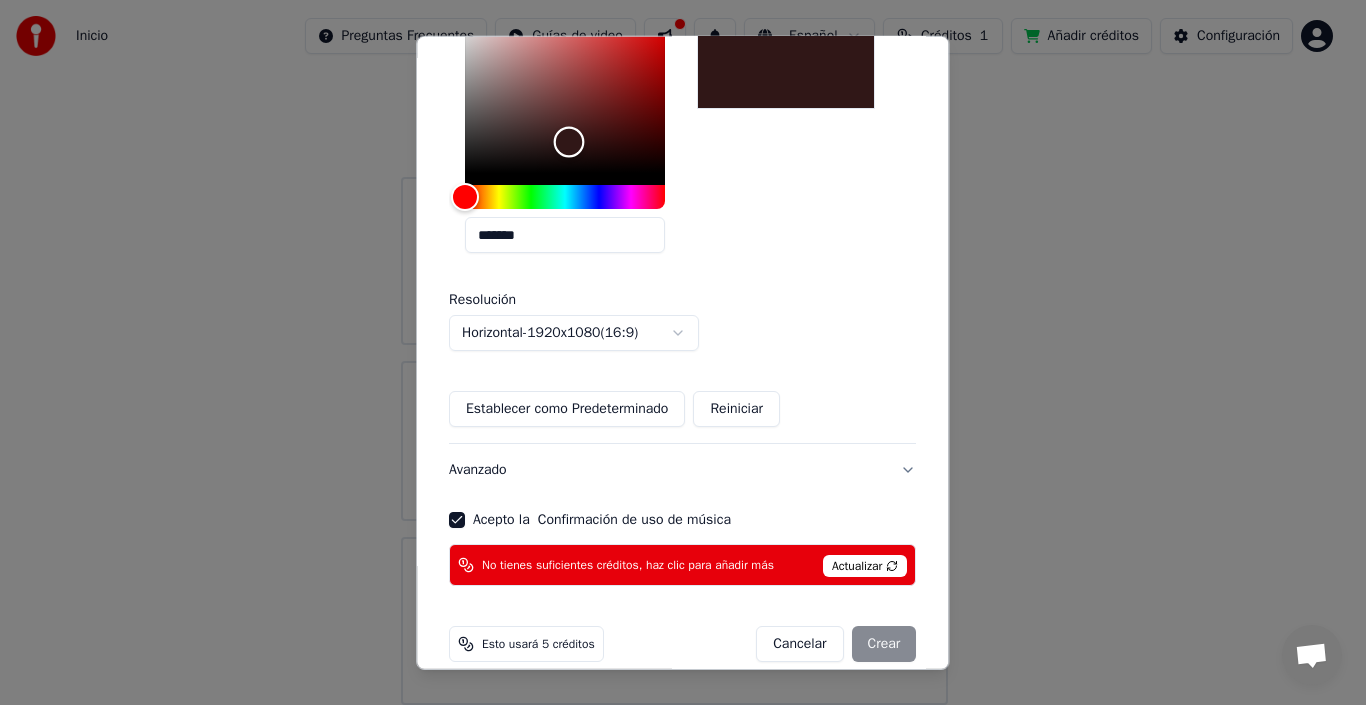 scroll, scrollTop: 513, scrollLeft: 0, axis: vertical 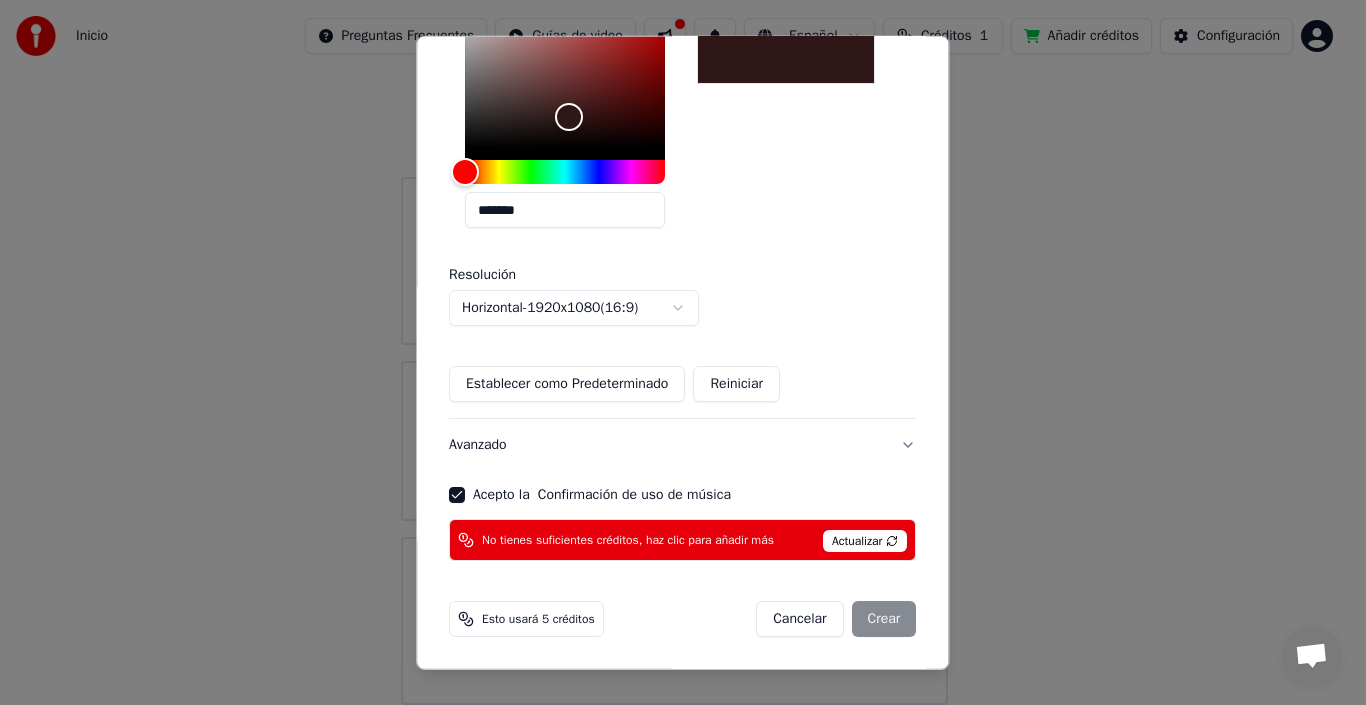 click on "Cancelar Crear" at bounding box center (837, 619) 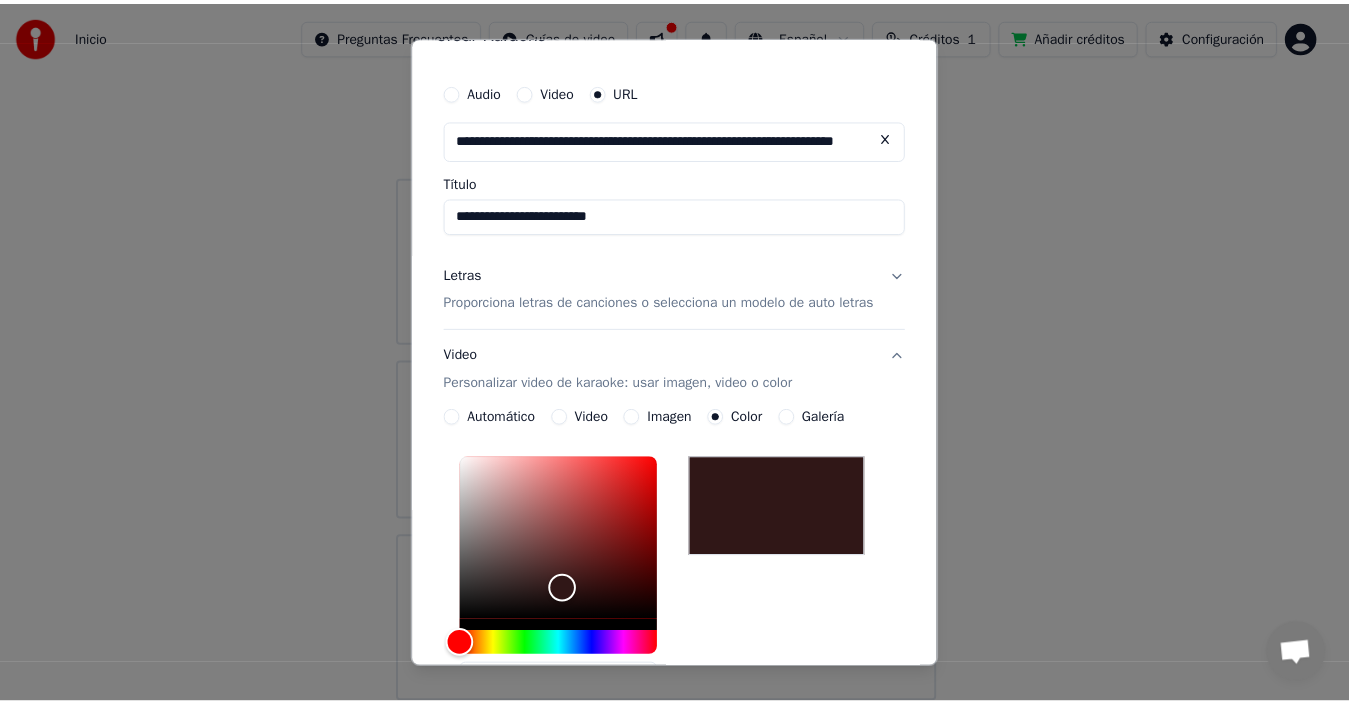 scroll, scrollTop: 13, scrollLeft: 0, axis: vertical 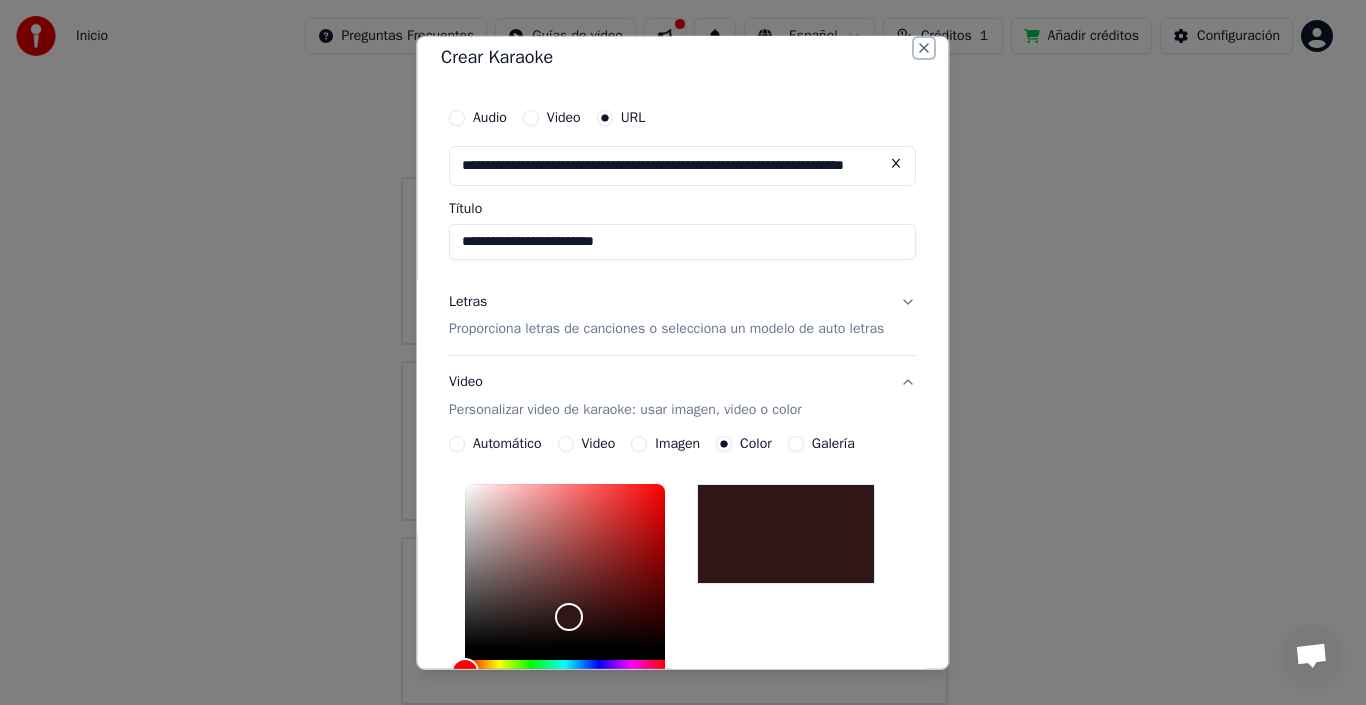 click on "Close" at bounding box center [925, 47] 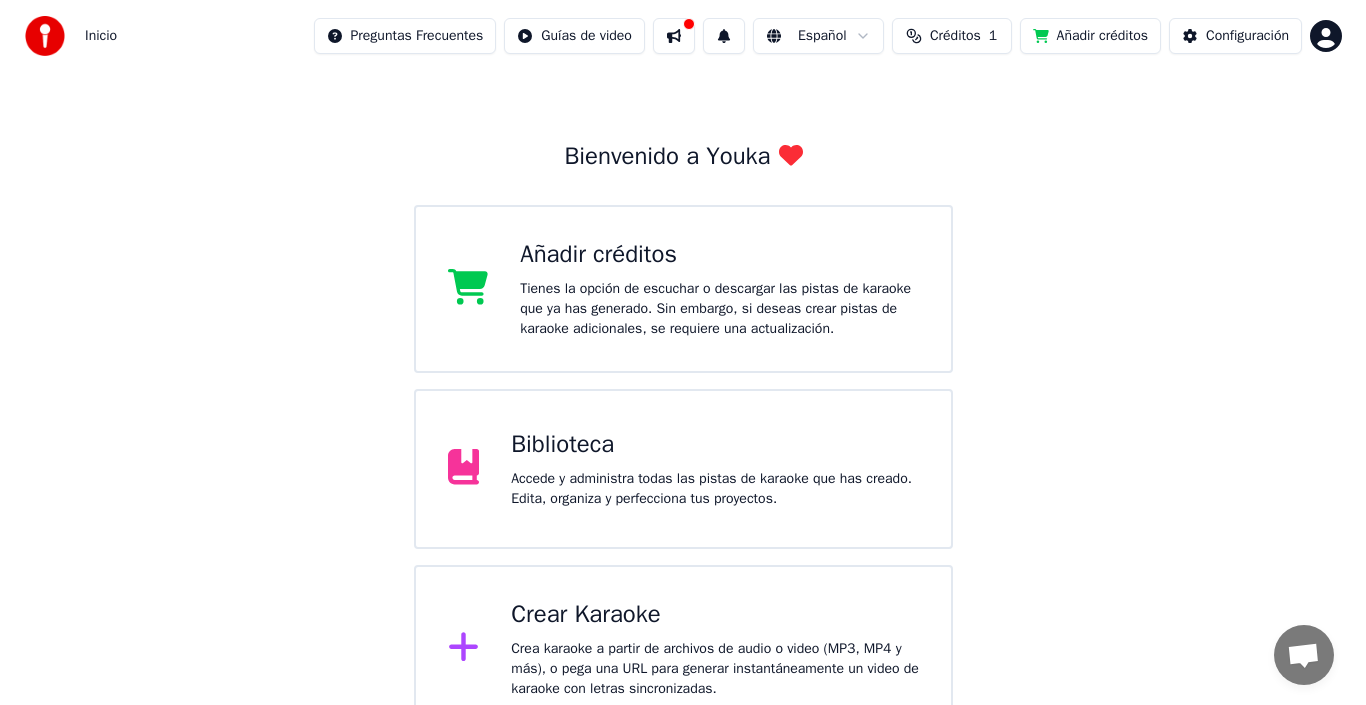 scroll, scrollTop: 79, scrollLeft: 0, axis: vertical 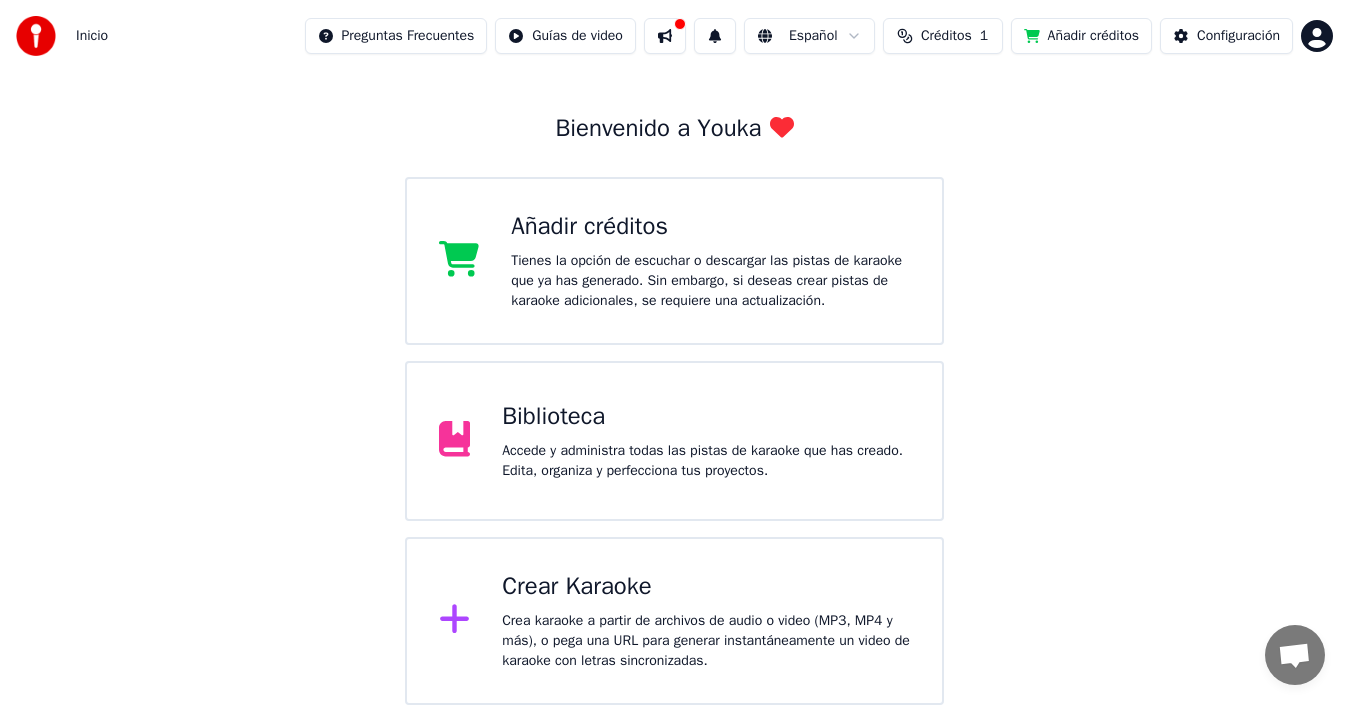 click 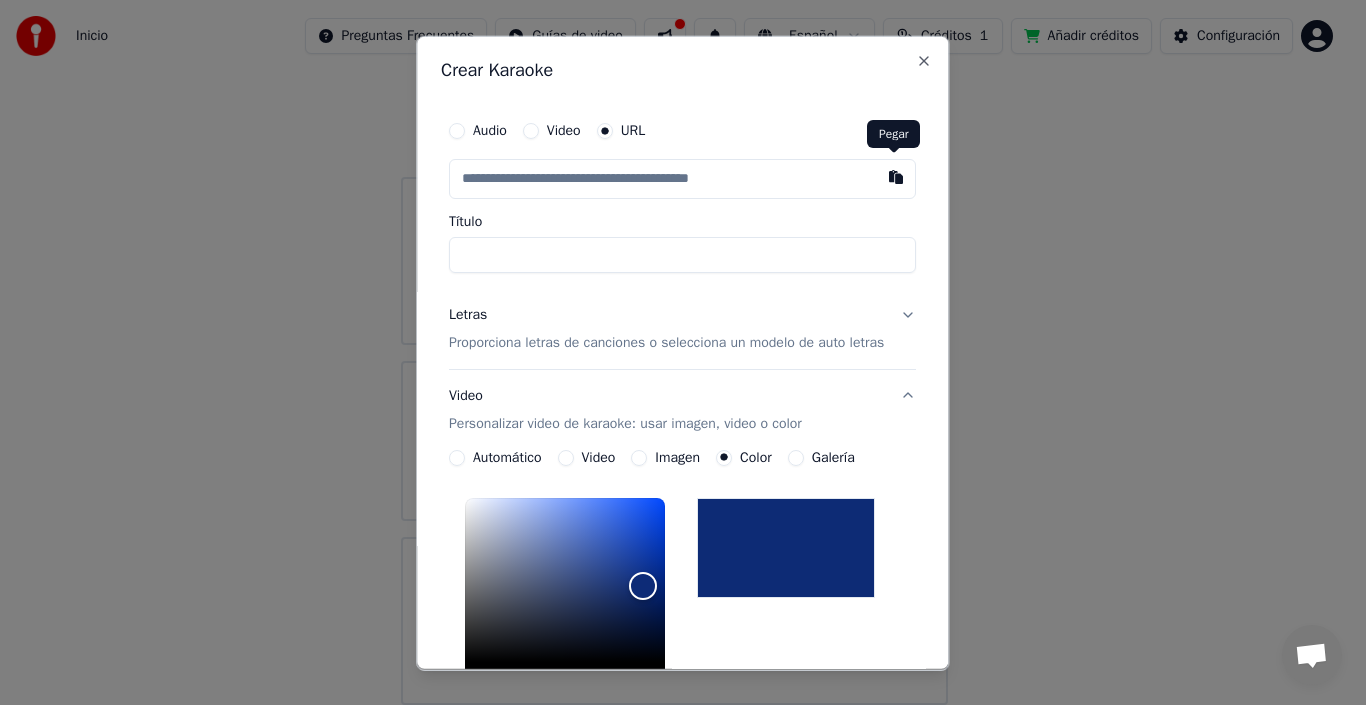 click at bounding box center [897, 176] 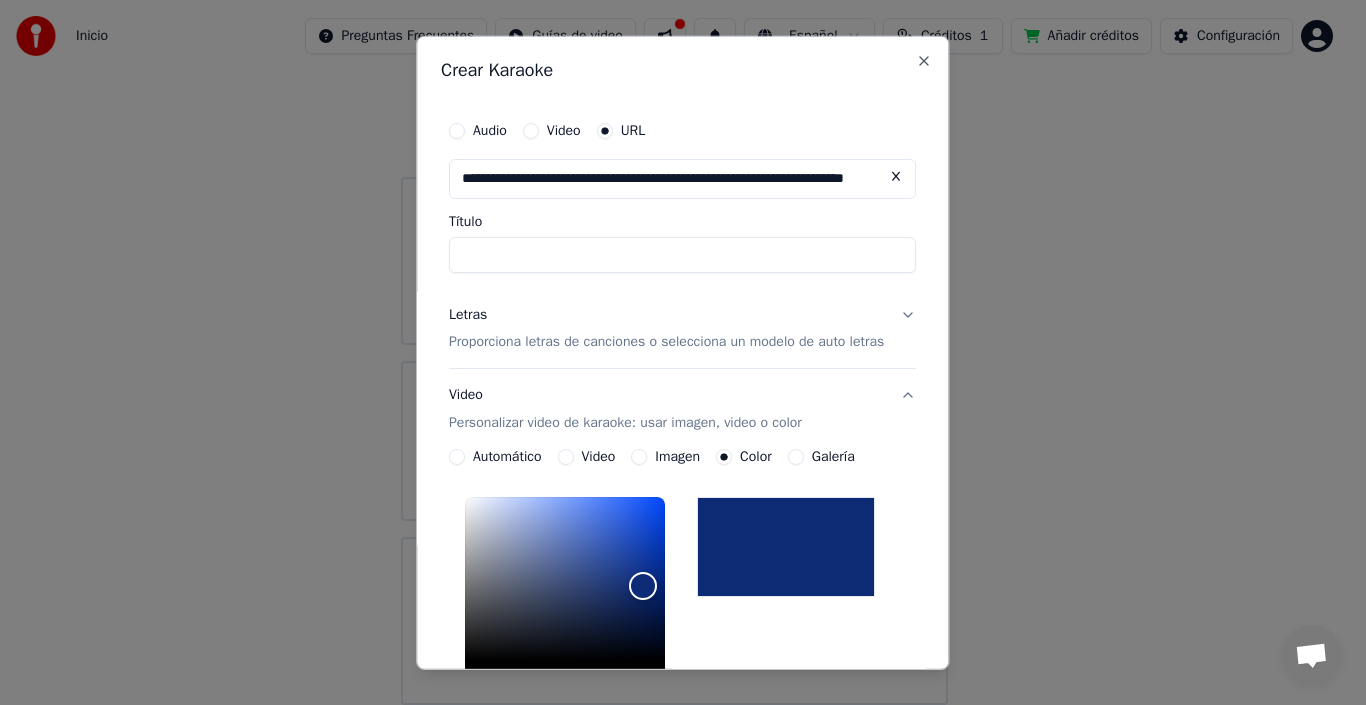 type on "**********" 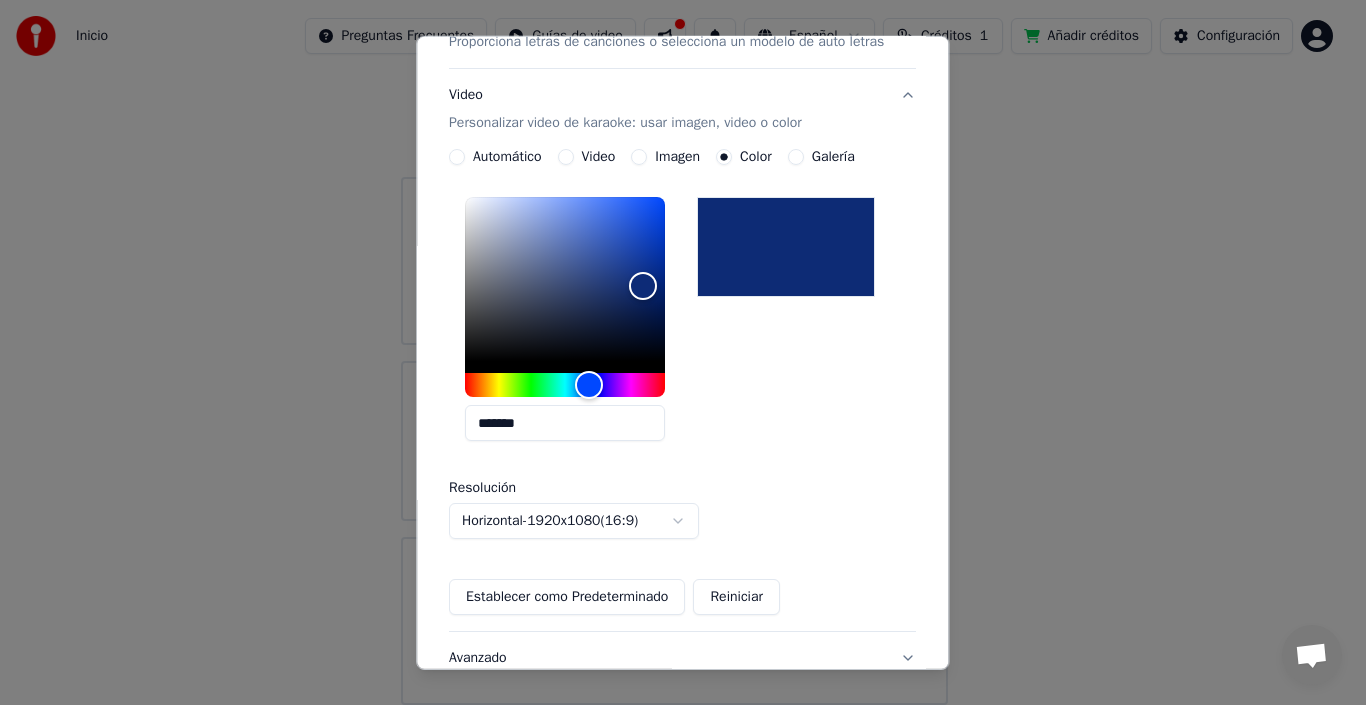 scroll, scrollTop: 200, scrollLeft: 0, axis: vertical 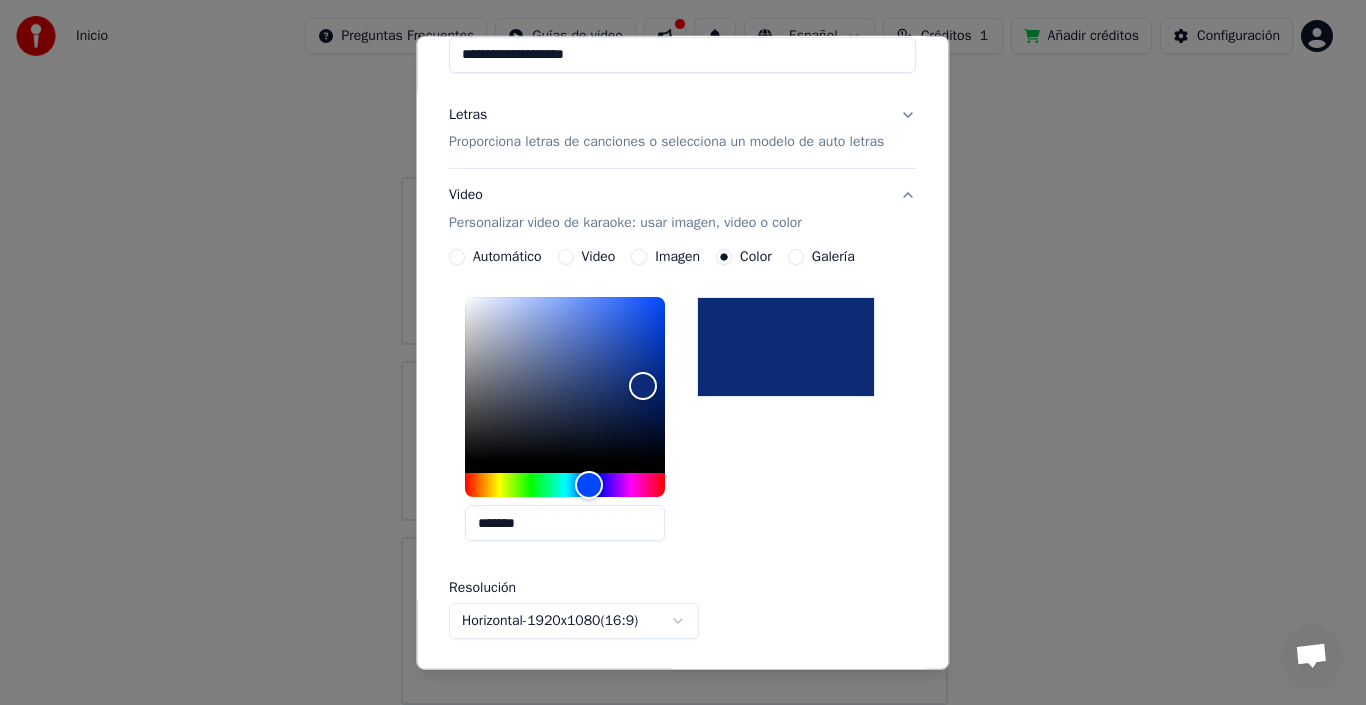 click at bounding box center (786, 347) 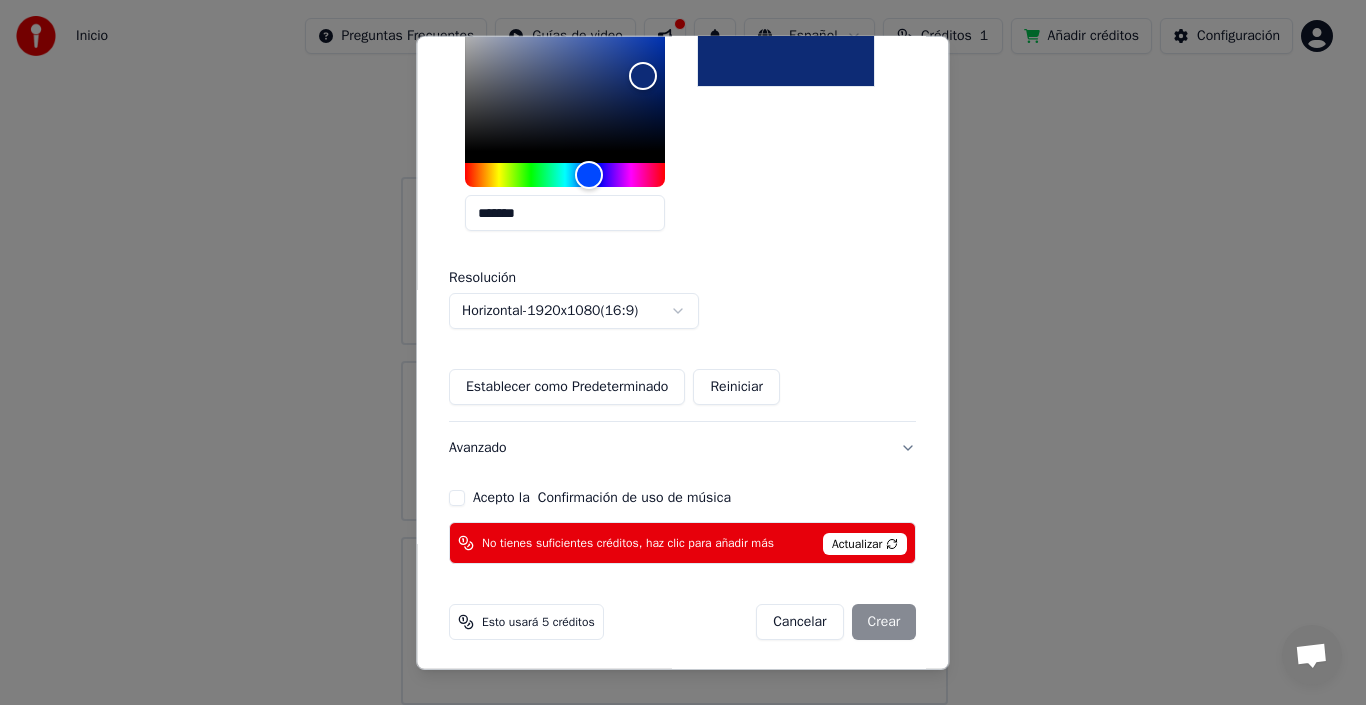 scroll, scrollTop: 513, scrollLeft: 0, axis: vertical 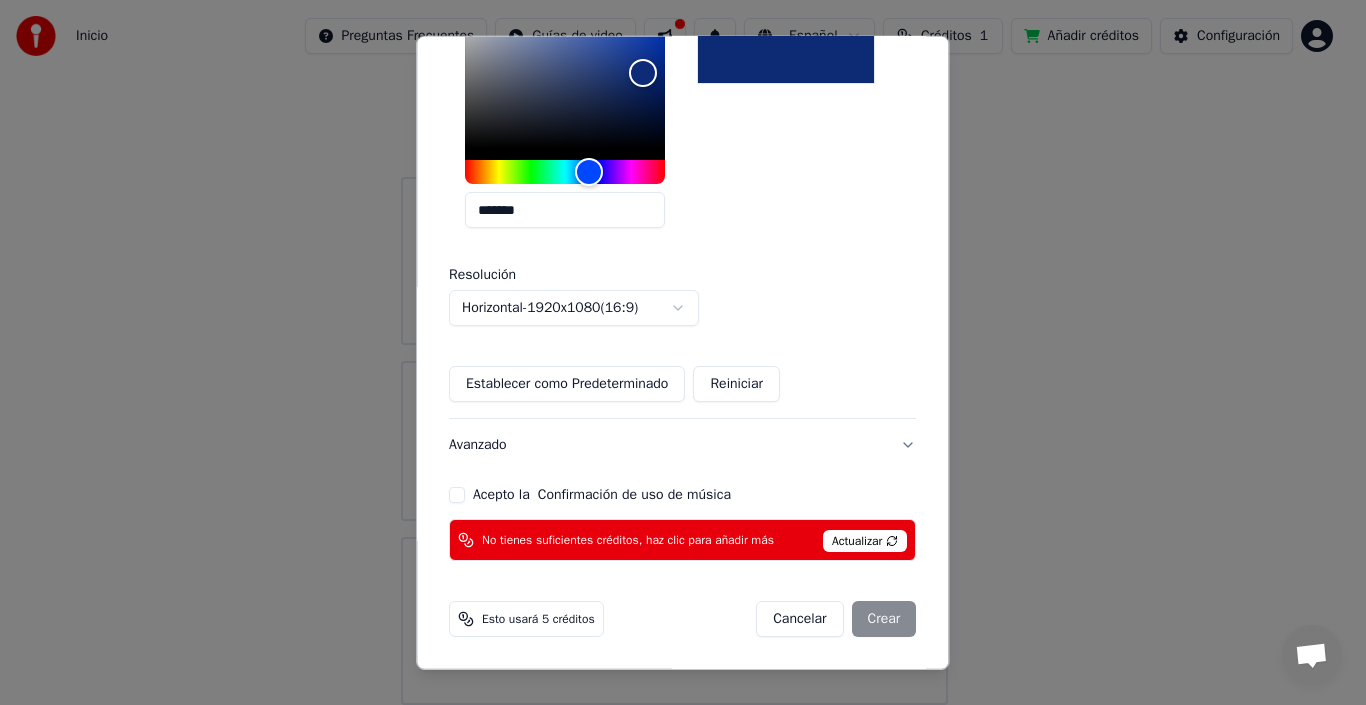 click on "Actualizar" at bounding box center (865, 541) 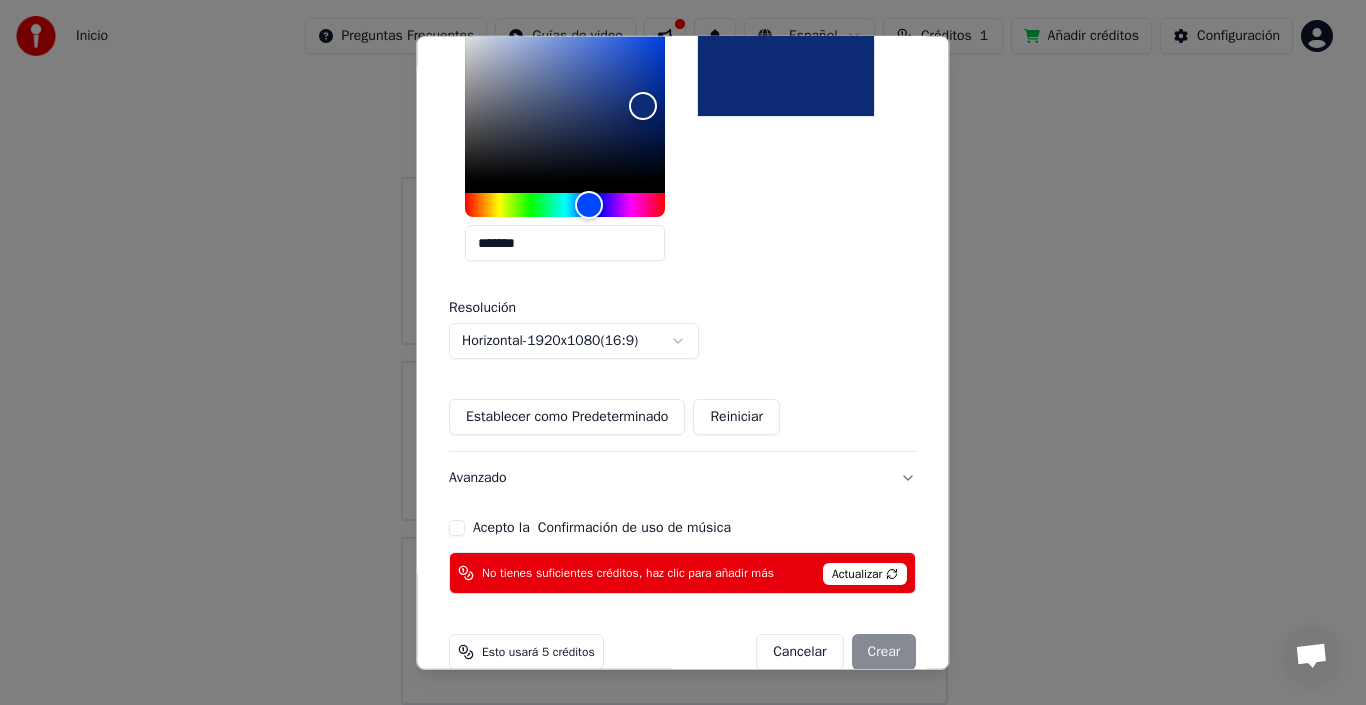 scroll, scrollTop: 513, scrollLeft: 0, axis: vertical 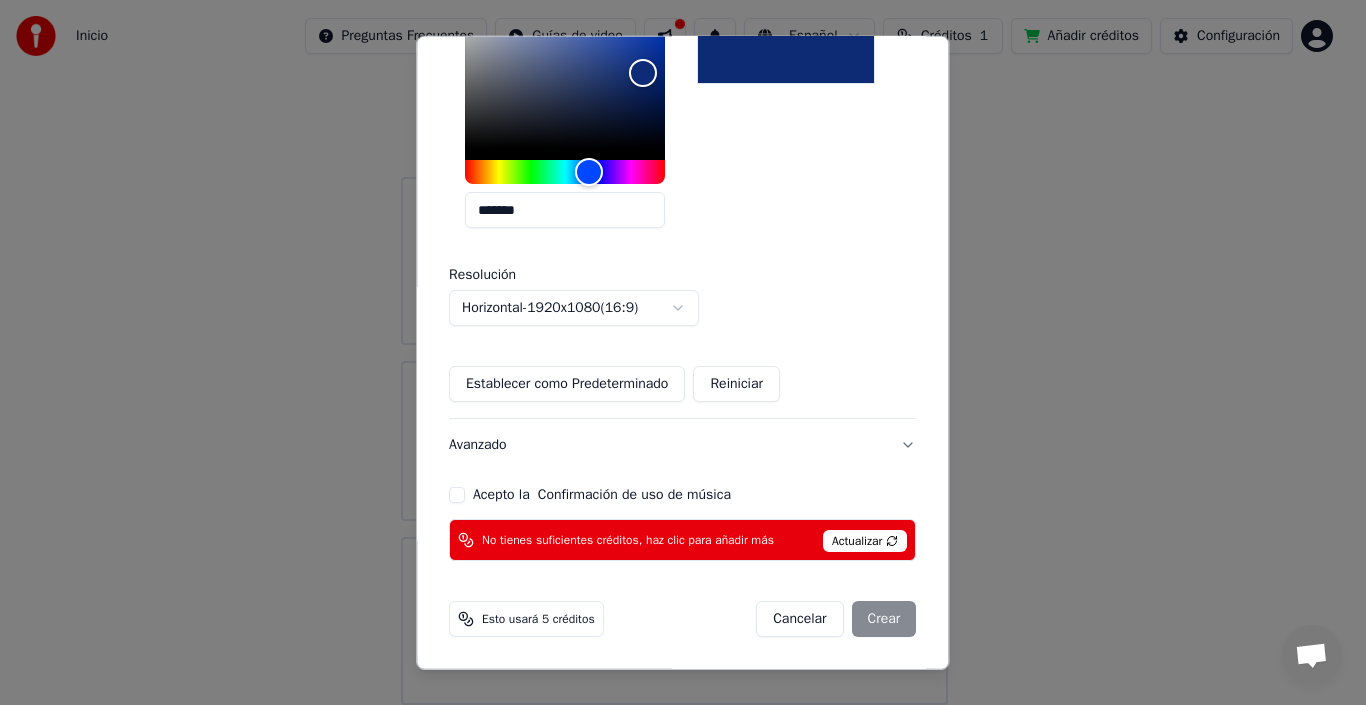 click on "Acepto la   Confirmación de uso de música" at bounding box center [457, 495] 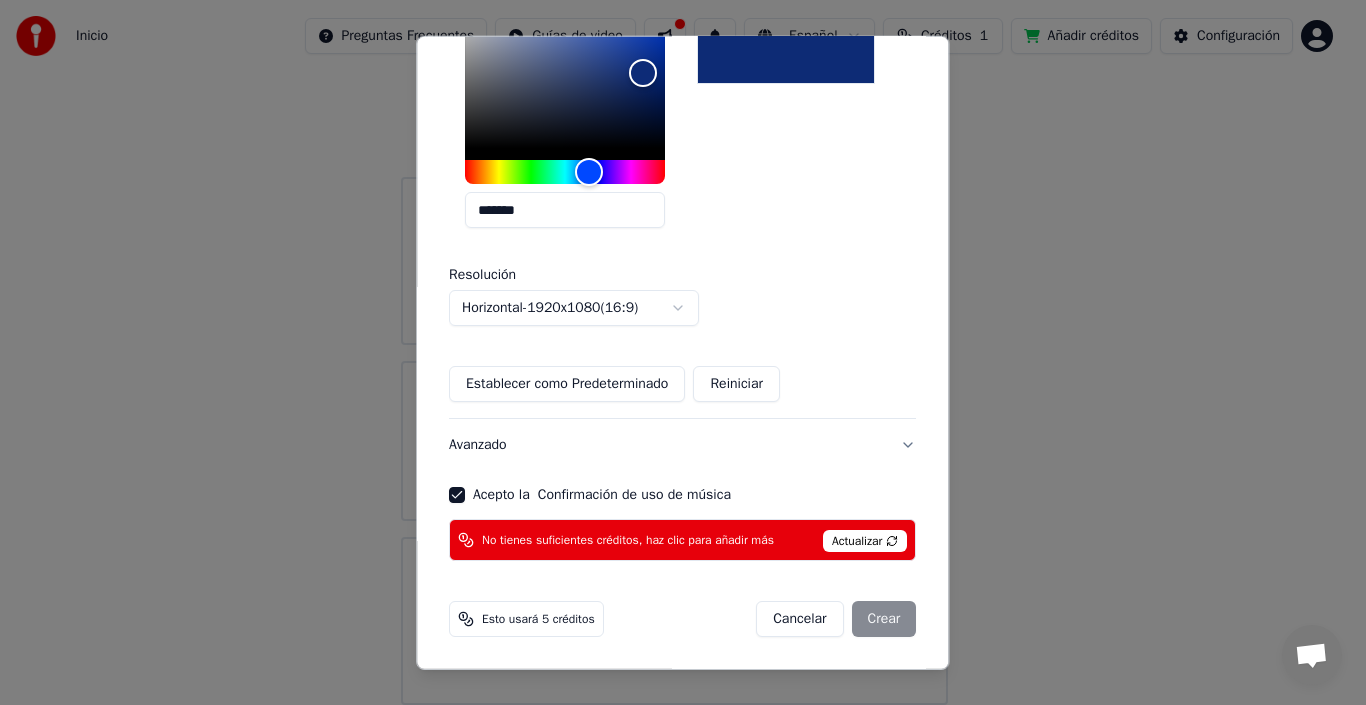 click on "Cancelar Crear" at bounding box center [837, 619] 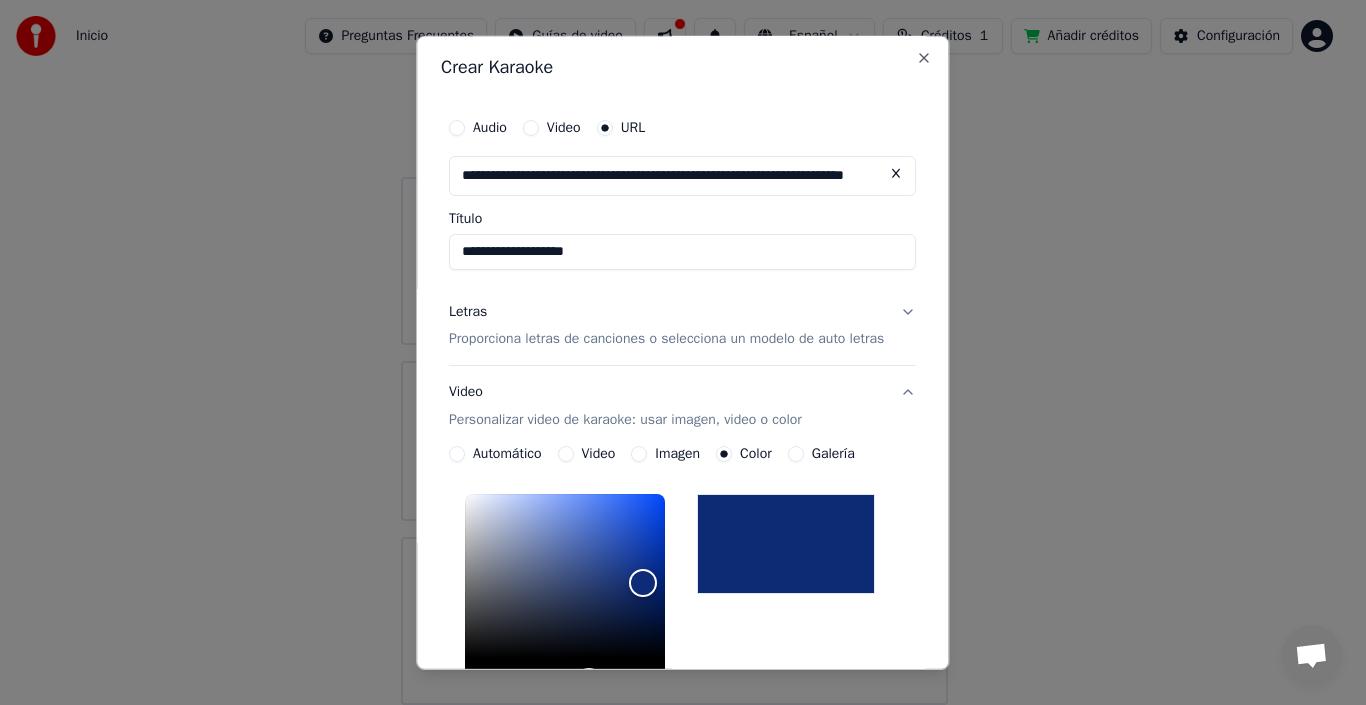 scroll, scrollTop: 0, scrollLeft: 0, axis: both 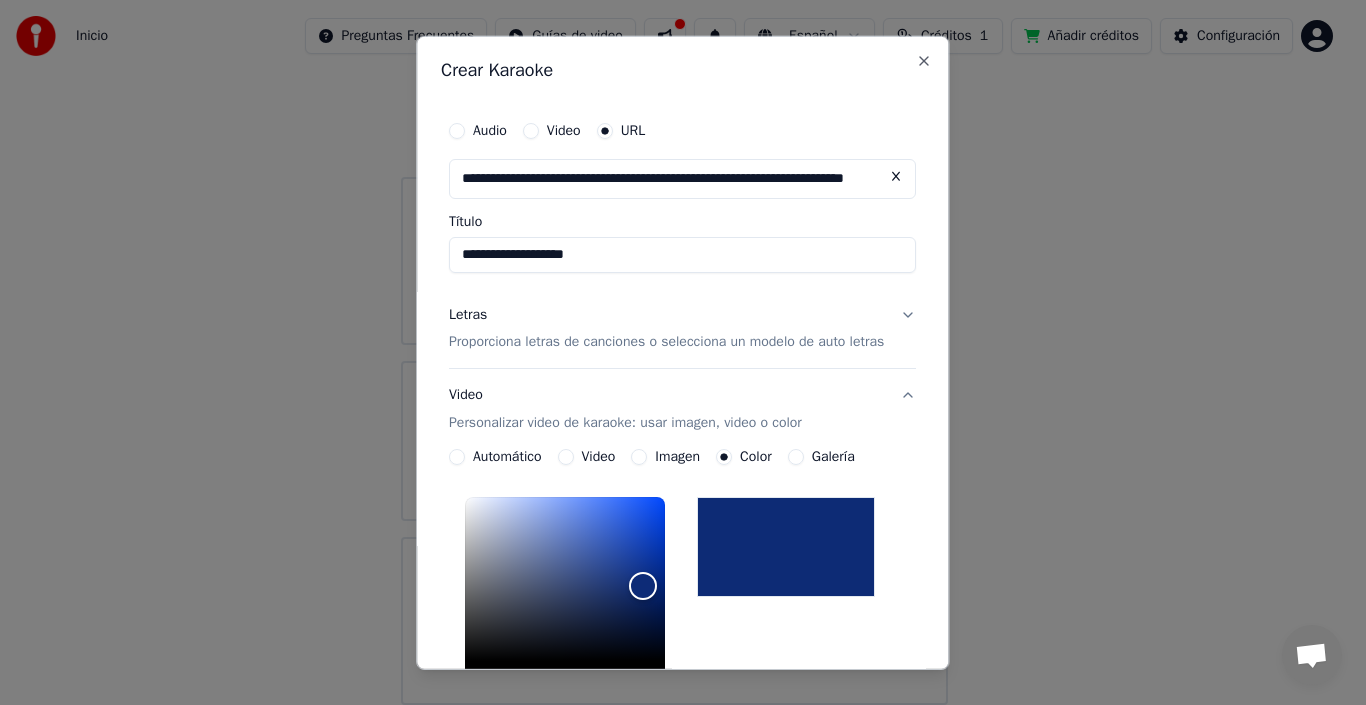 click on "Proporciona letras de canciones o selecciona un modelo de auto letras" at bounding box center (666, 342) 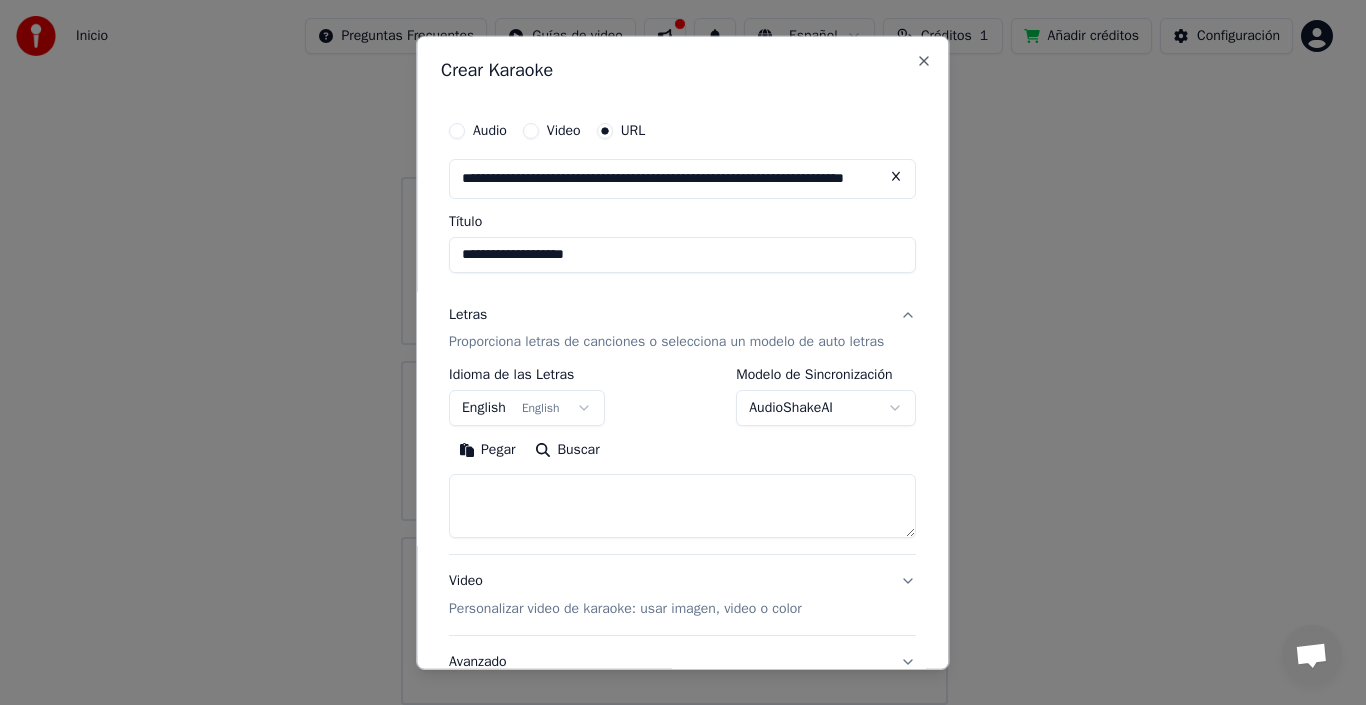 scroll, scrollTop: 100, scrollLeft: 0, axis: vertical 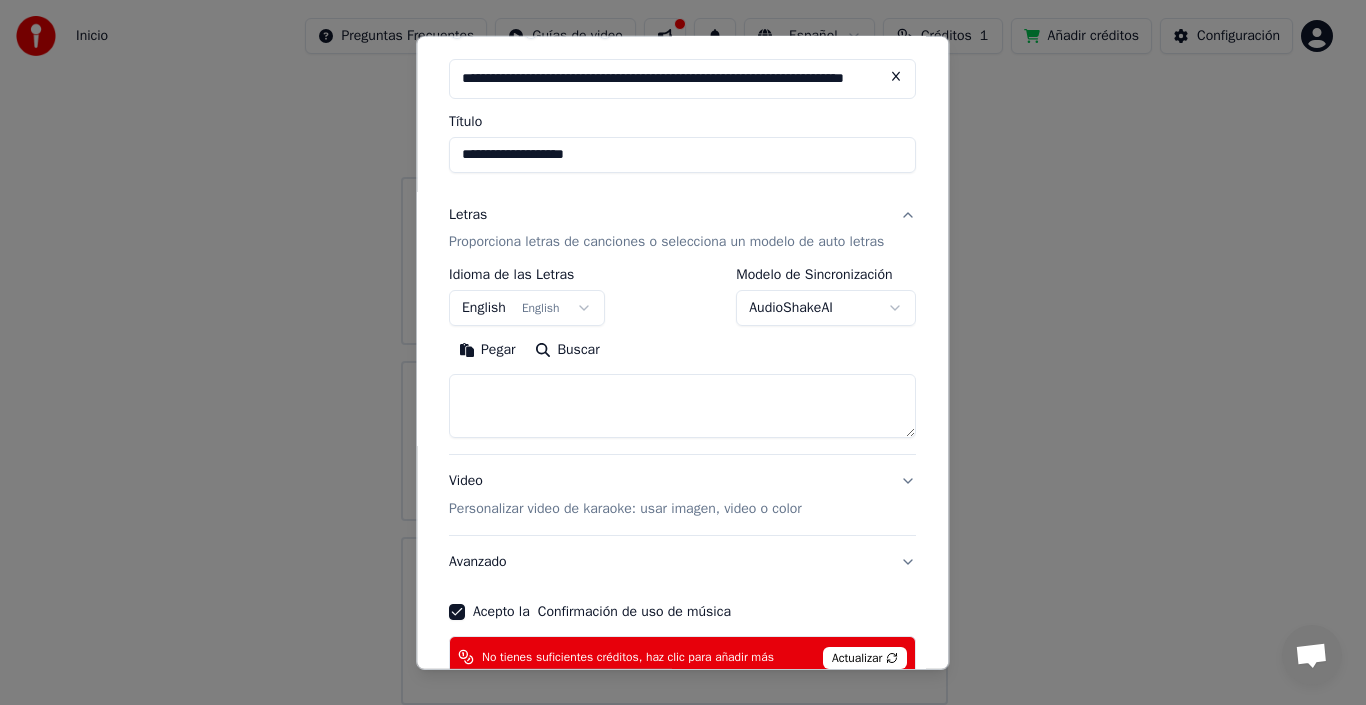 click on "**********" at bounding box center [674, 313] 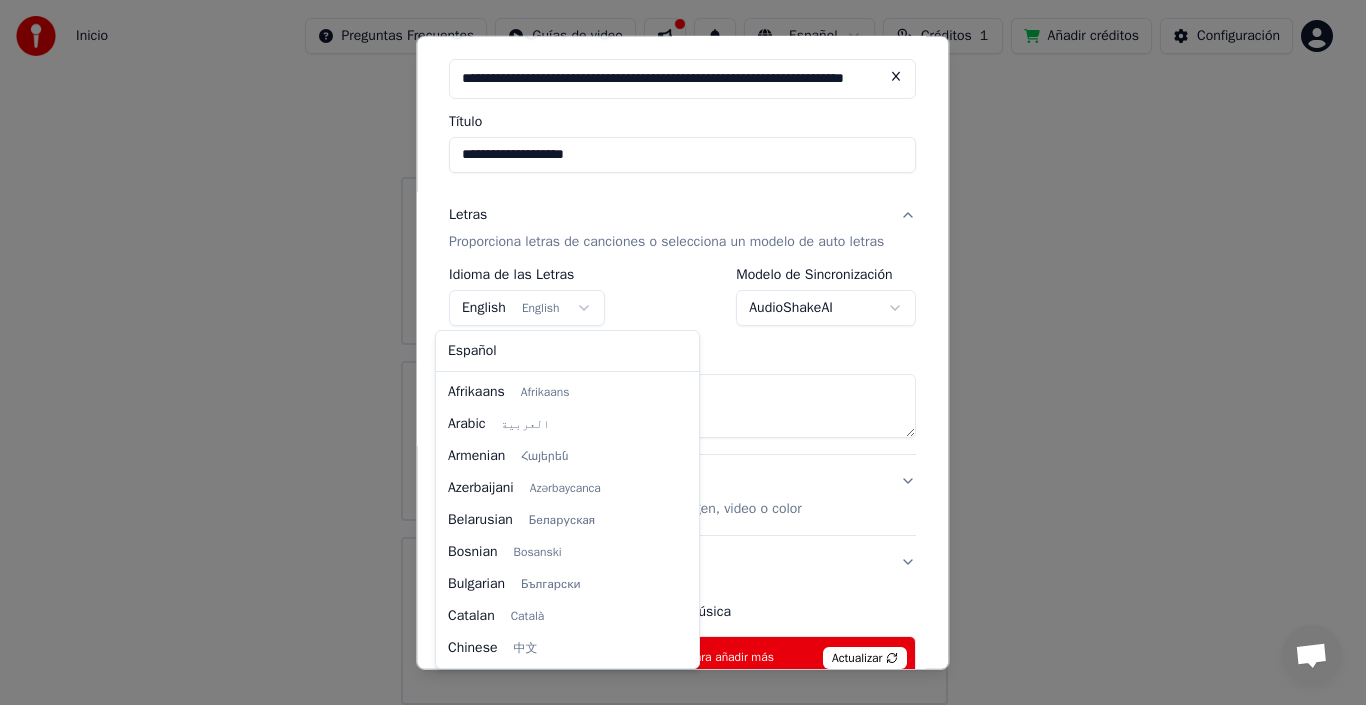 scroll, scrollTop: 160, scrollLeft: 0, axis: vertical 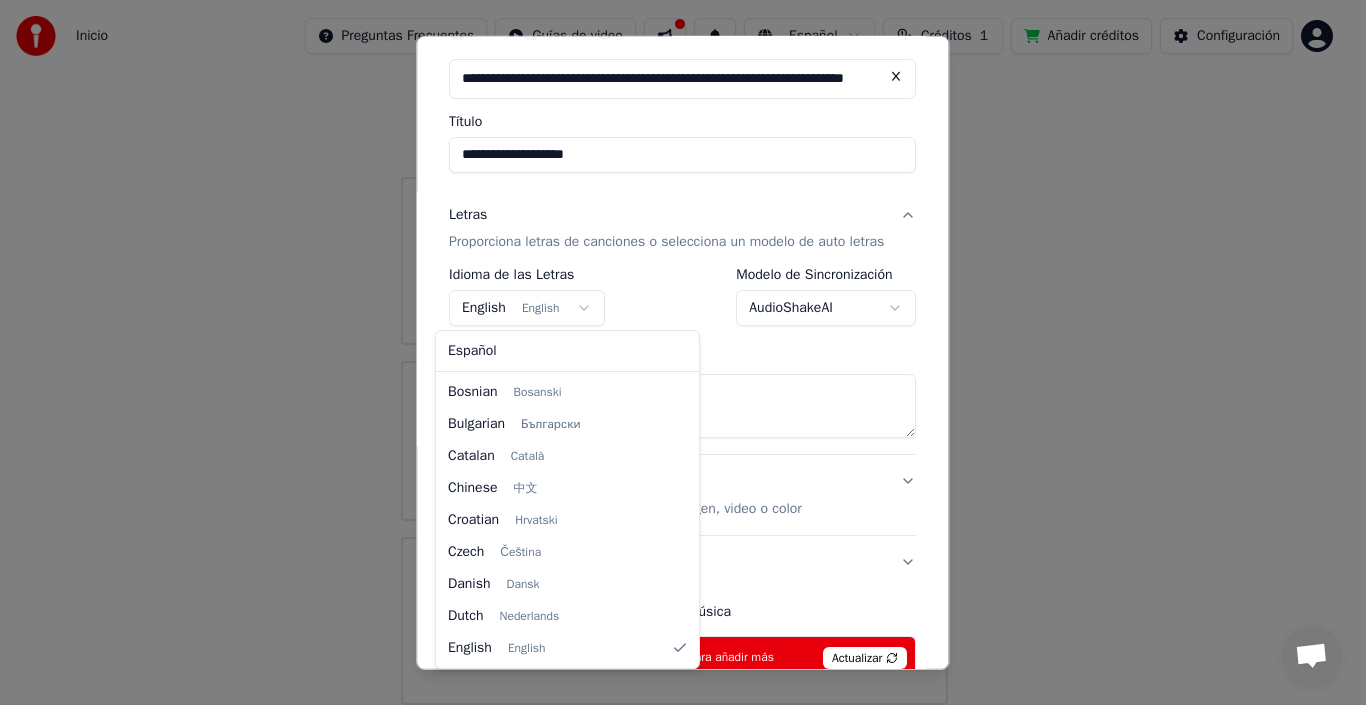 select on "**" 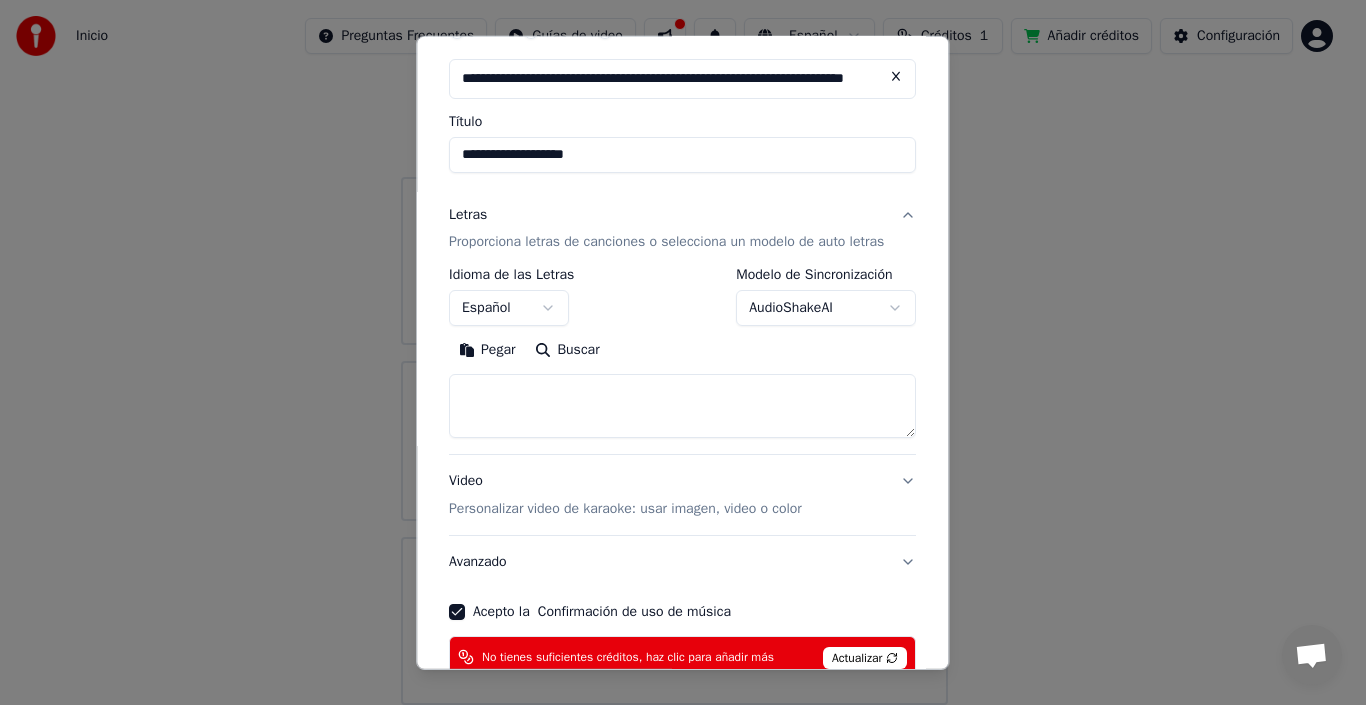 click on "Buscar" at bounding box center [568, 350] 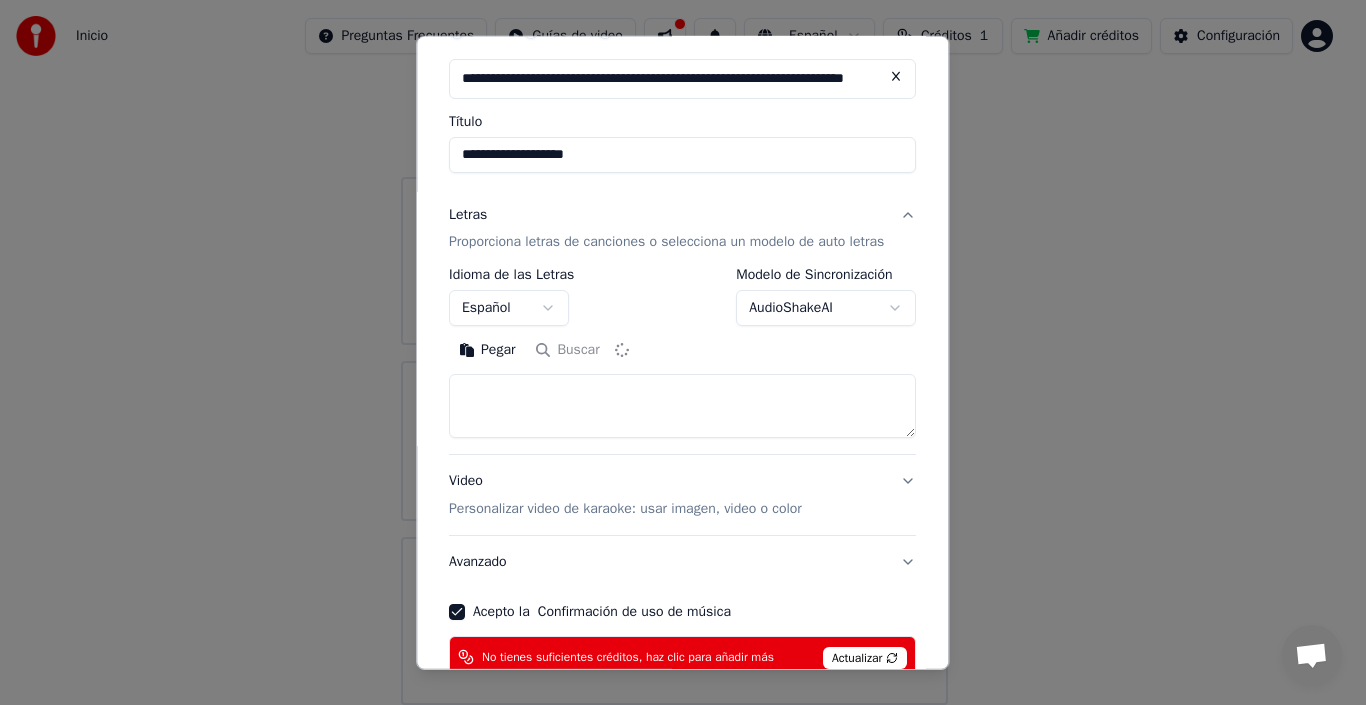 type on "**********" 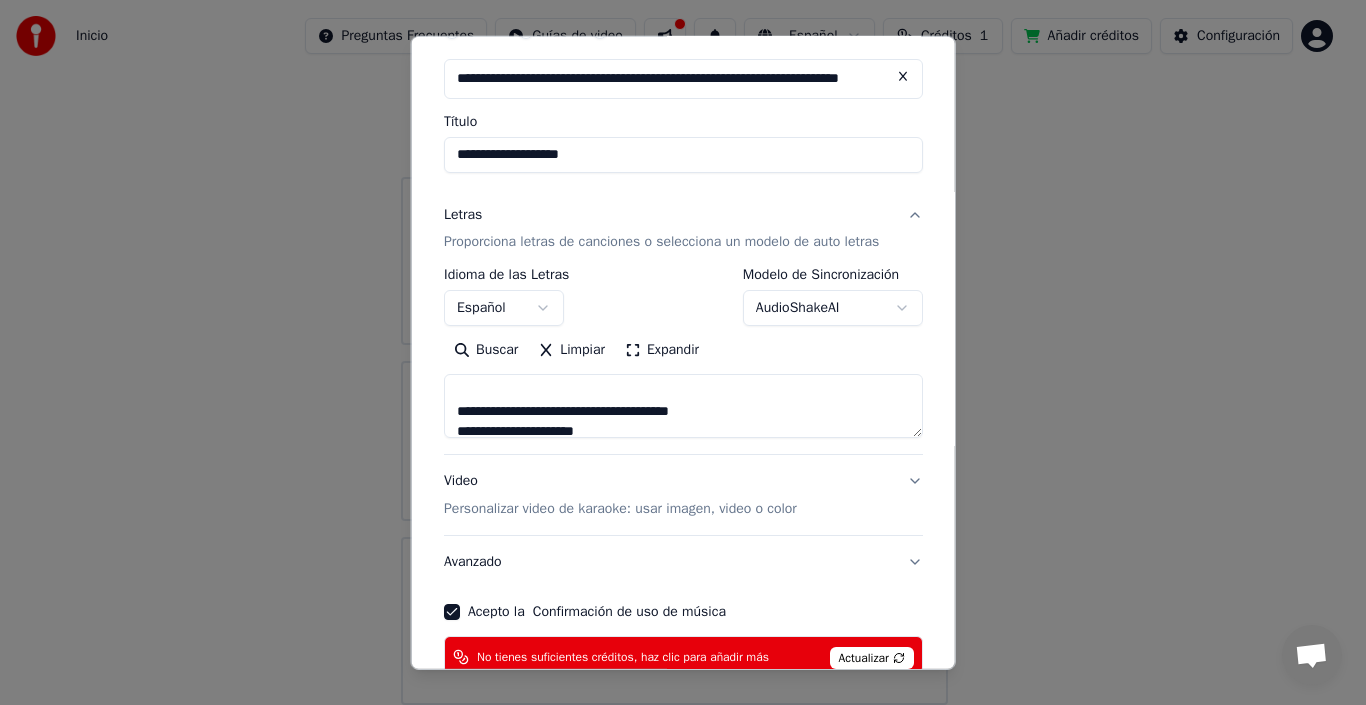 scroll, scrollTop: 400, scrollLeft: 0, axis: vertical 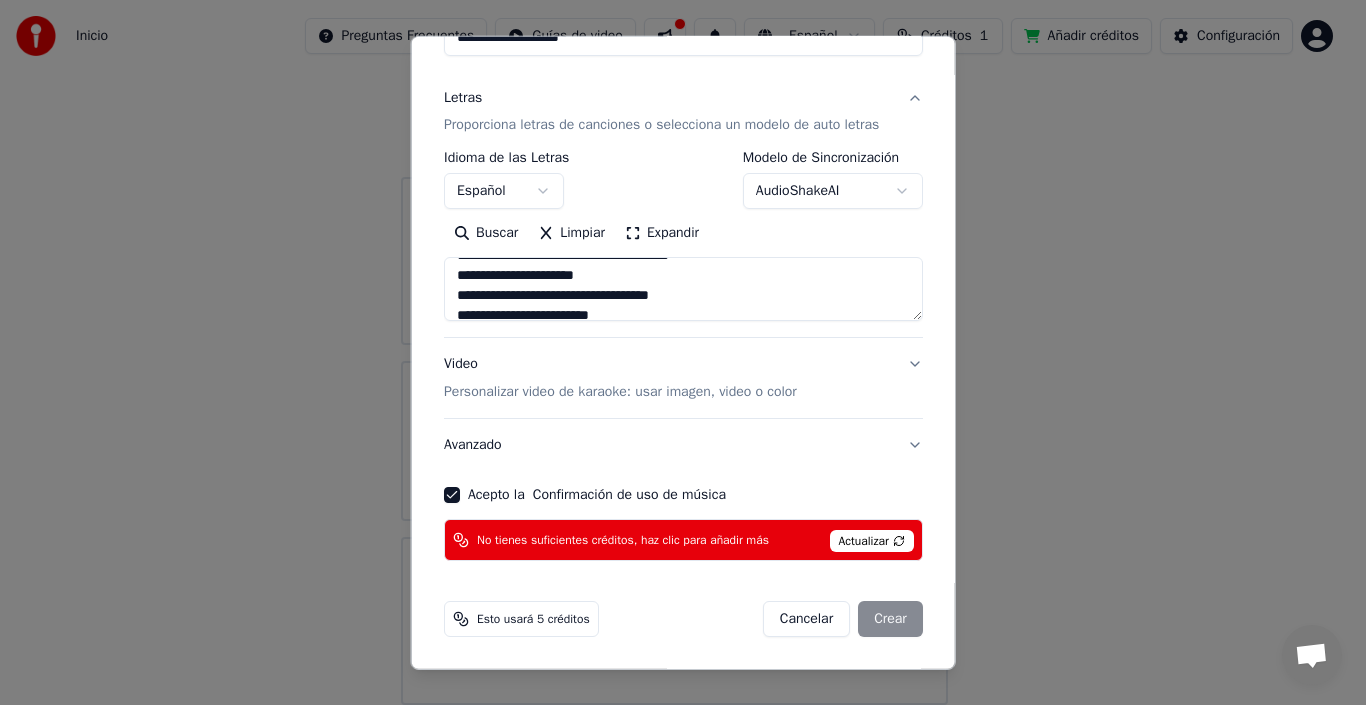 click on "Actualizar" at bounding box center (871, 541) 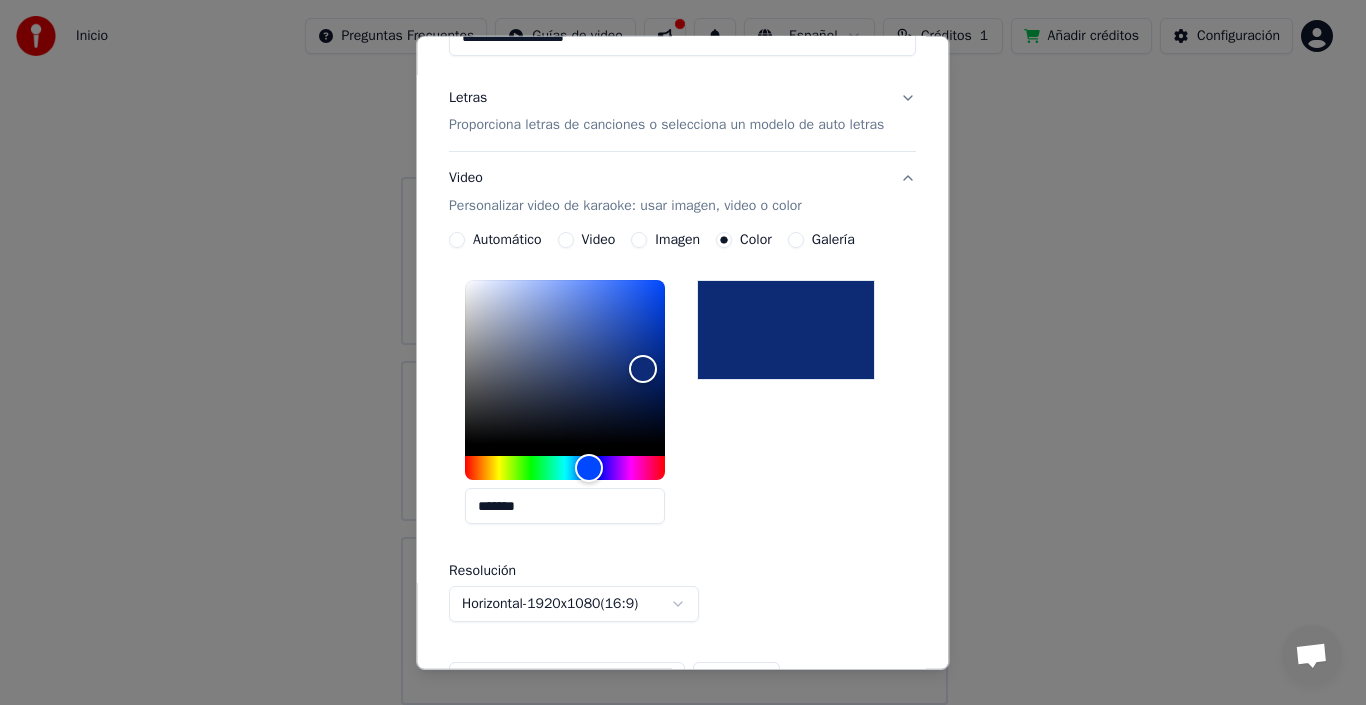 click at bounding box center (786, 330) 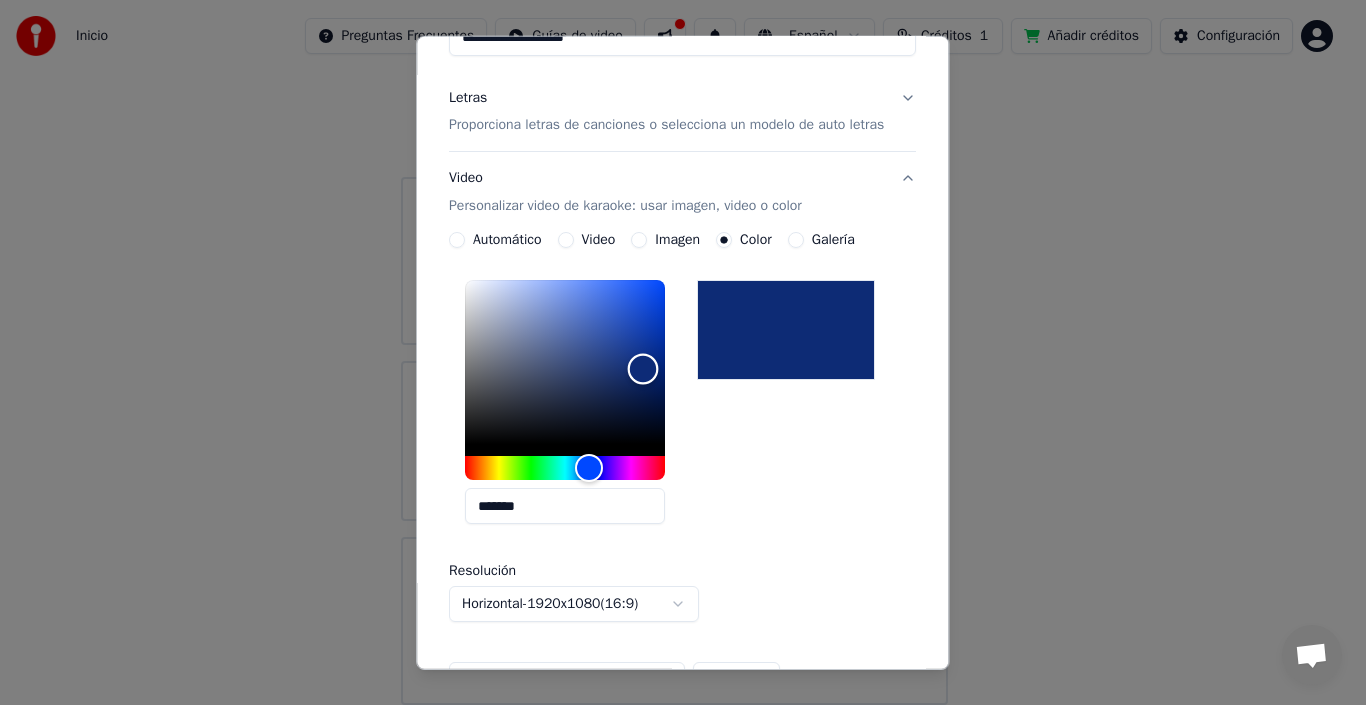 type on "*******" 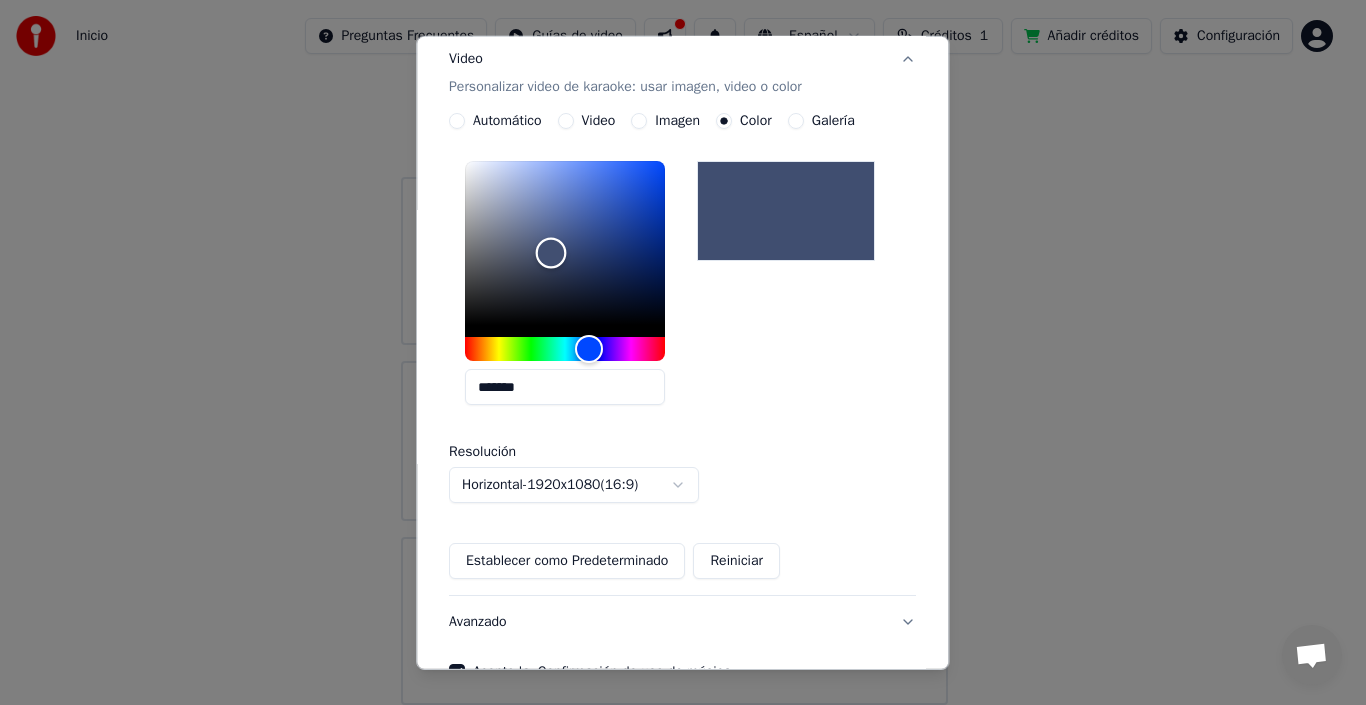 scroll, scrollTop: 513, scrollLeft: 0, axis: vertical 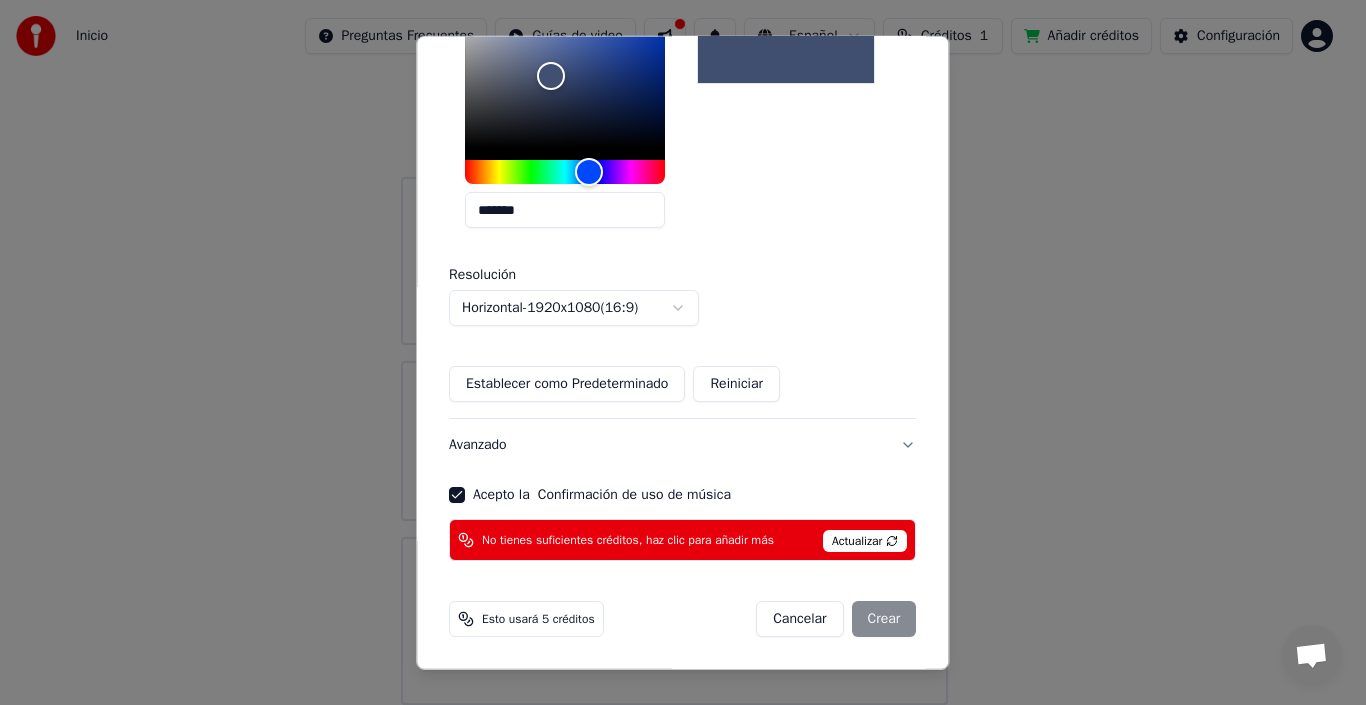 click on "Actualizar" at bounding box center [865, 541] 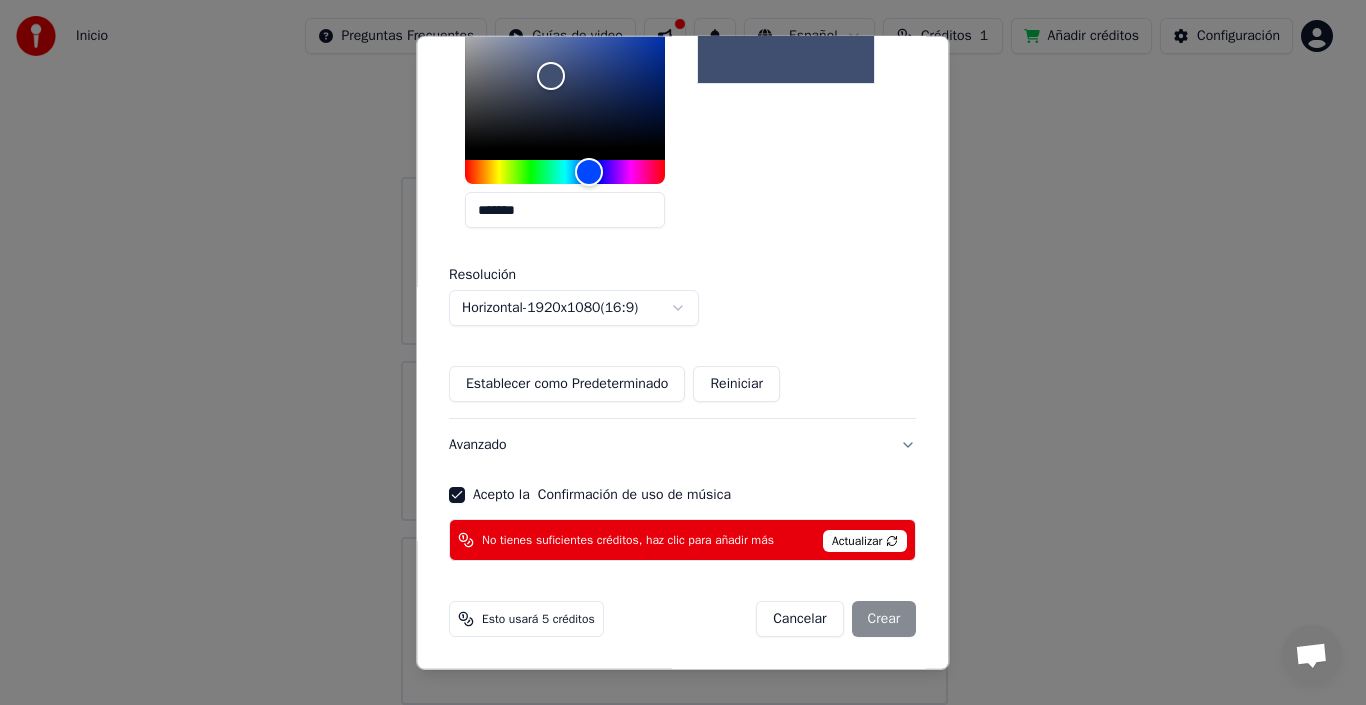 click on "No tienes suficientes créditos, haz clic para añadir más" at bounding box center (628, 540) 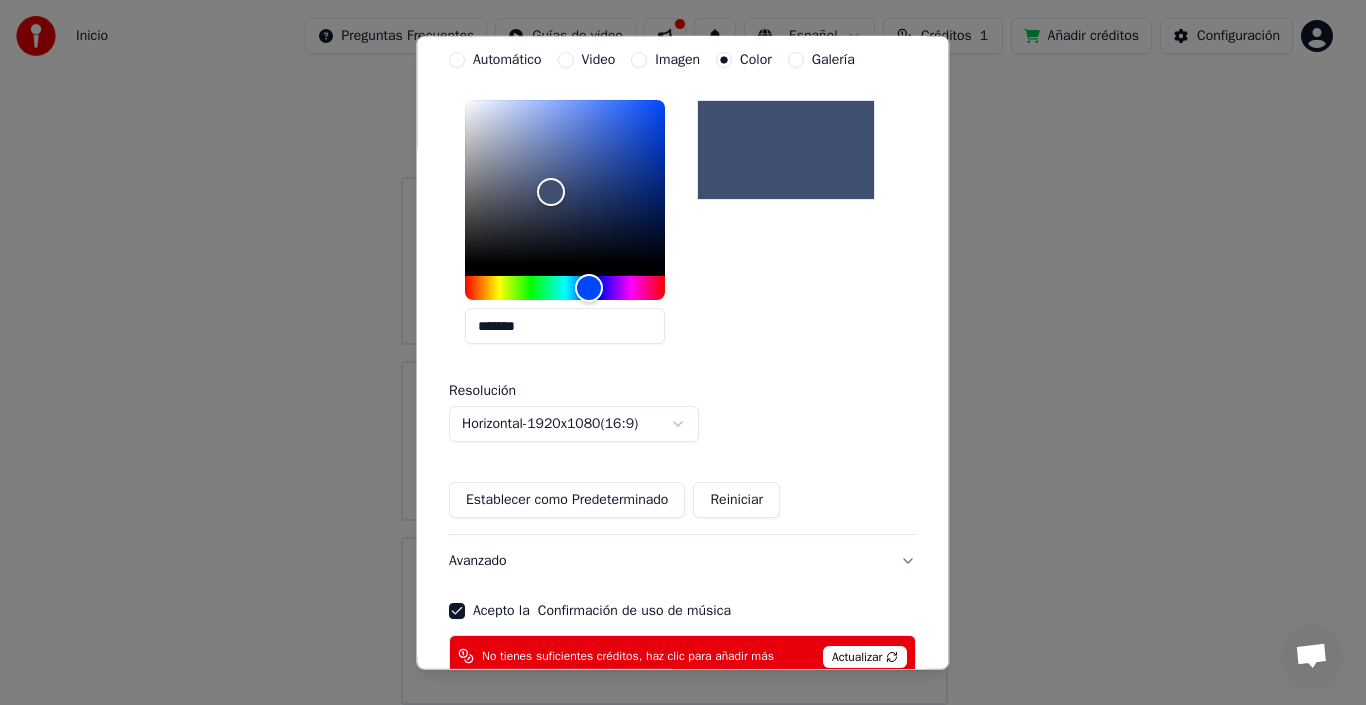 scroll, scrollTop: 213, scrollLeft: 0, axis: vertical 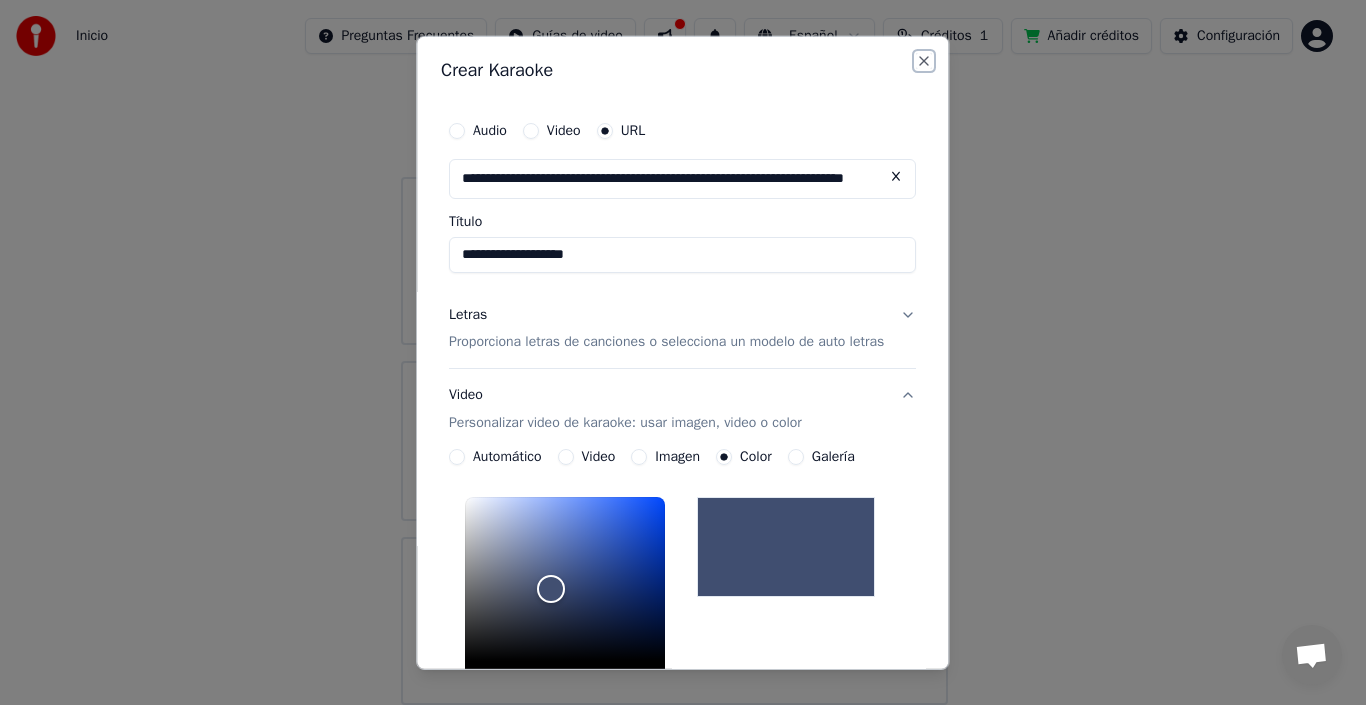 click on "Close" at bounding box center (925, 60) 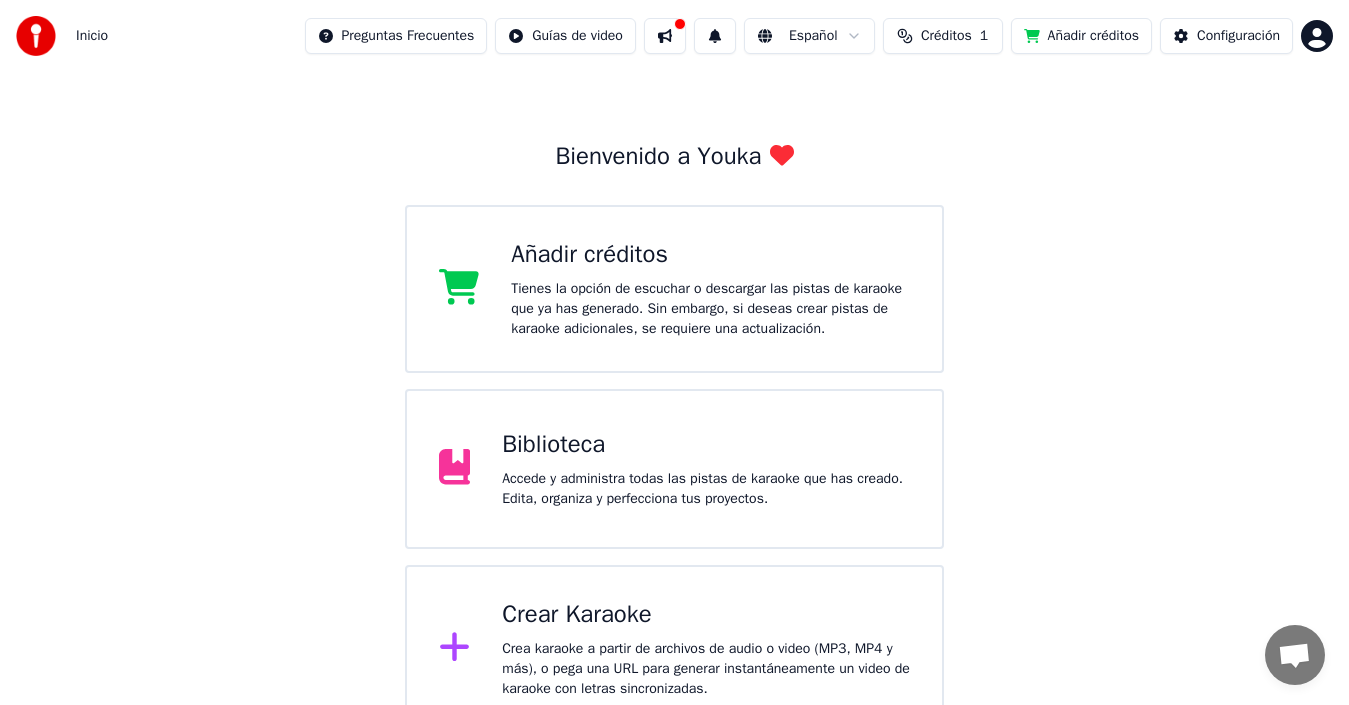 scroll, scrollTop: 79, scrollLeft: 0, axis: vertical 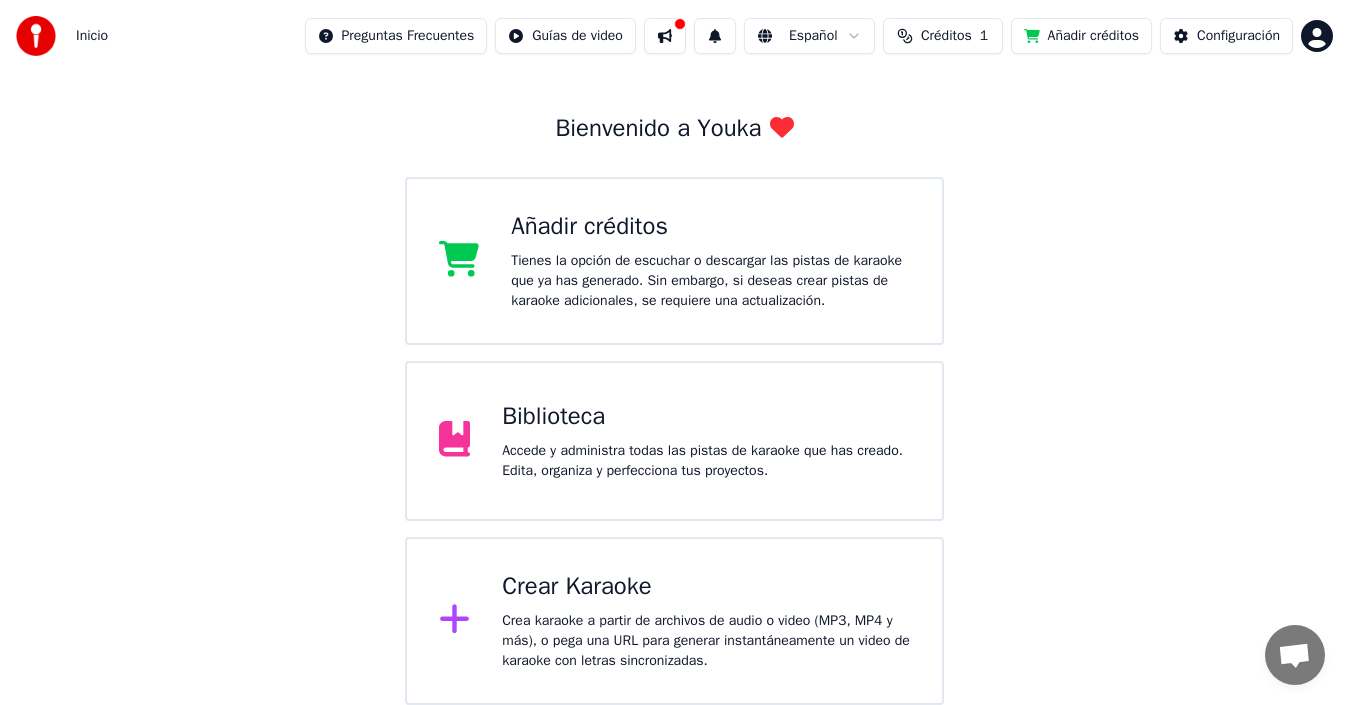 click on "Biblioteca Accede y administra todas las pistas de karaoke que has creado. Edita, organiza y perfecciona tus proyectos." at bounding box center (675, 441) 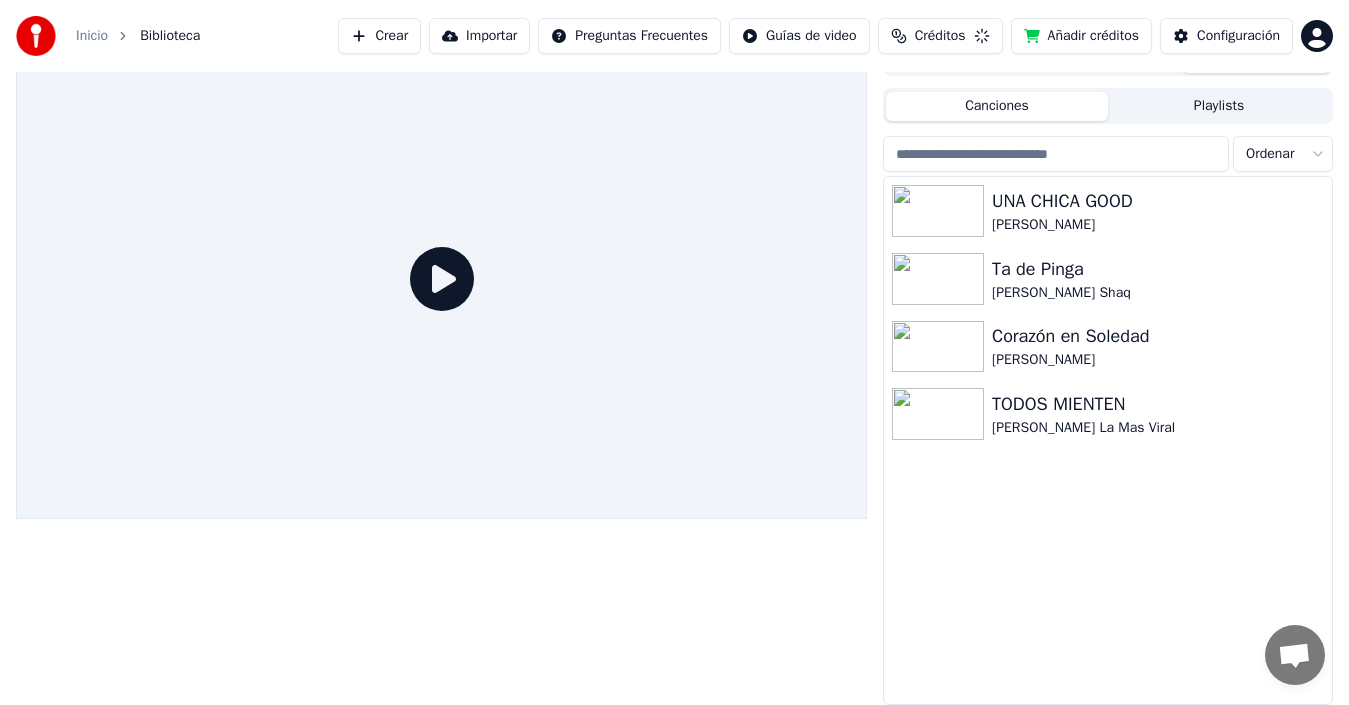 scroll, scrollTop: 32, scrollLeft: 0, axis: vertical 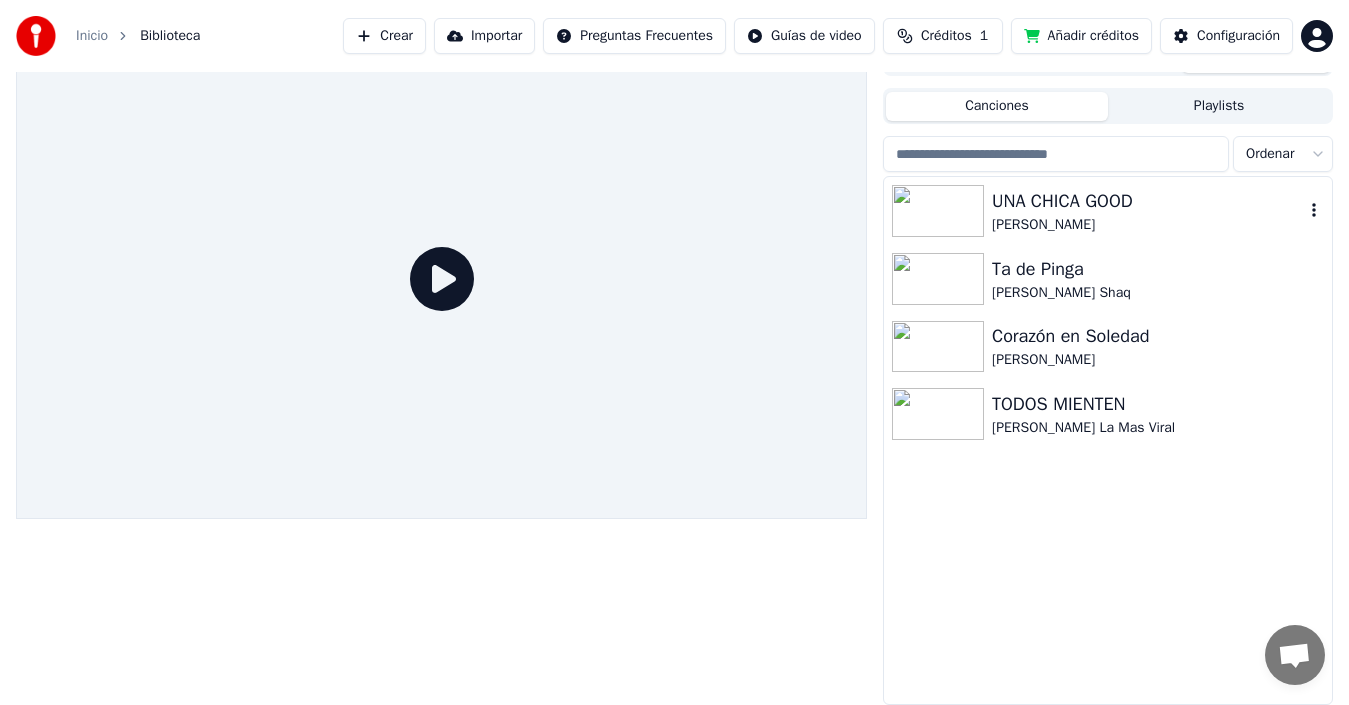 click at bounding box center [938, 211] 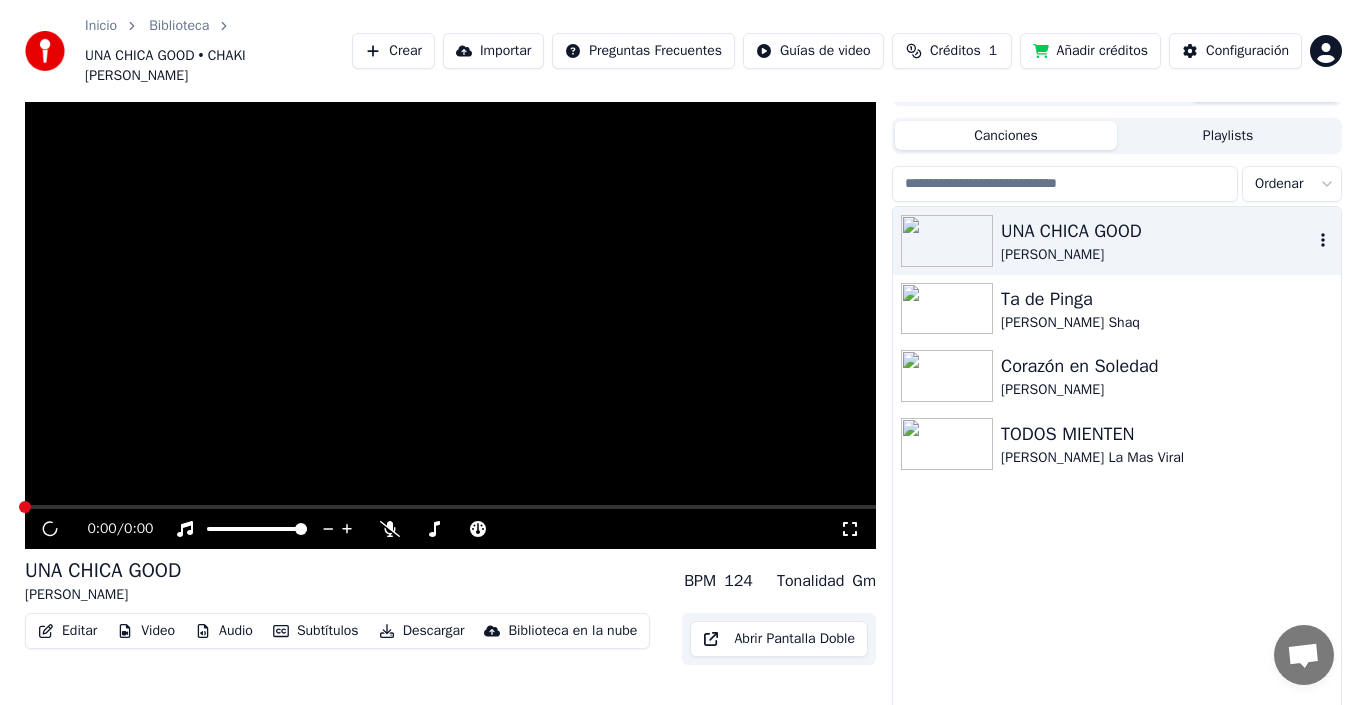 scroll, scrollTop: 42, scrollLeft: 0, axis: vertical 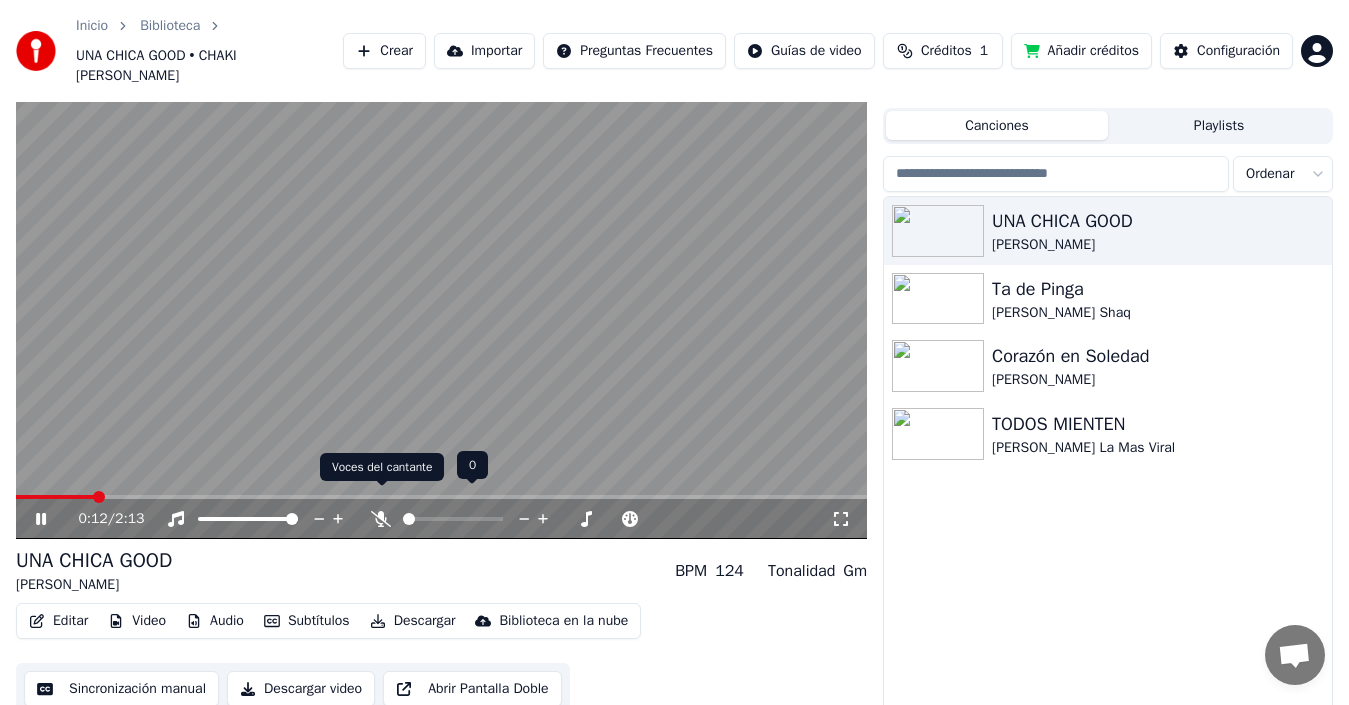 click 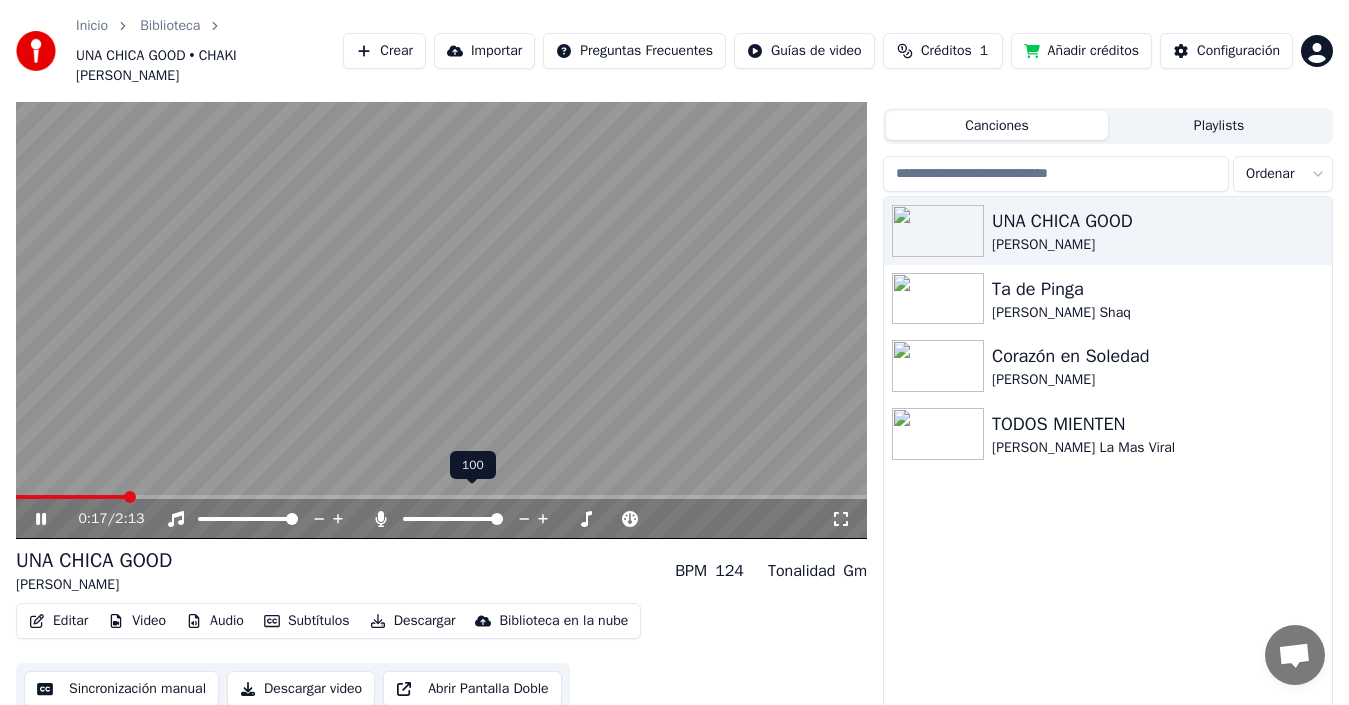 drag, startPoint x: 451, startPoint y: 493, endPoint x: 451, endPoint y: 507, distance: 14 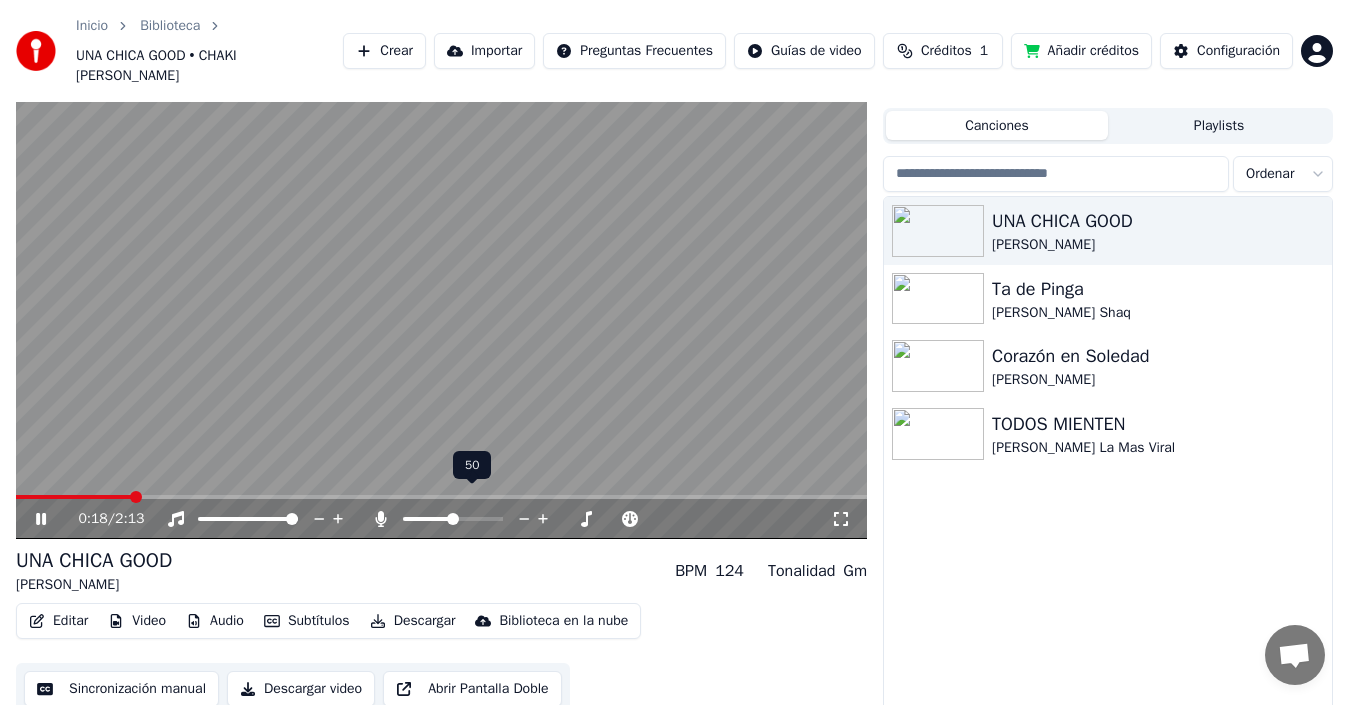 click at bounding box center (428, 519) 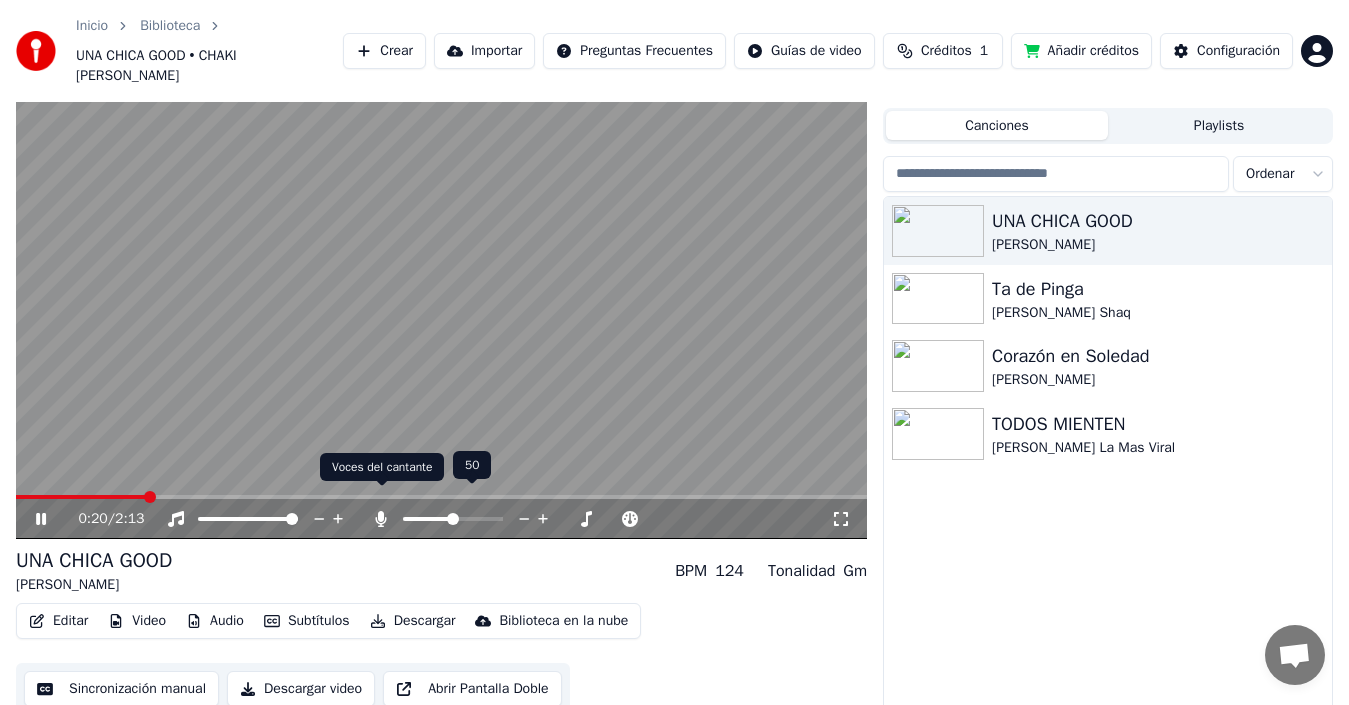 click 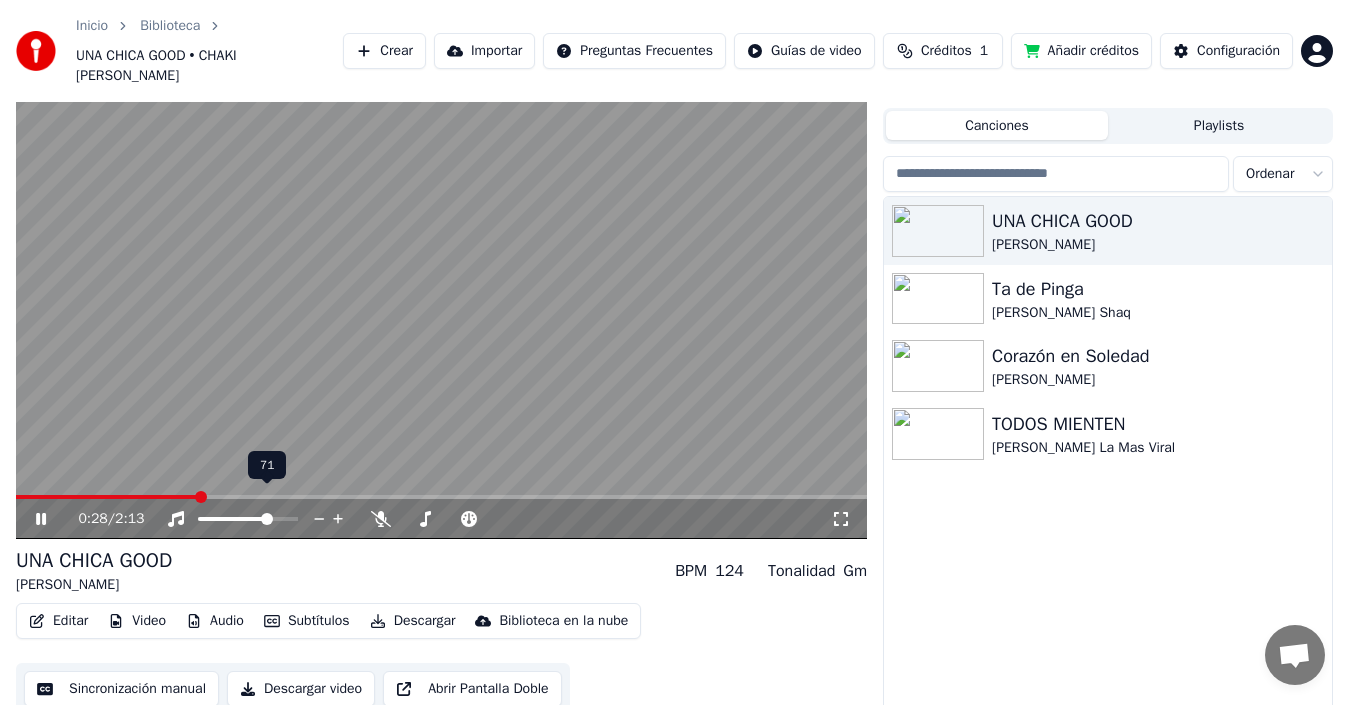 click at bounding box center [267, 519] 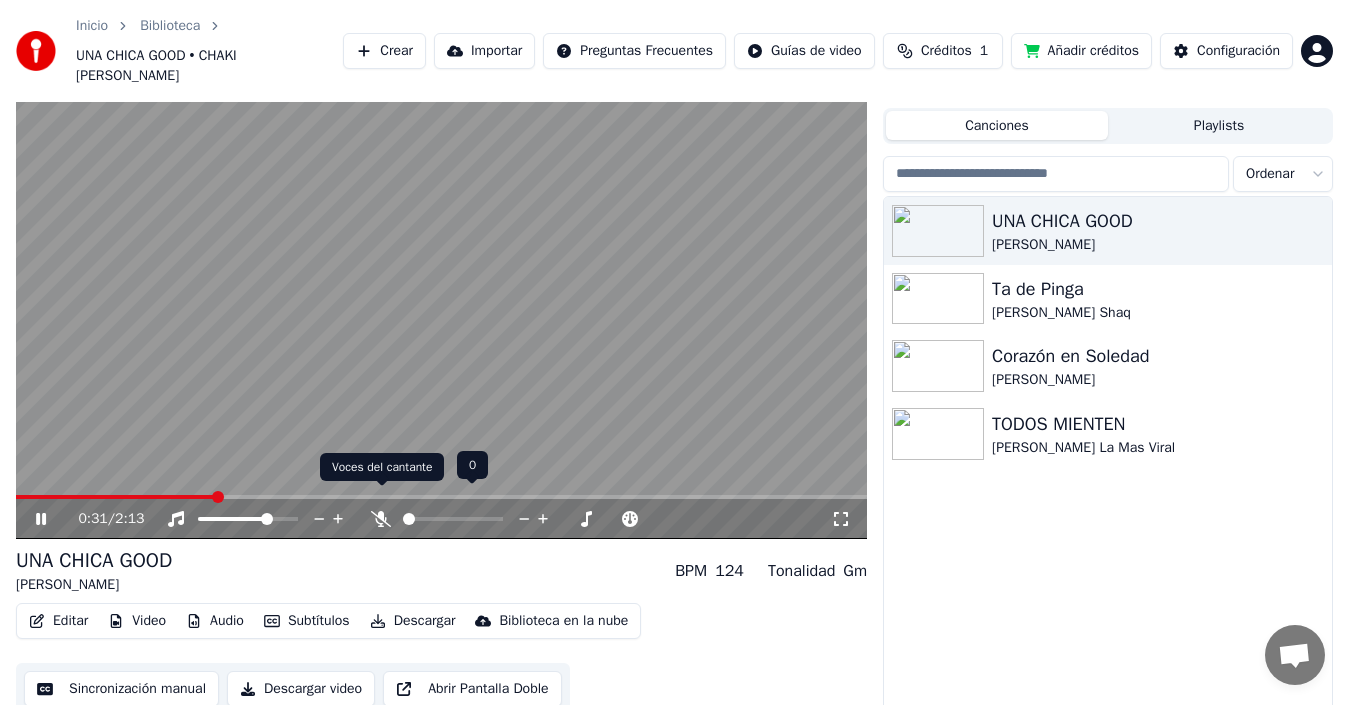 click 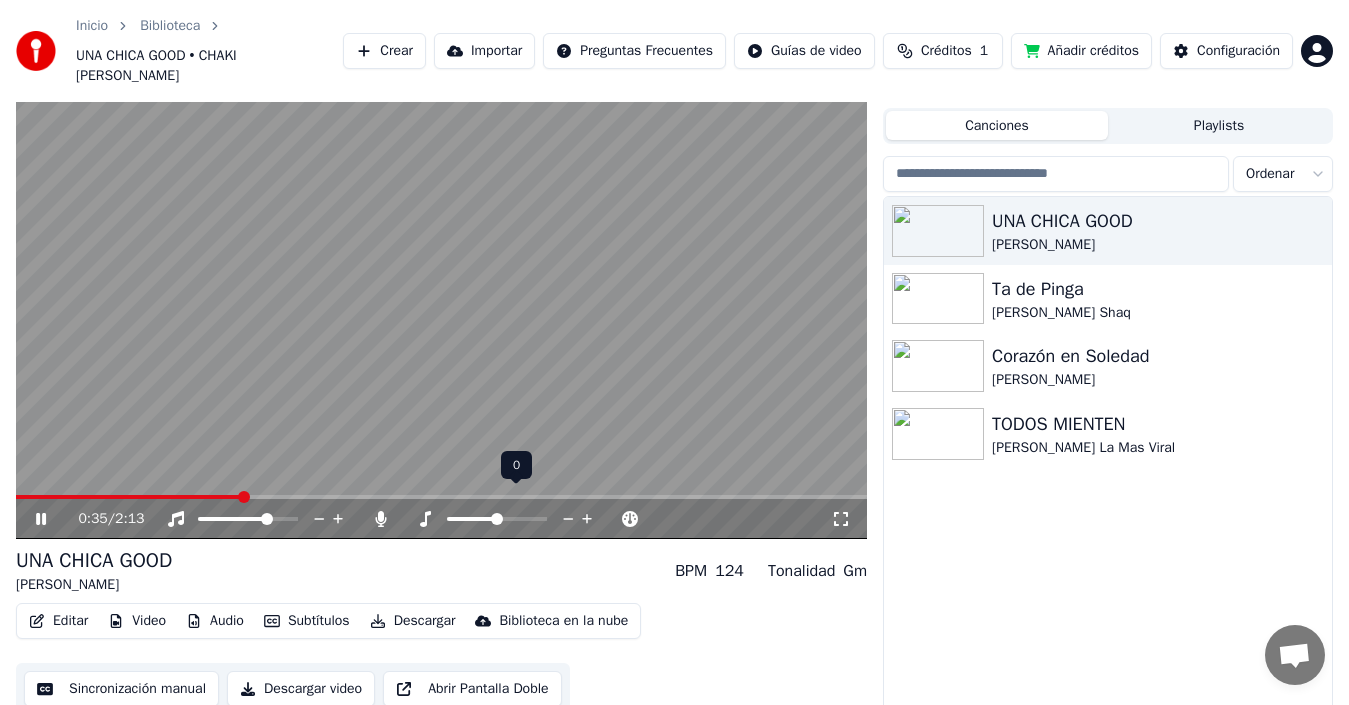 click at bounding box center (515, 519) 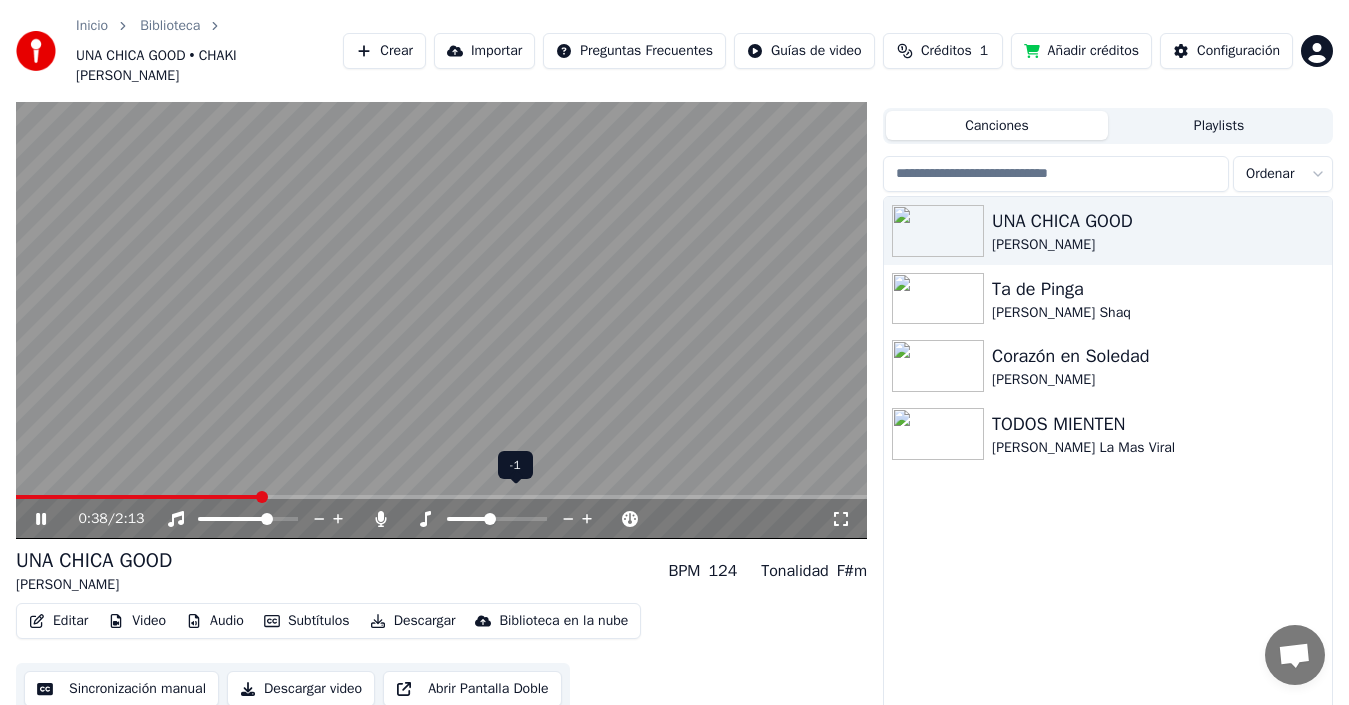 click at bounding box center [468, 519] 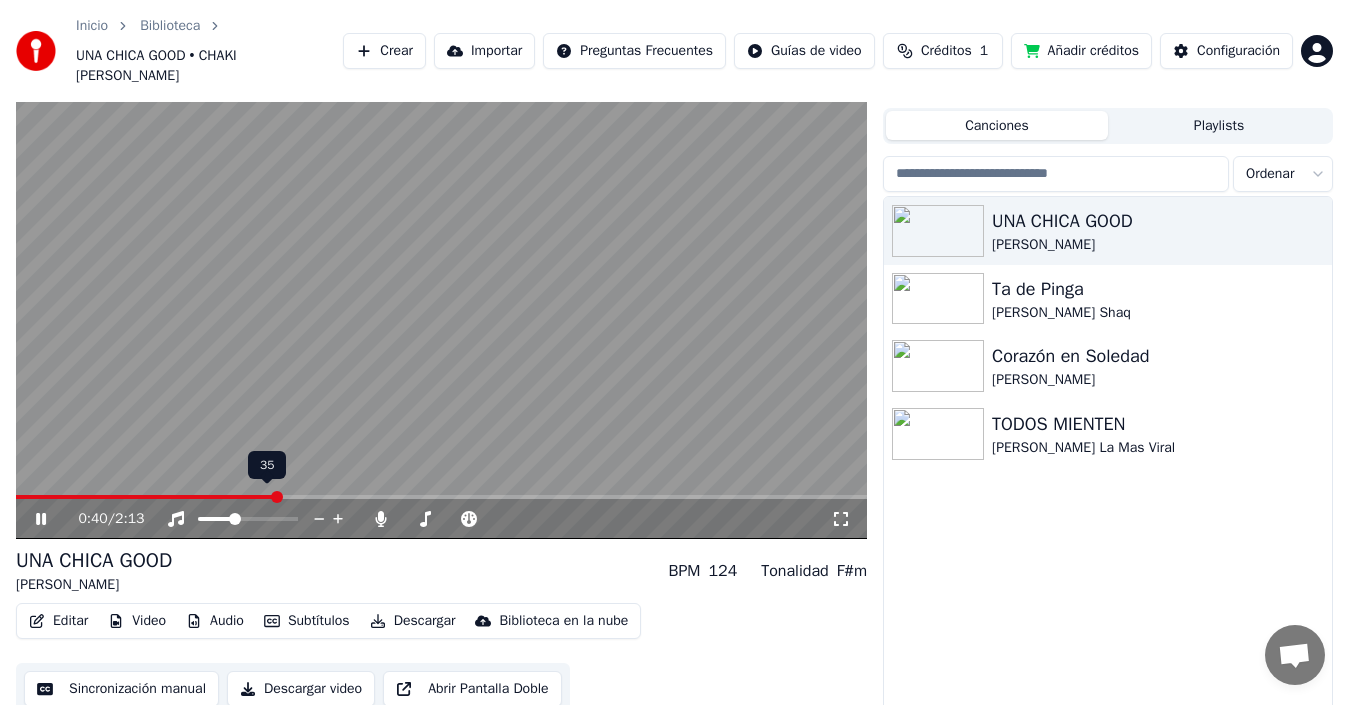 click at bounding box center (215, 519) 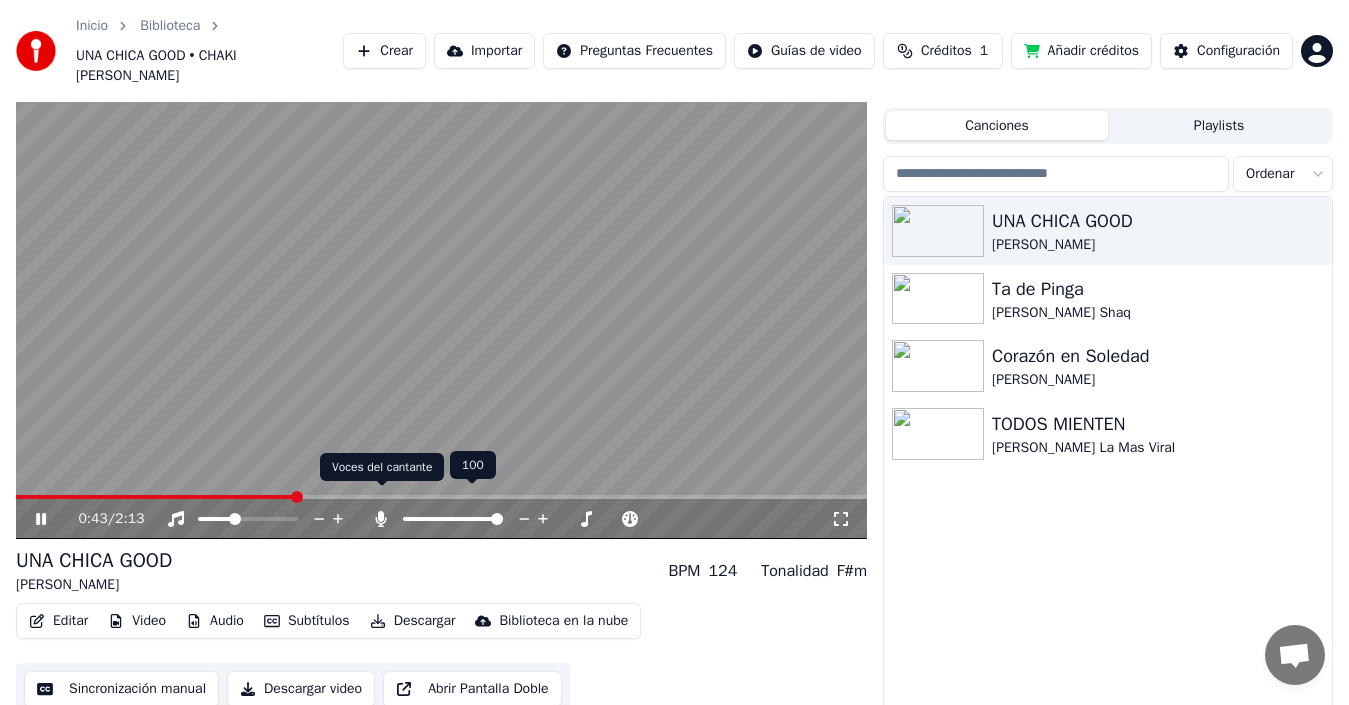click 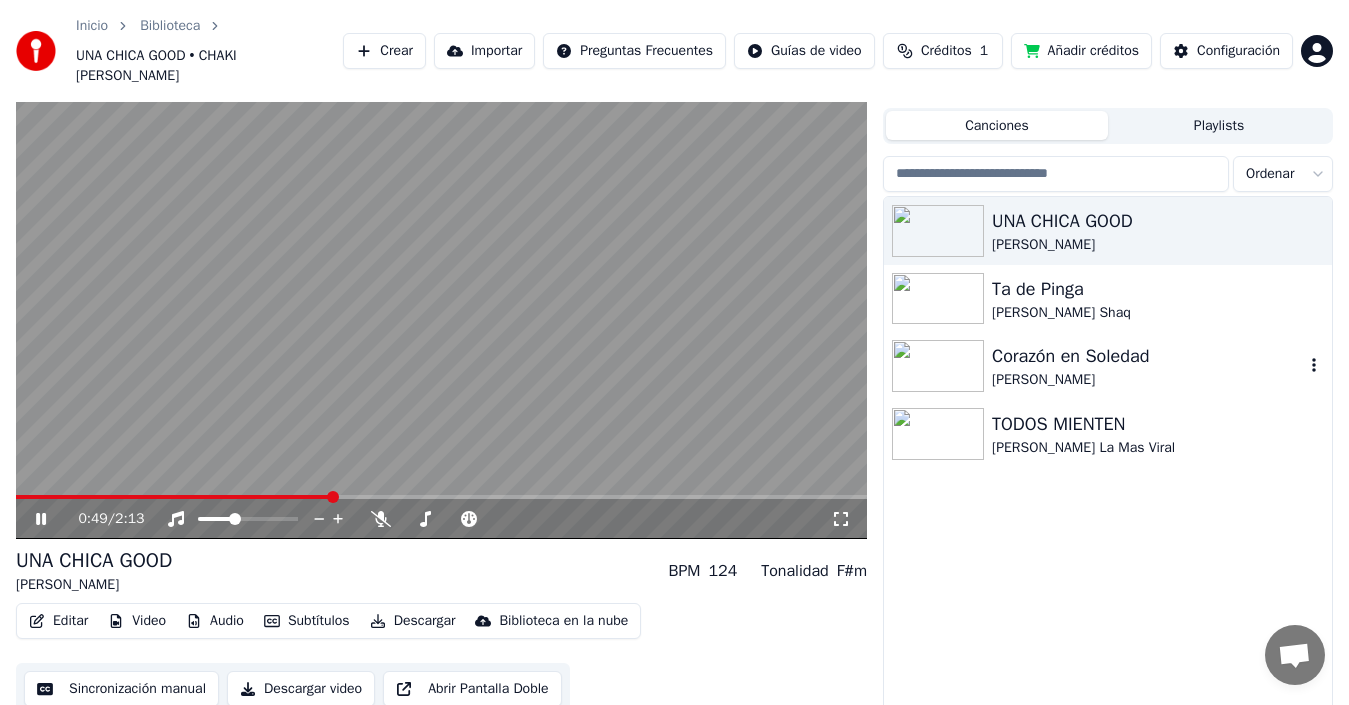 click at bounding box center [938, 366] 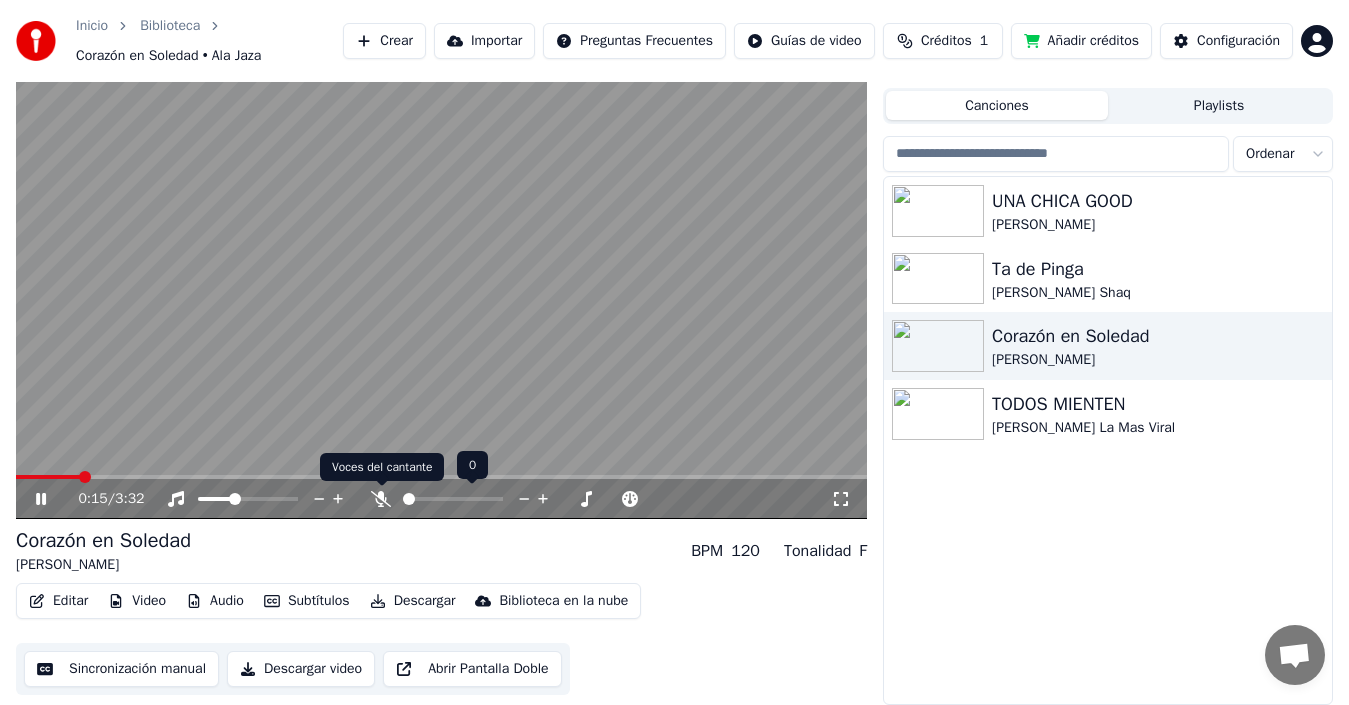 click 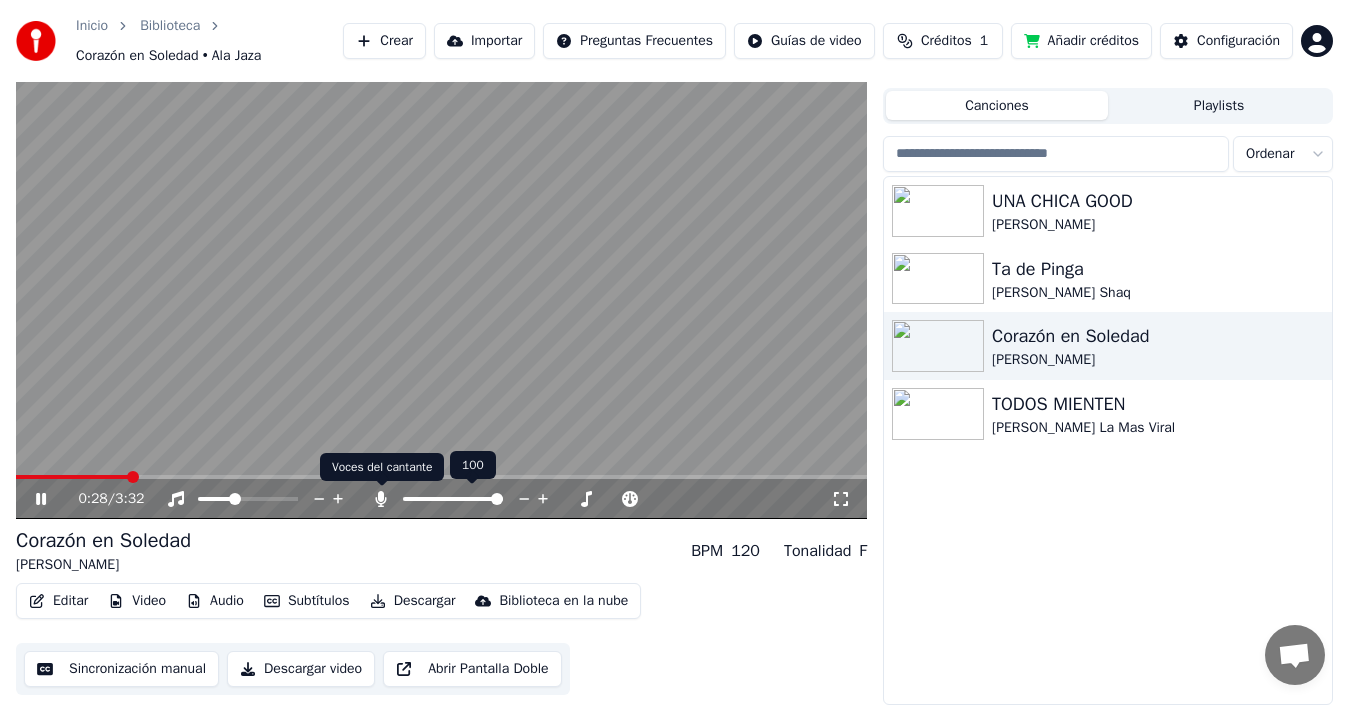 click 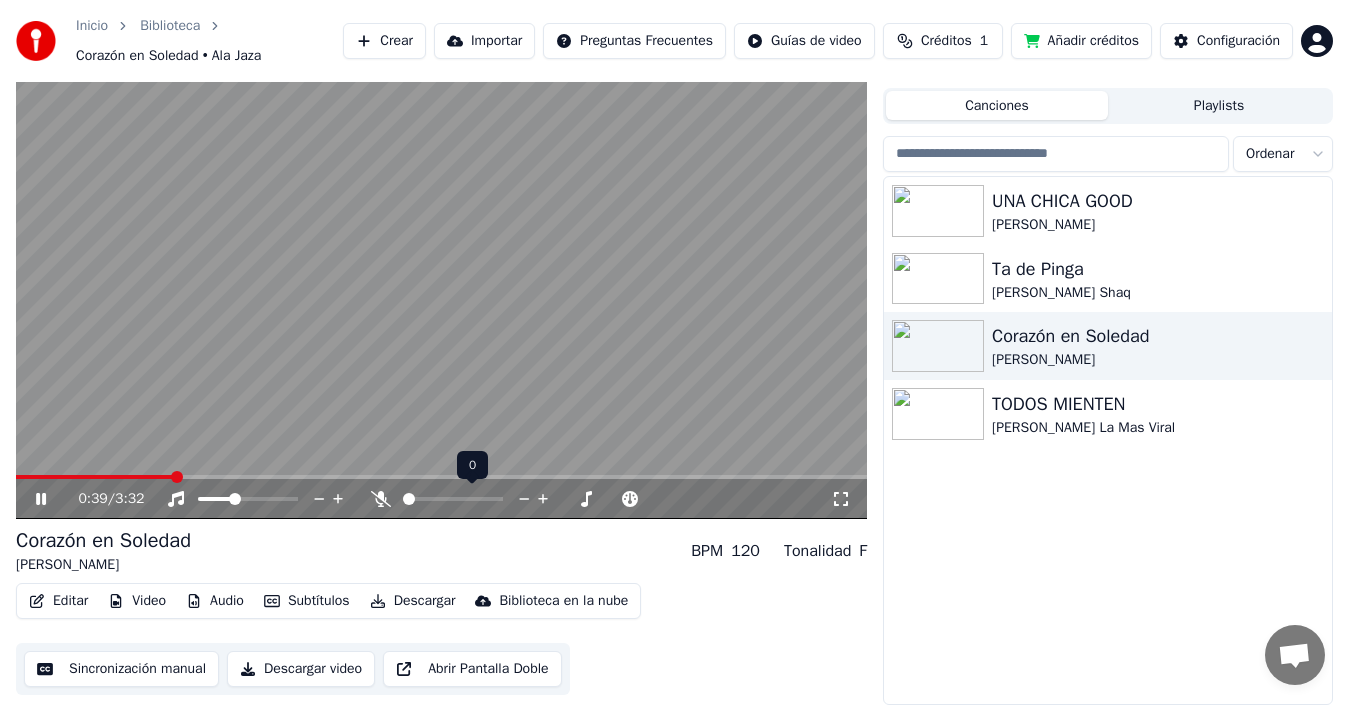 click 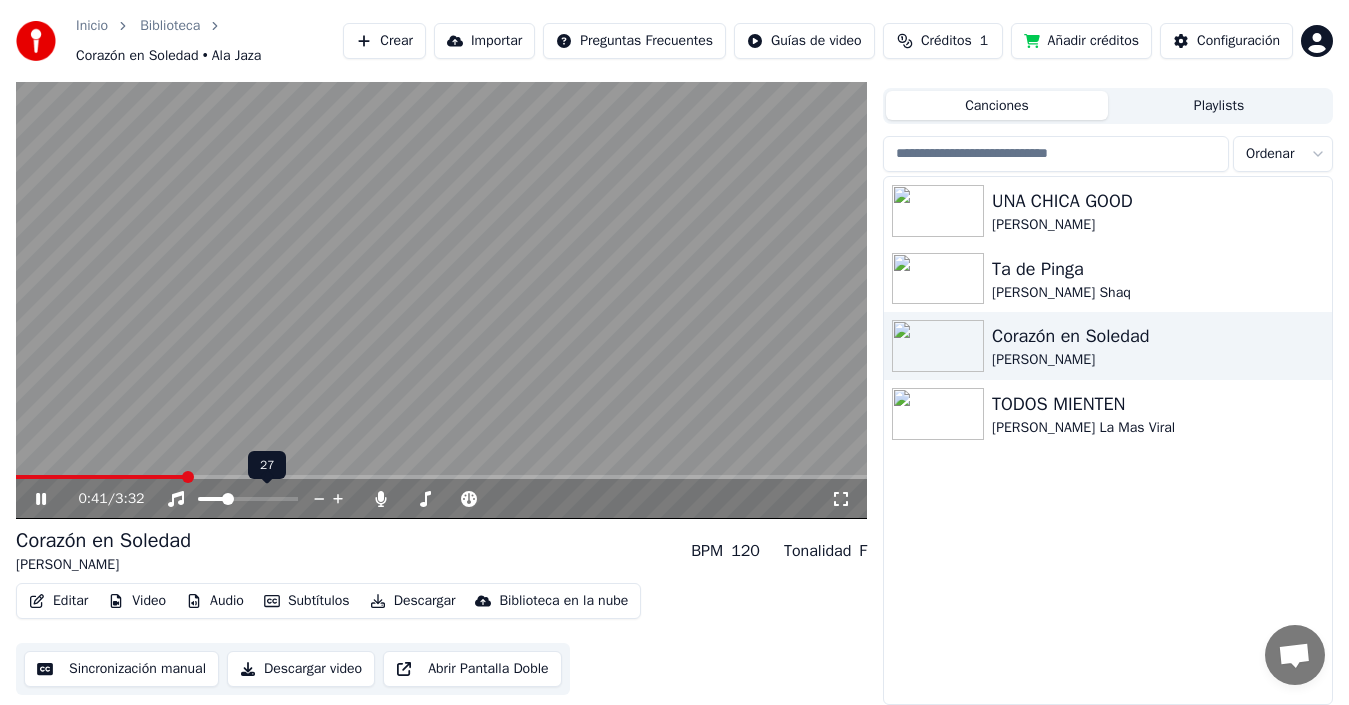 click at bounding box center (228, 499) 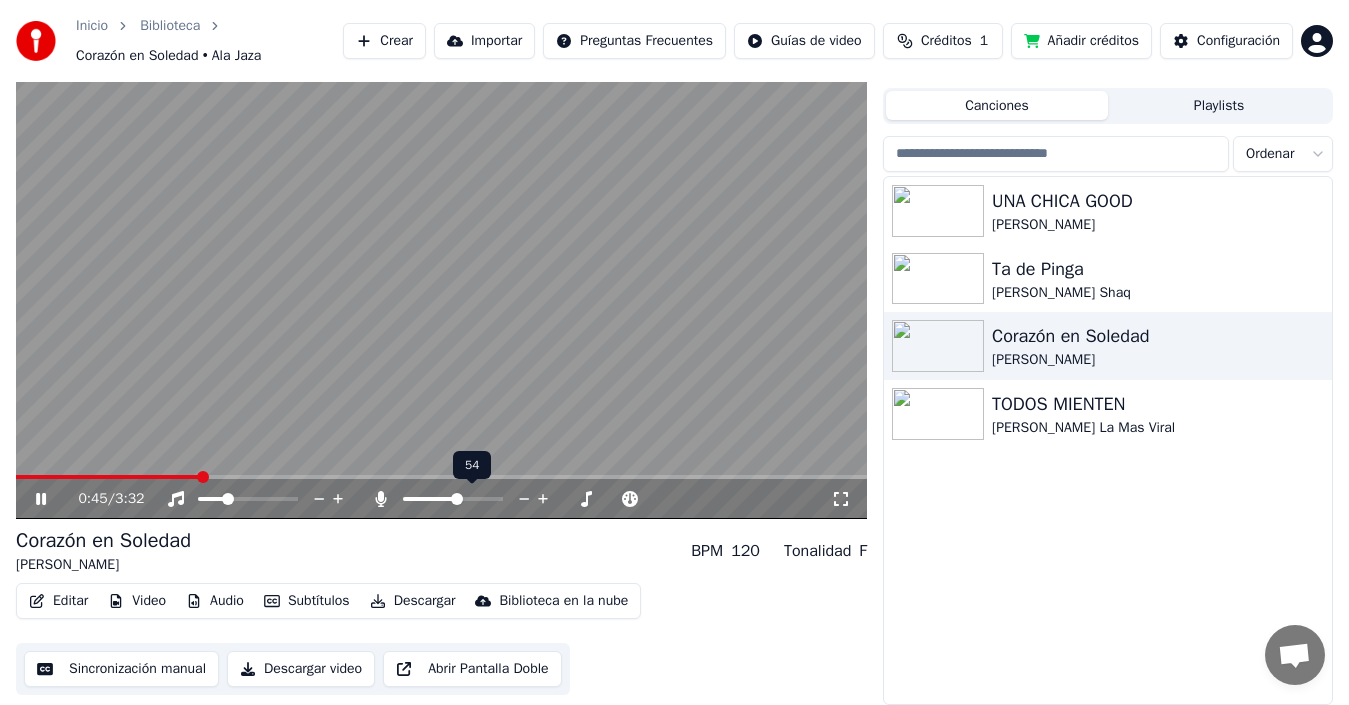 click at bounding box center (457, 499) 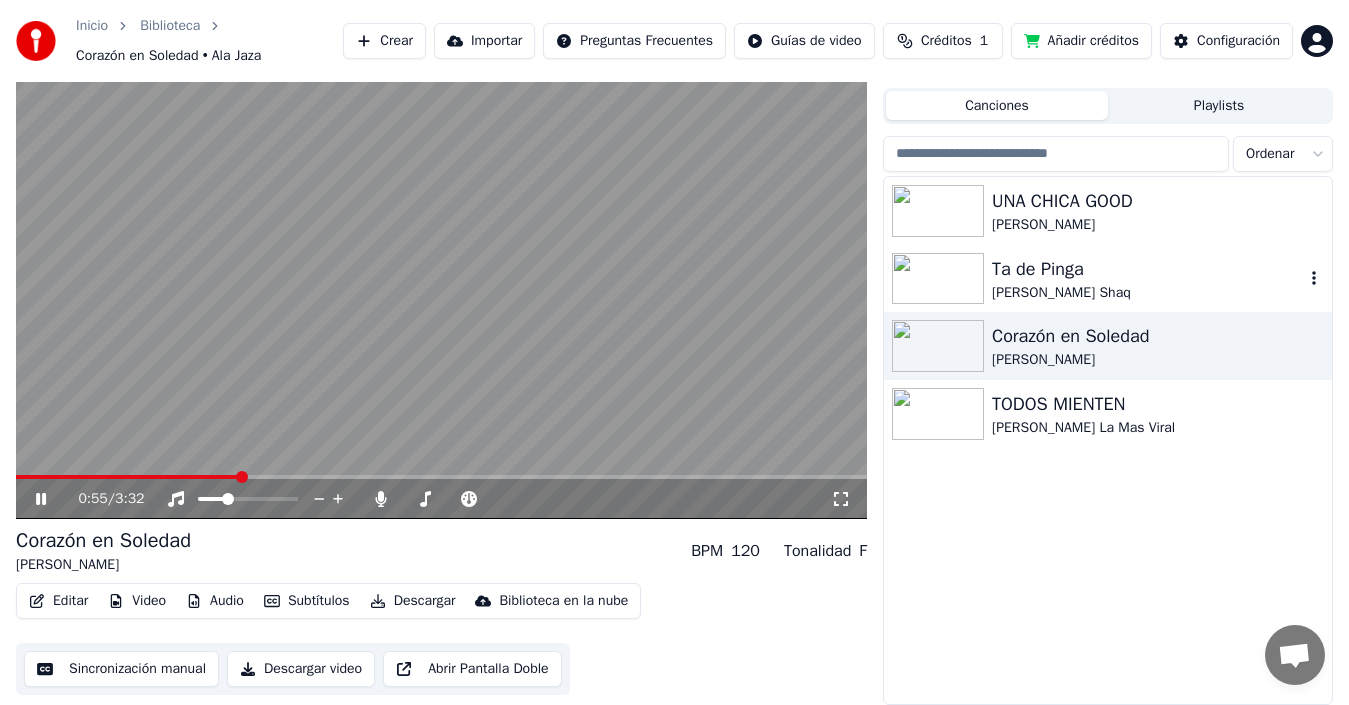 click at bounding box center [938, 279] 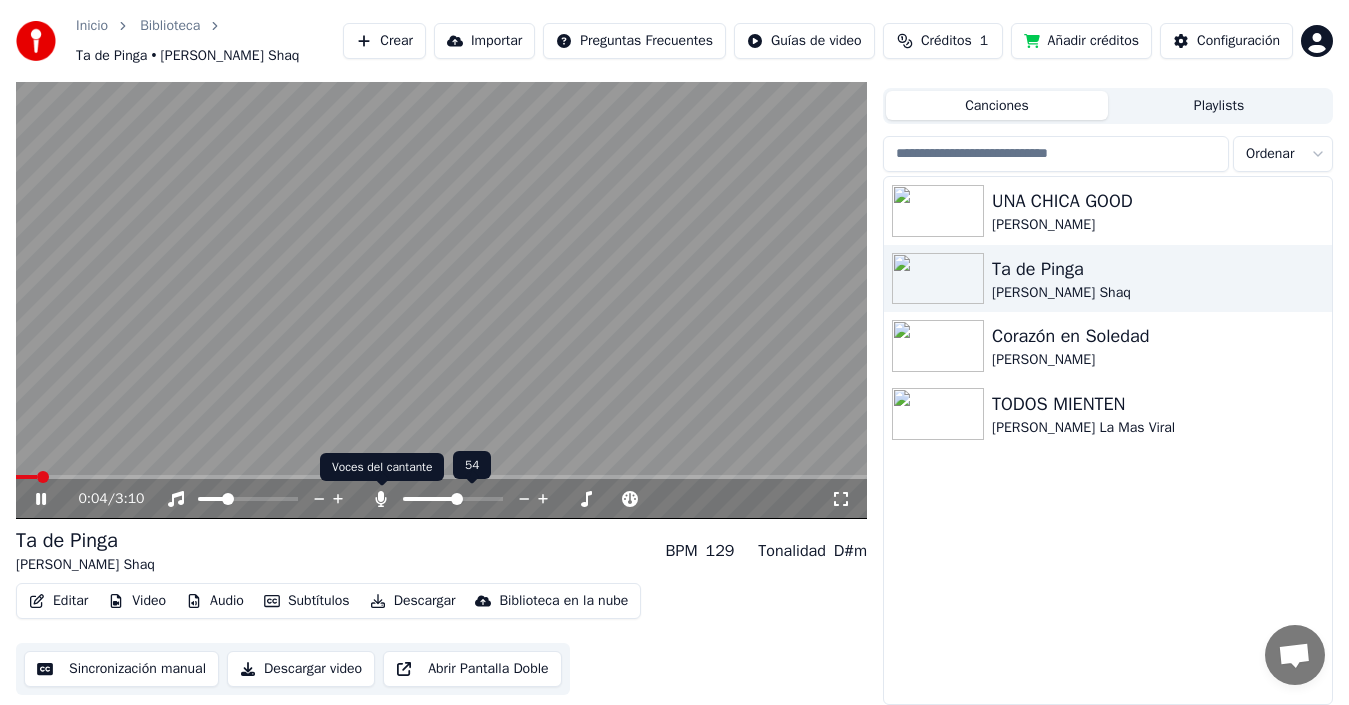 click 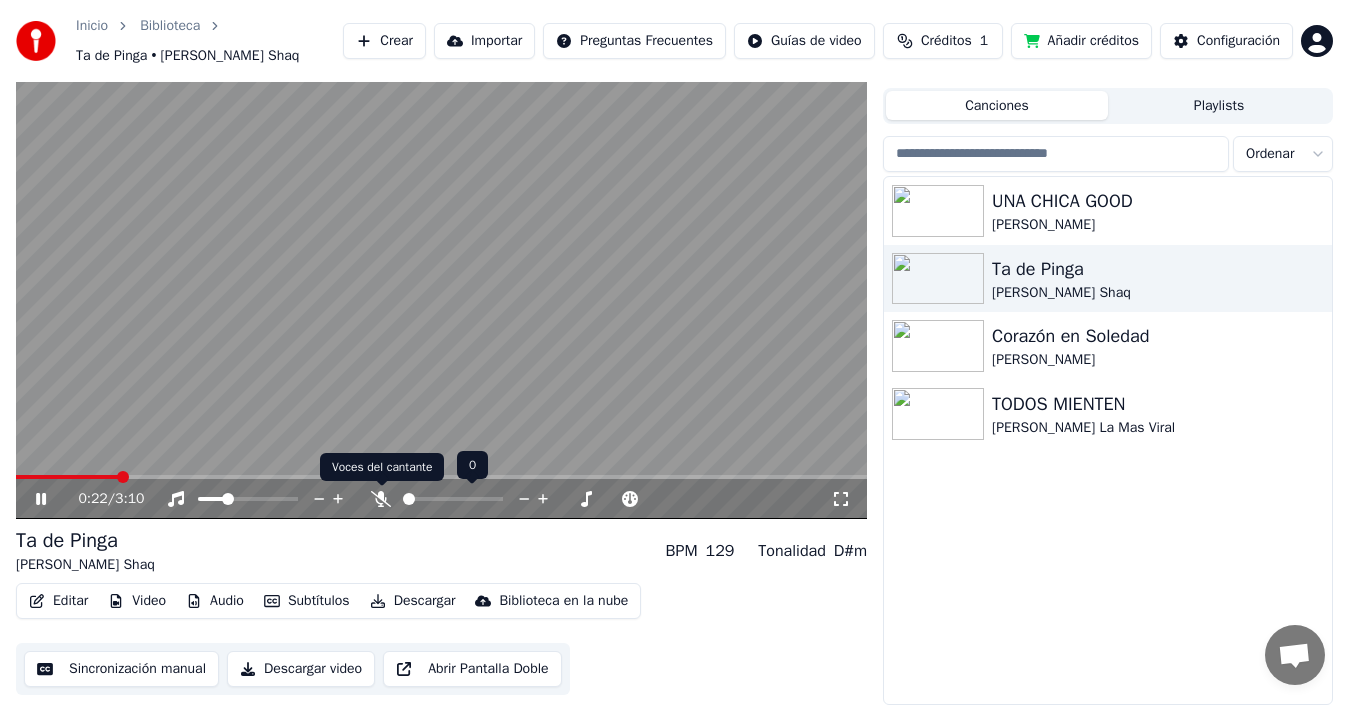 click 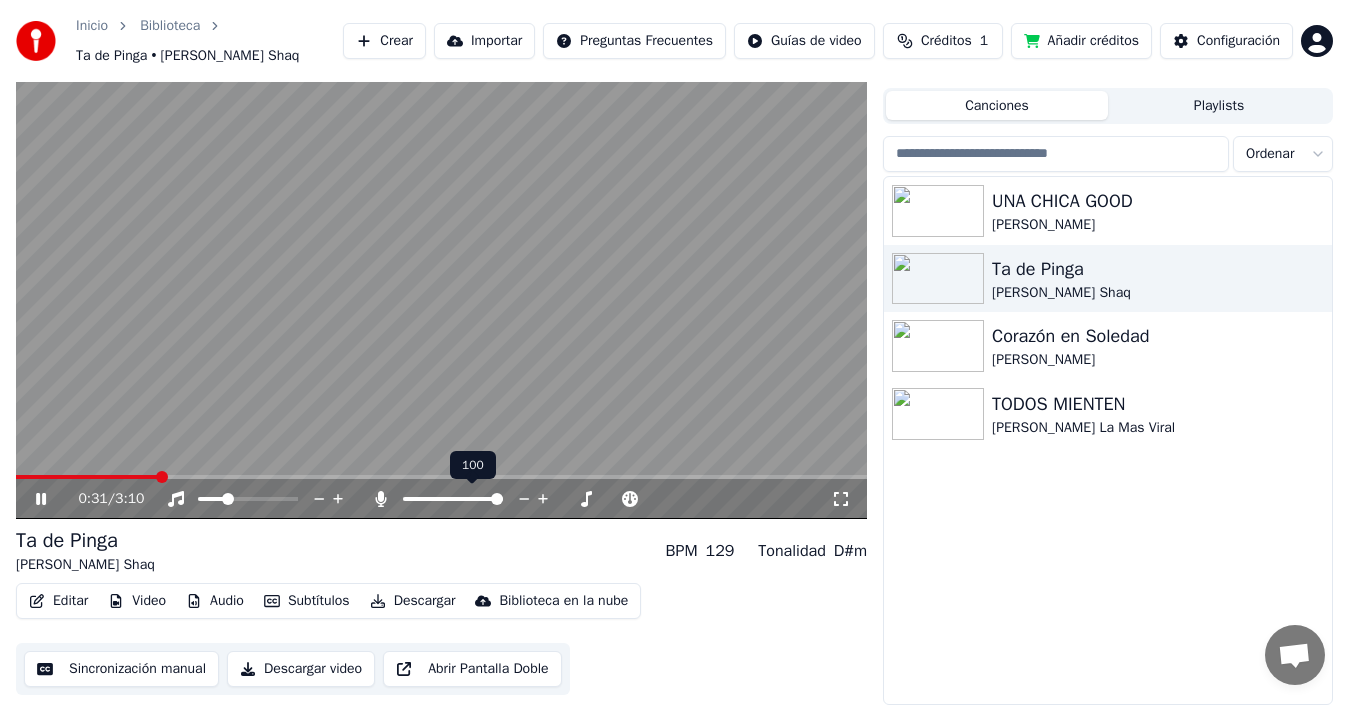 click 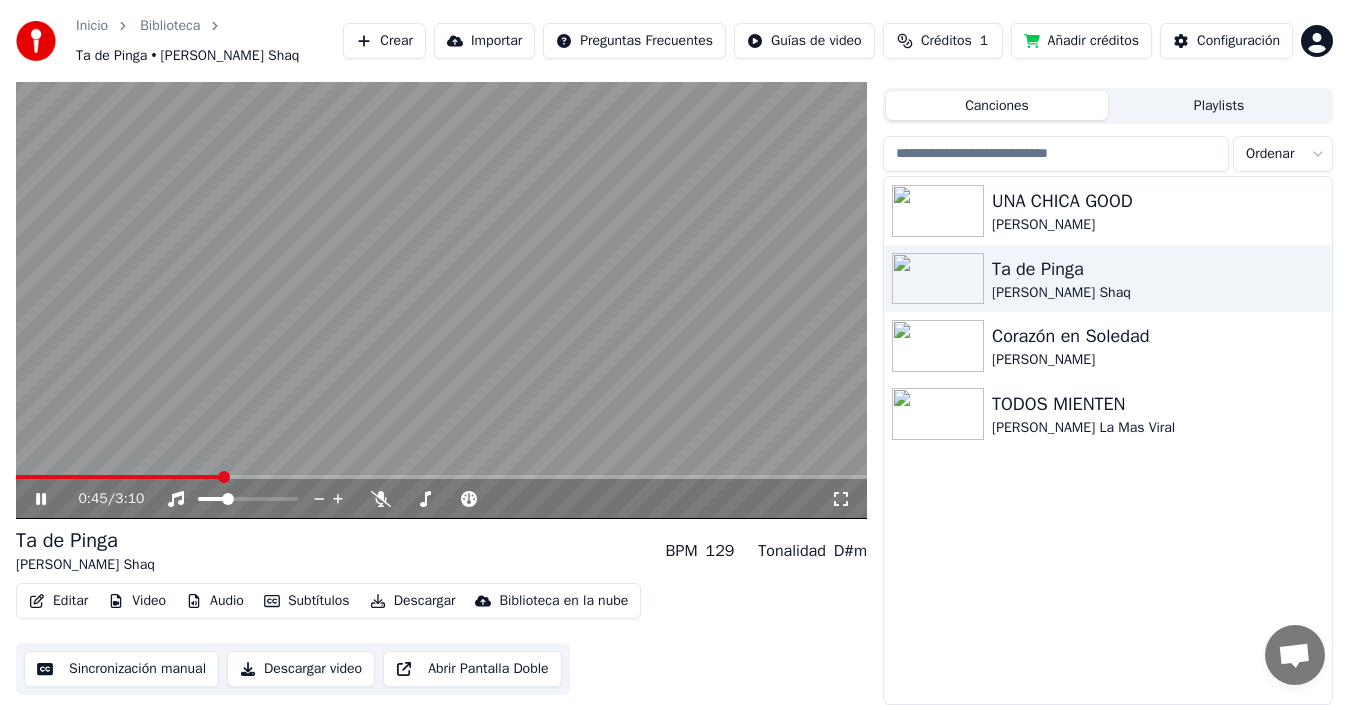 click on "Crear" at bounding box center [384, 41] 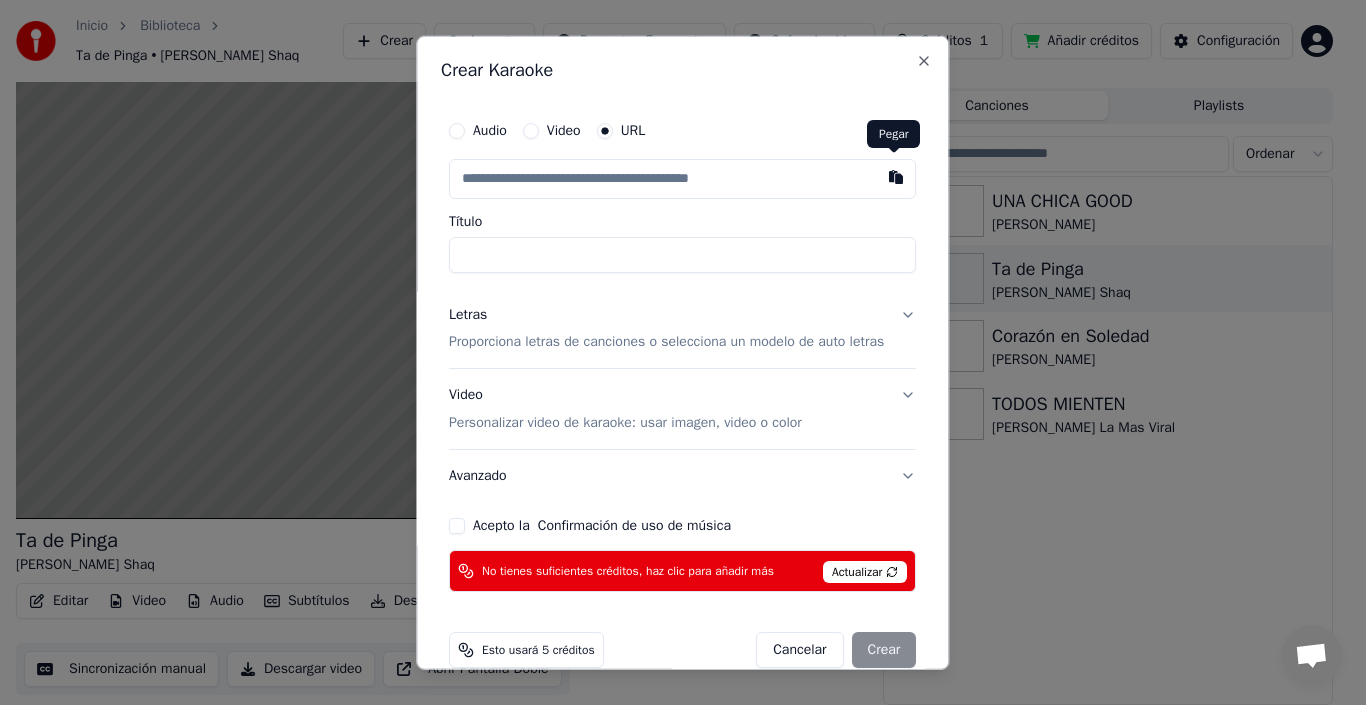 click at bounding box center [897, 176] 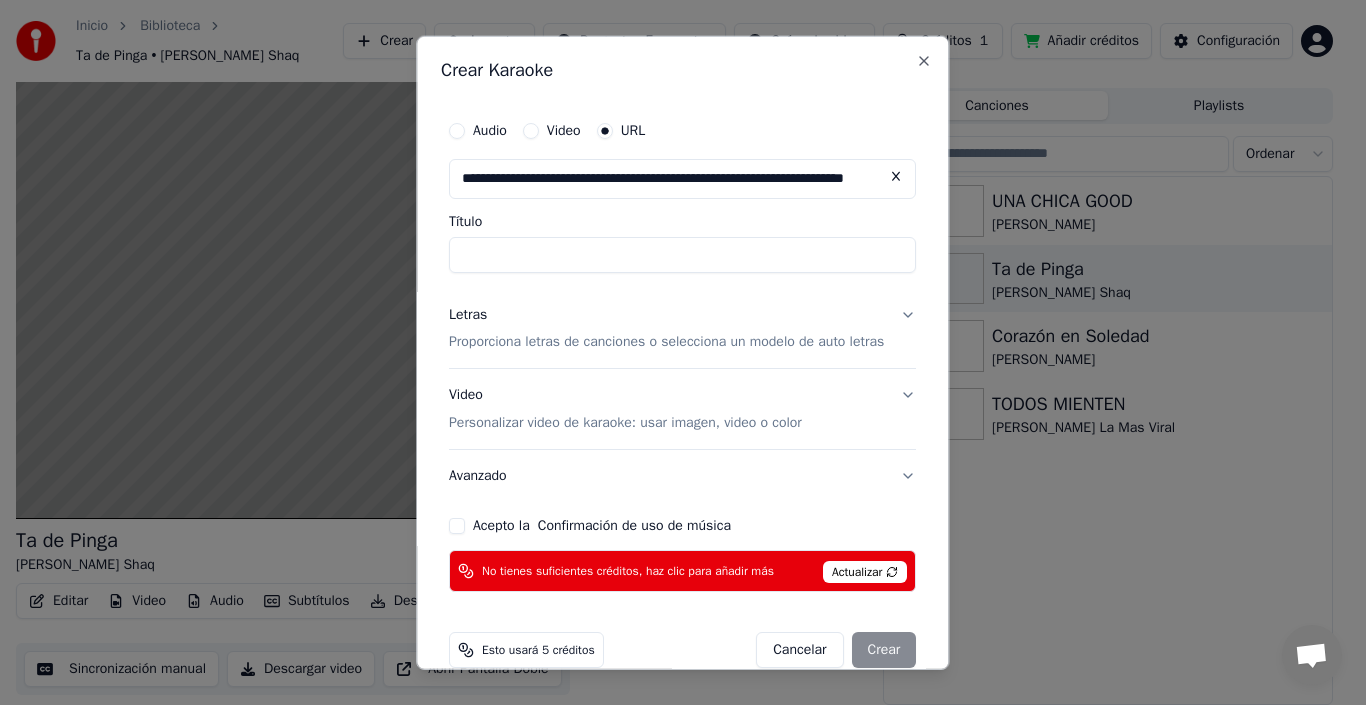 type on "**********" 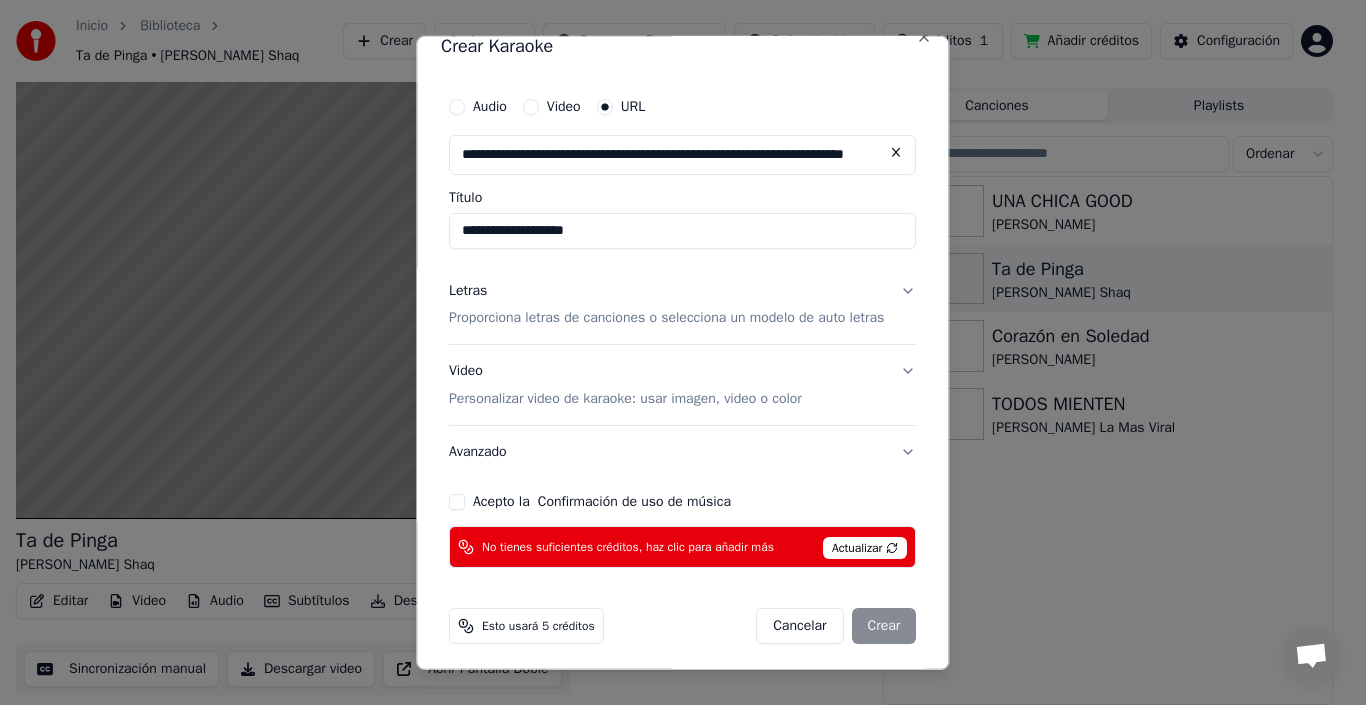 scroll, scrollTop: 31, scrollLeft: 0, axis: vertical 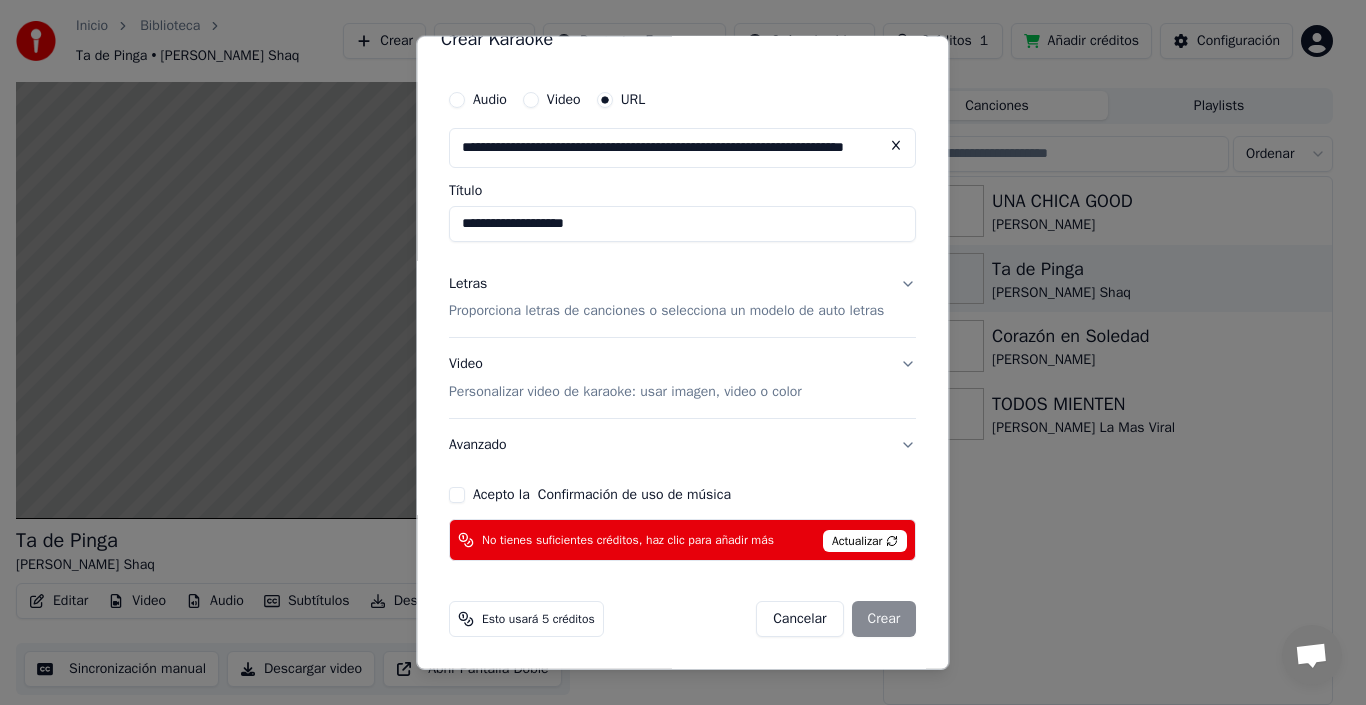 click on "Acepto la   Confirmación de uso de música" at bounding box center [457, 495] 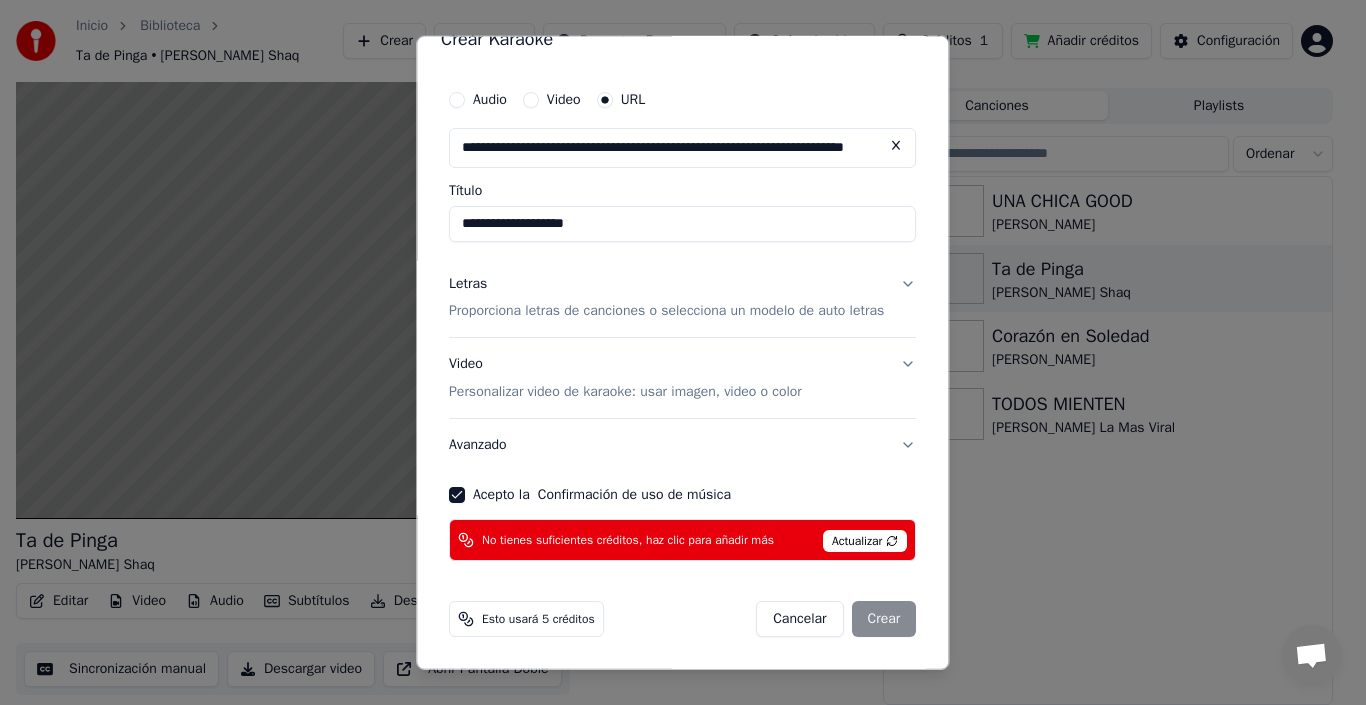 click on "Letras Proporciona letras de canciones o selecciona un modelo de auto letras" at bounding box center [666, 297] 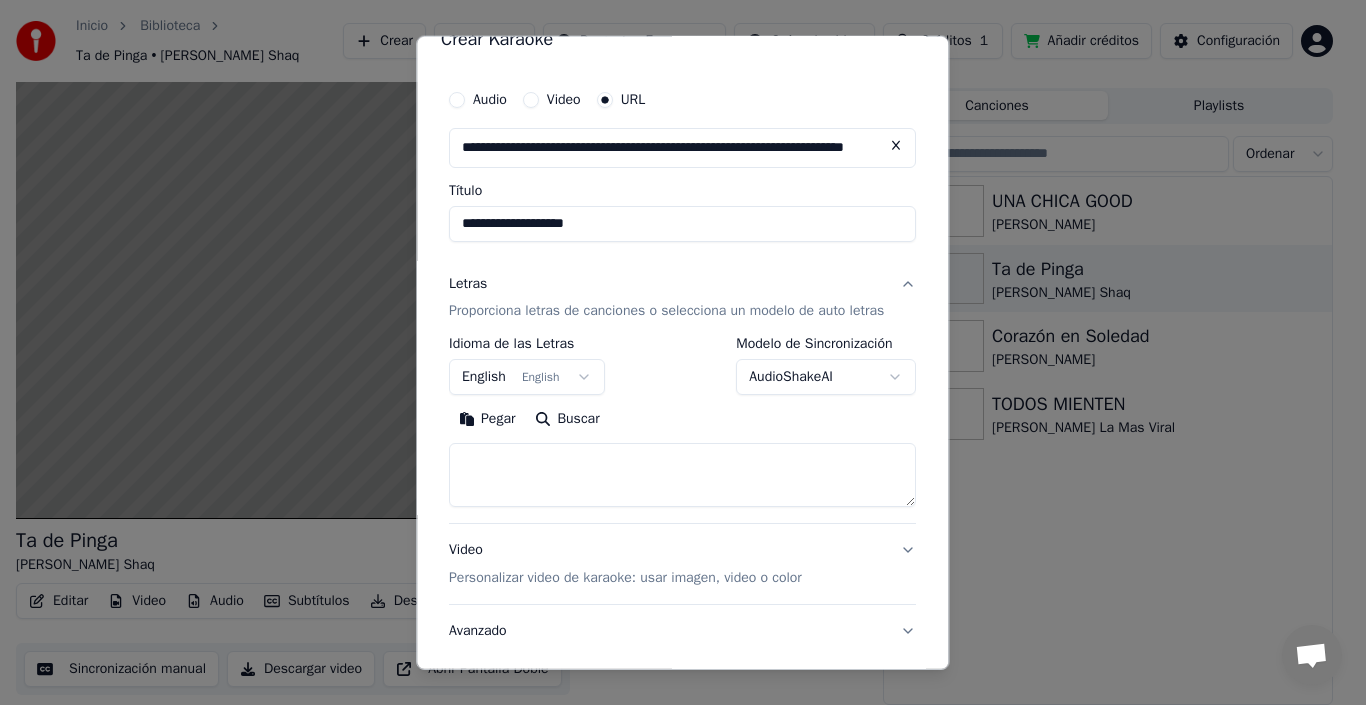 click on "**********" at bounding box center (674, 310) 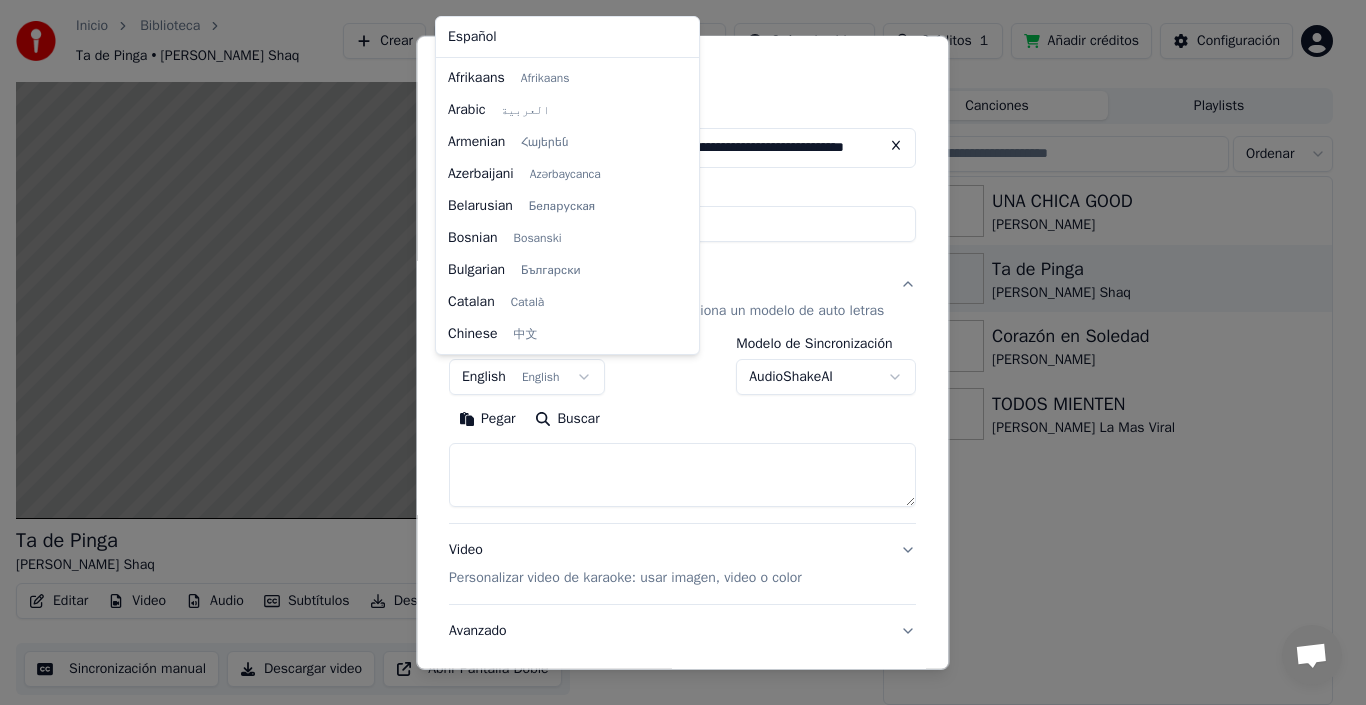 scroll, scrollTop: 160, scrollLeft: 0, axis: vertical 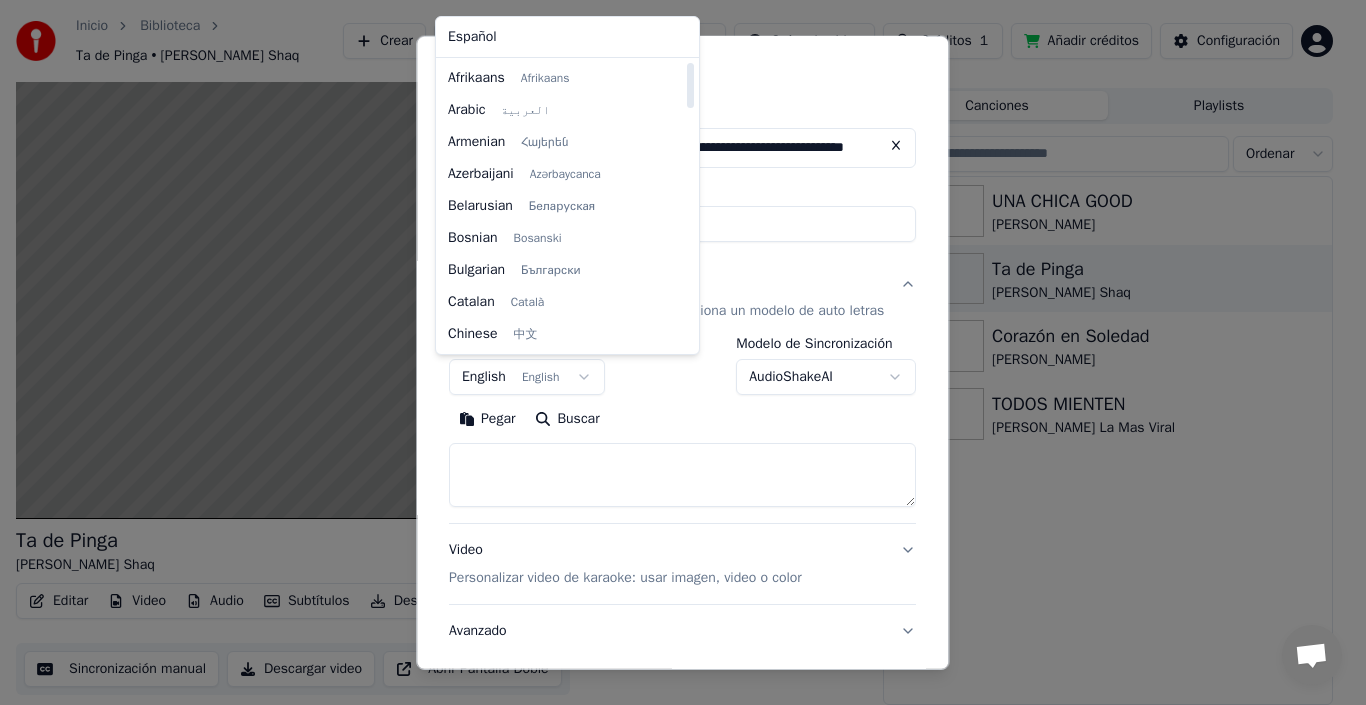select on "**" 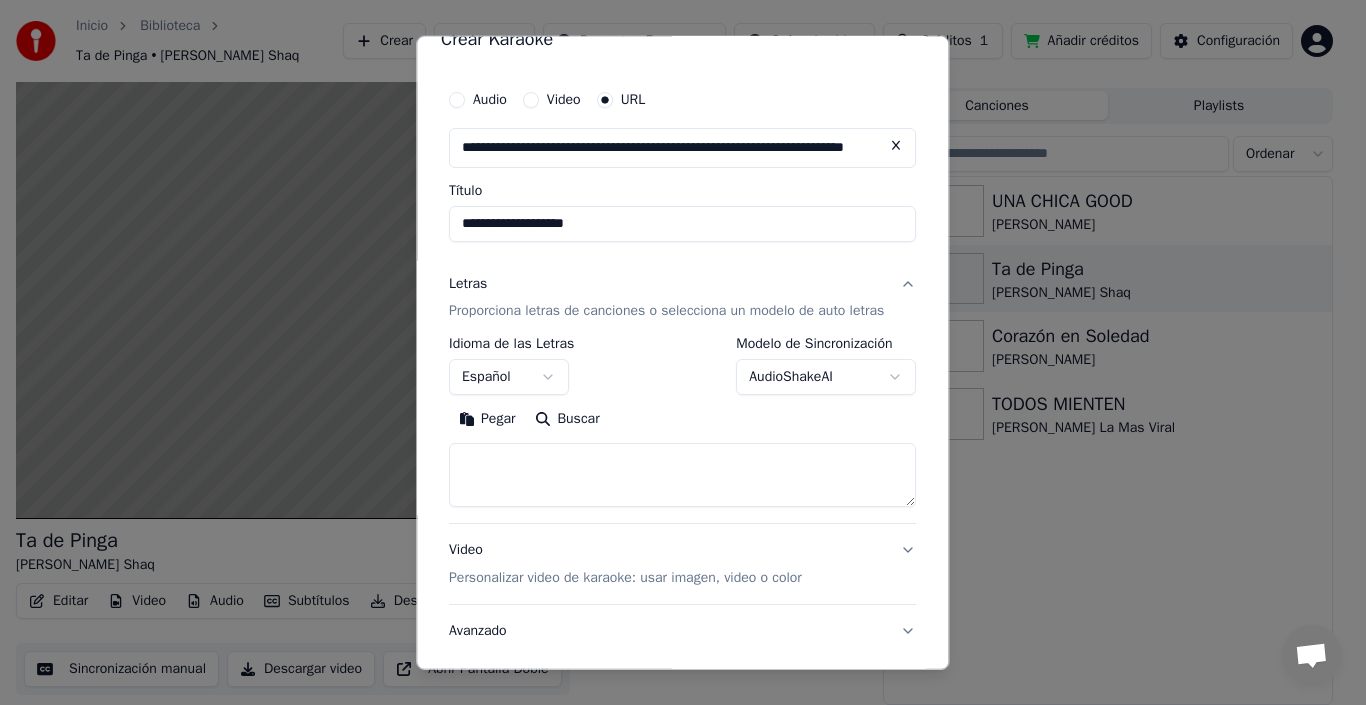 click on "Buscar" at bounding box center [568, 419] 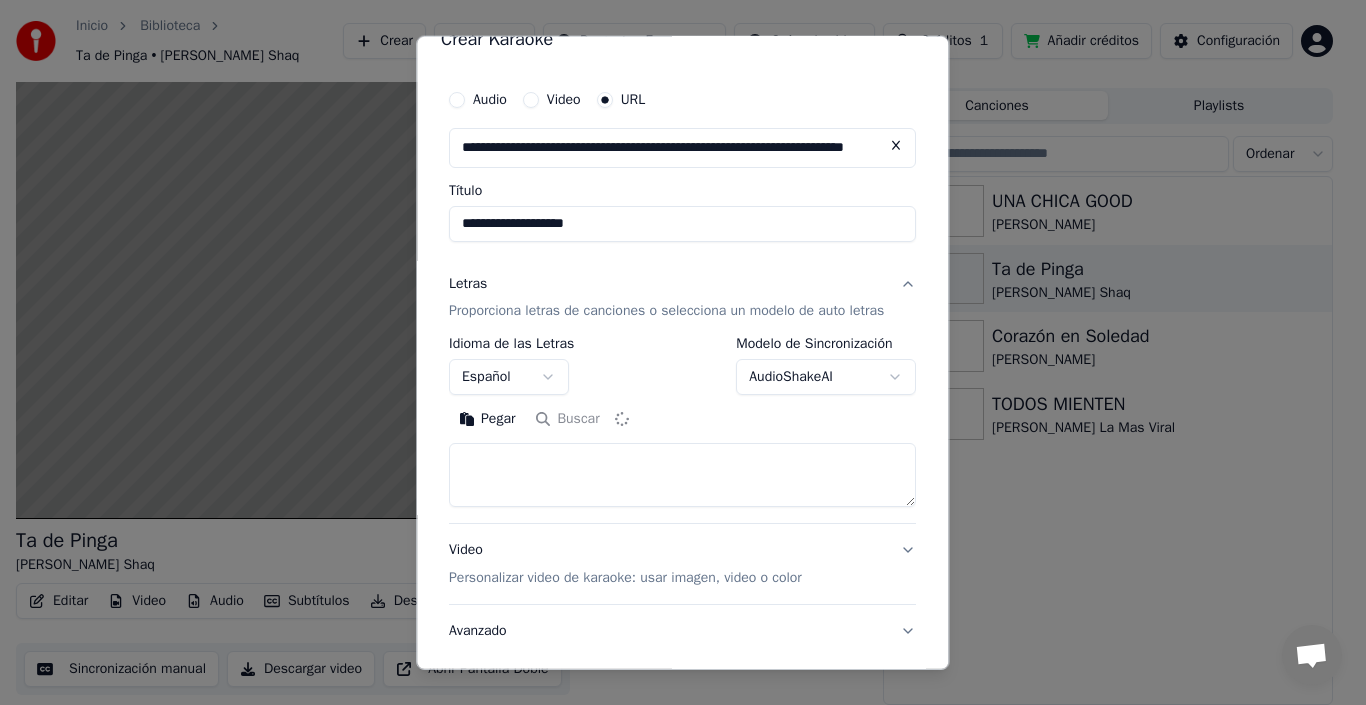 type on "**********" 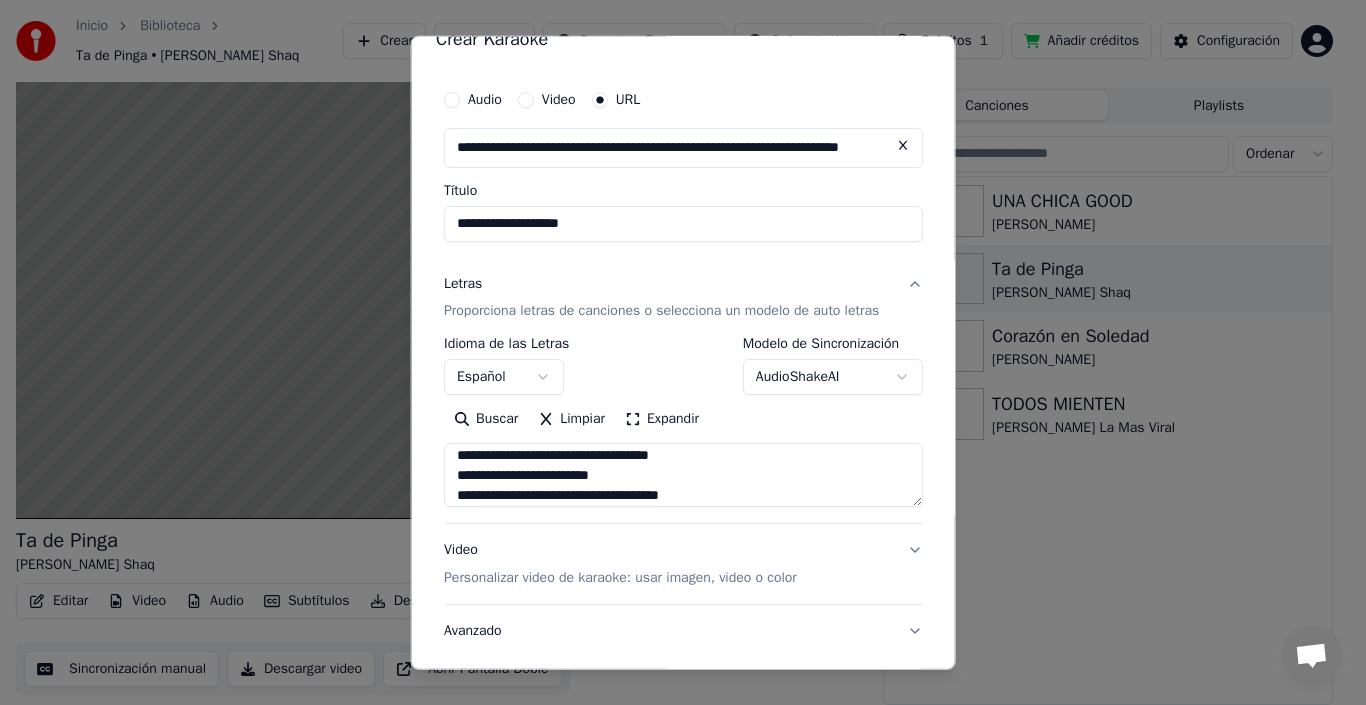 scroll, scrollTop: 200, scrollLeft: 0, axis: vertical 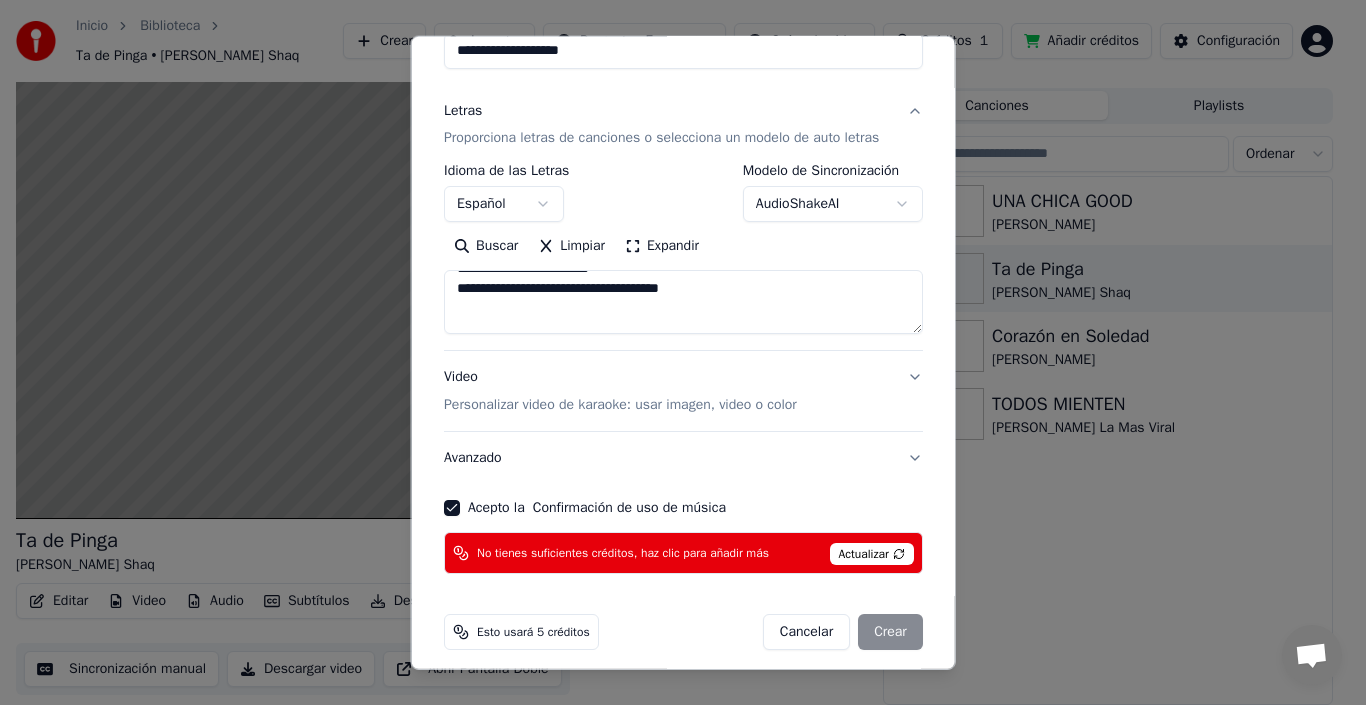 click on "Cancelar Crear" at bounding box center [842, 632] 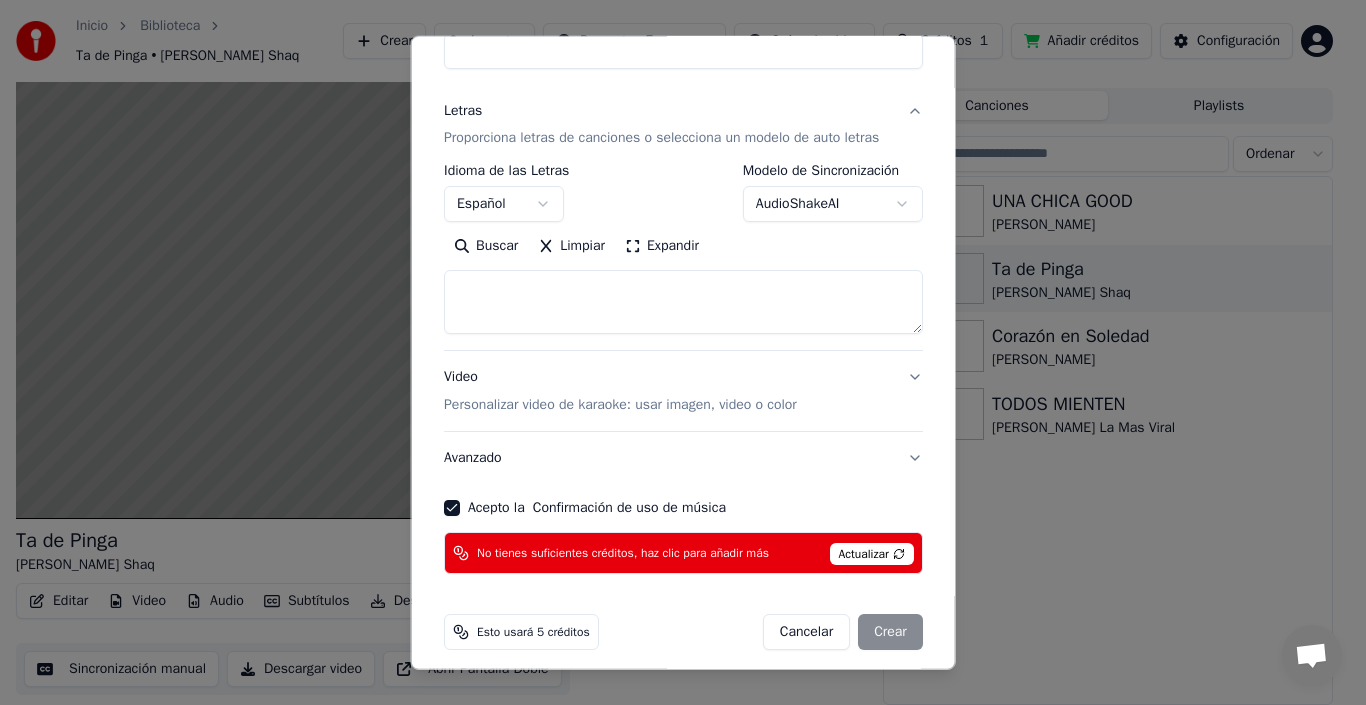 select 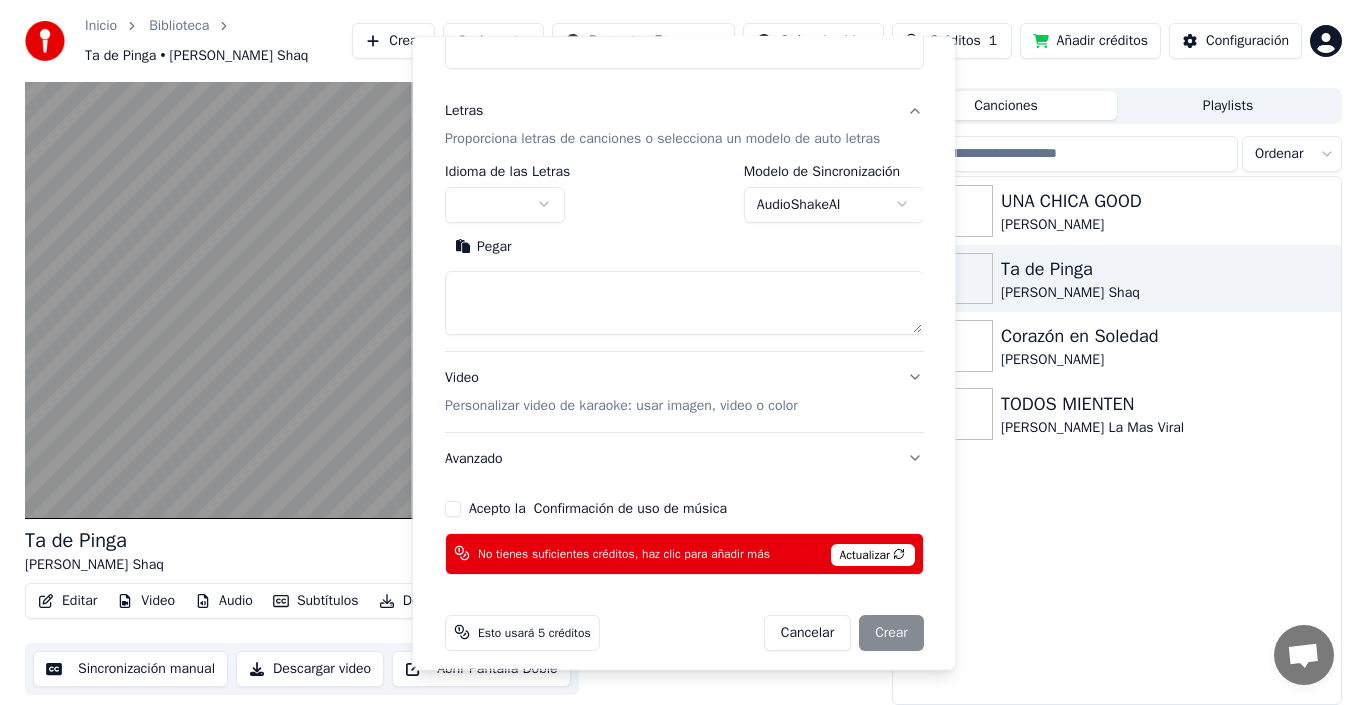 scroll, scrollTop: 0, scrollLeft: 0, axis: both 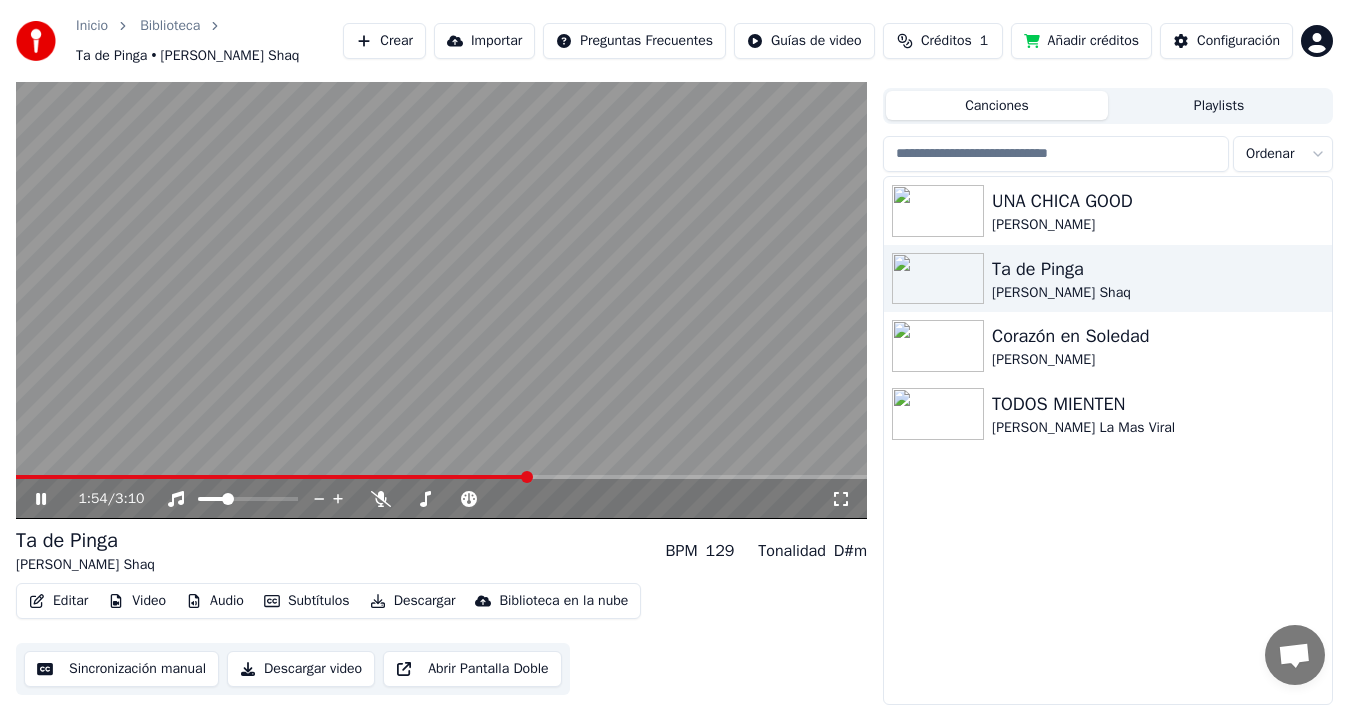 click 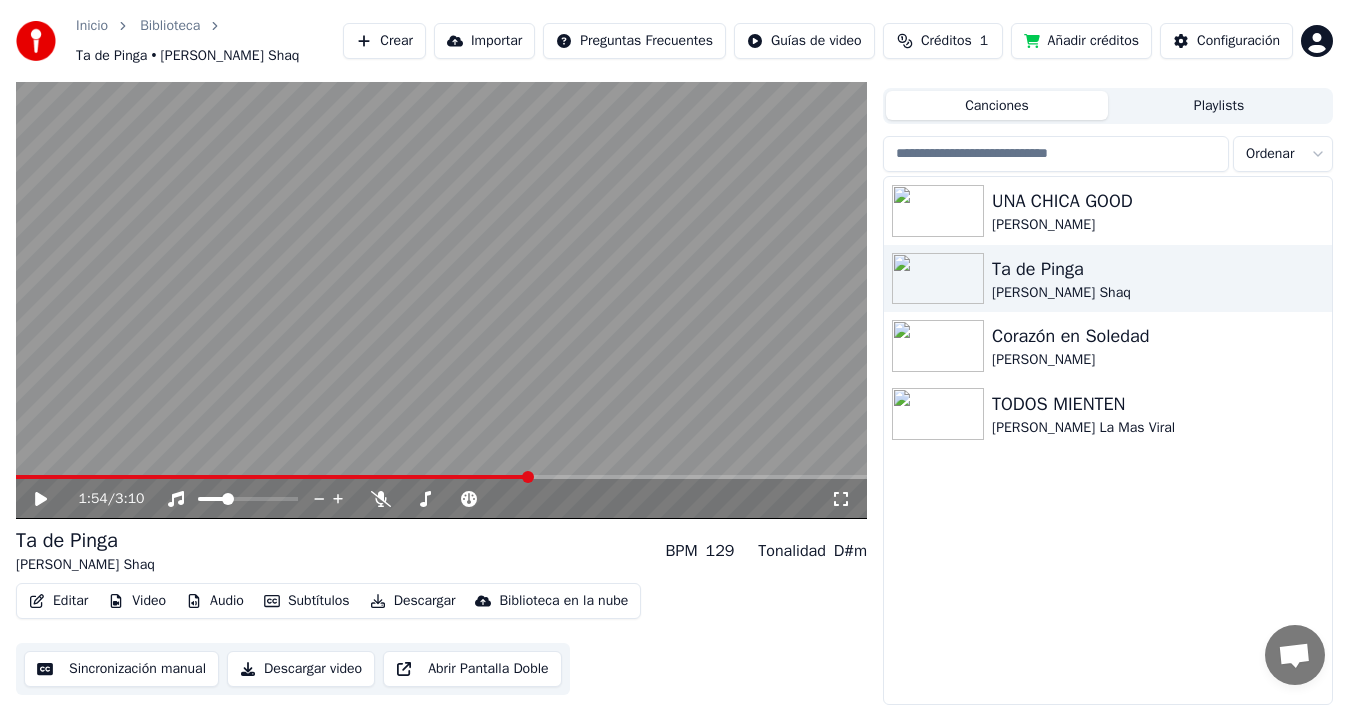 click on "Crear" at bounding box center [384, 41] 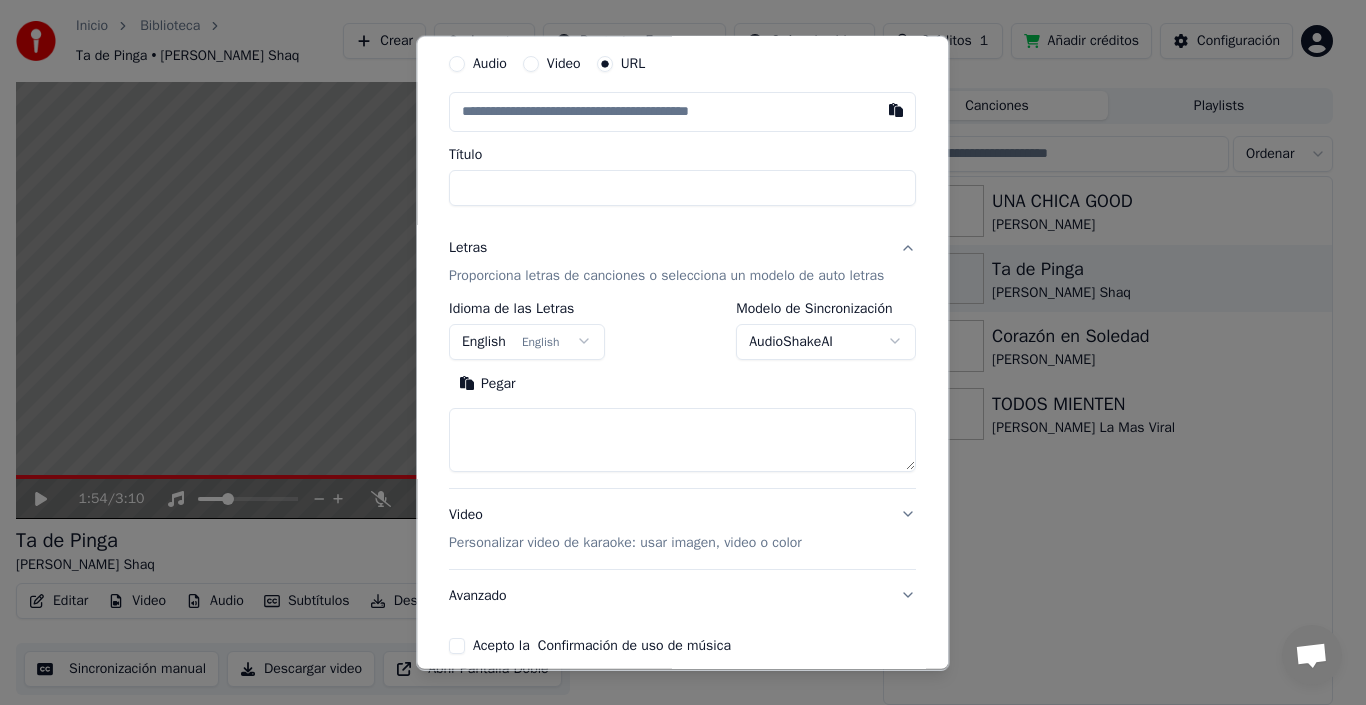 scroll, scrollTop: 100, scrollLeft: 0, axis: vertical 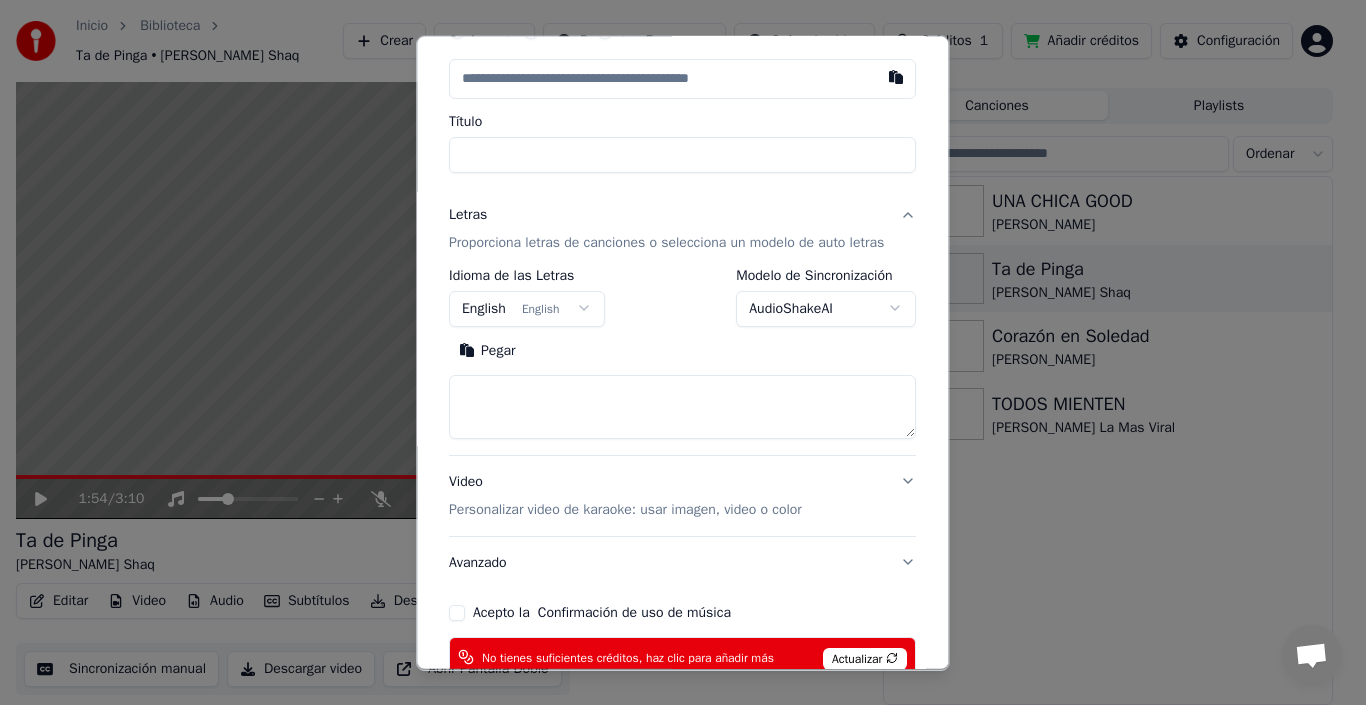 click on "Letras" at bounding box center (468, 214) 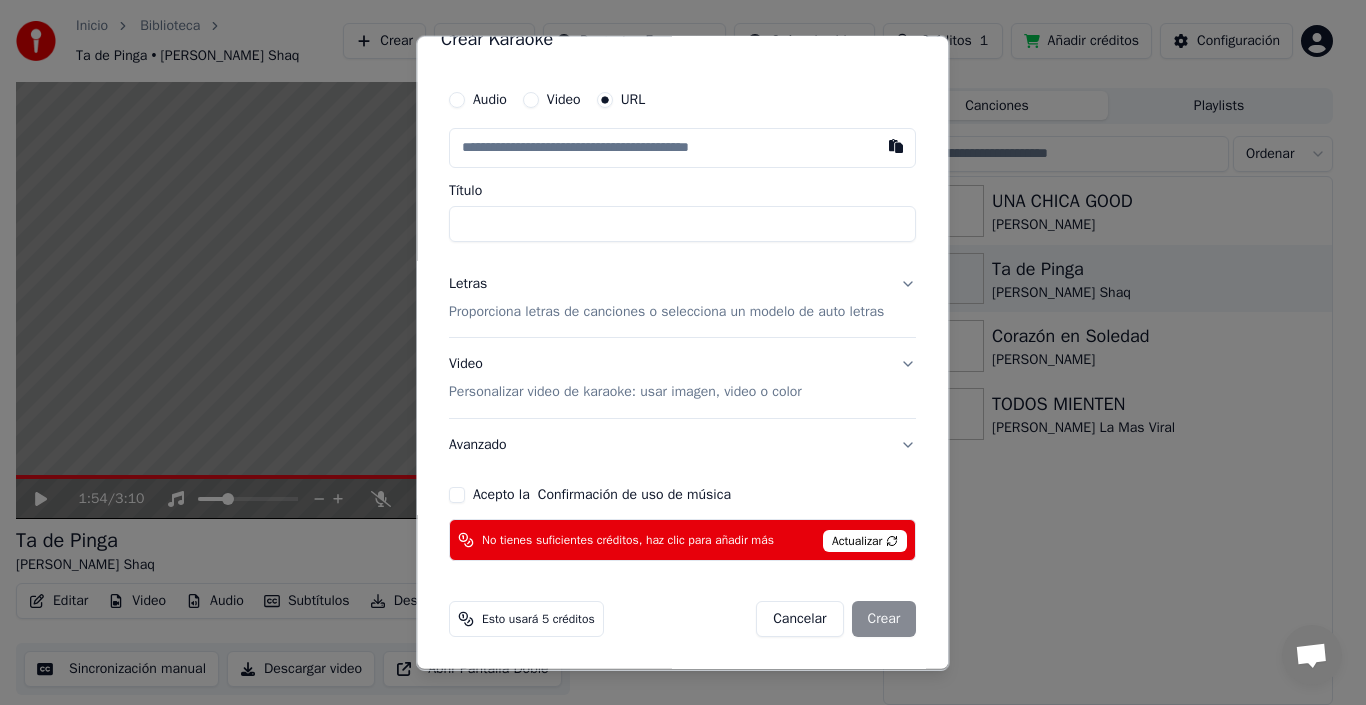 scroll, scrollTop: 31, scrollLeft: 0, axis: vertical 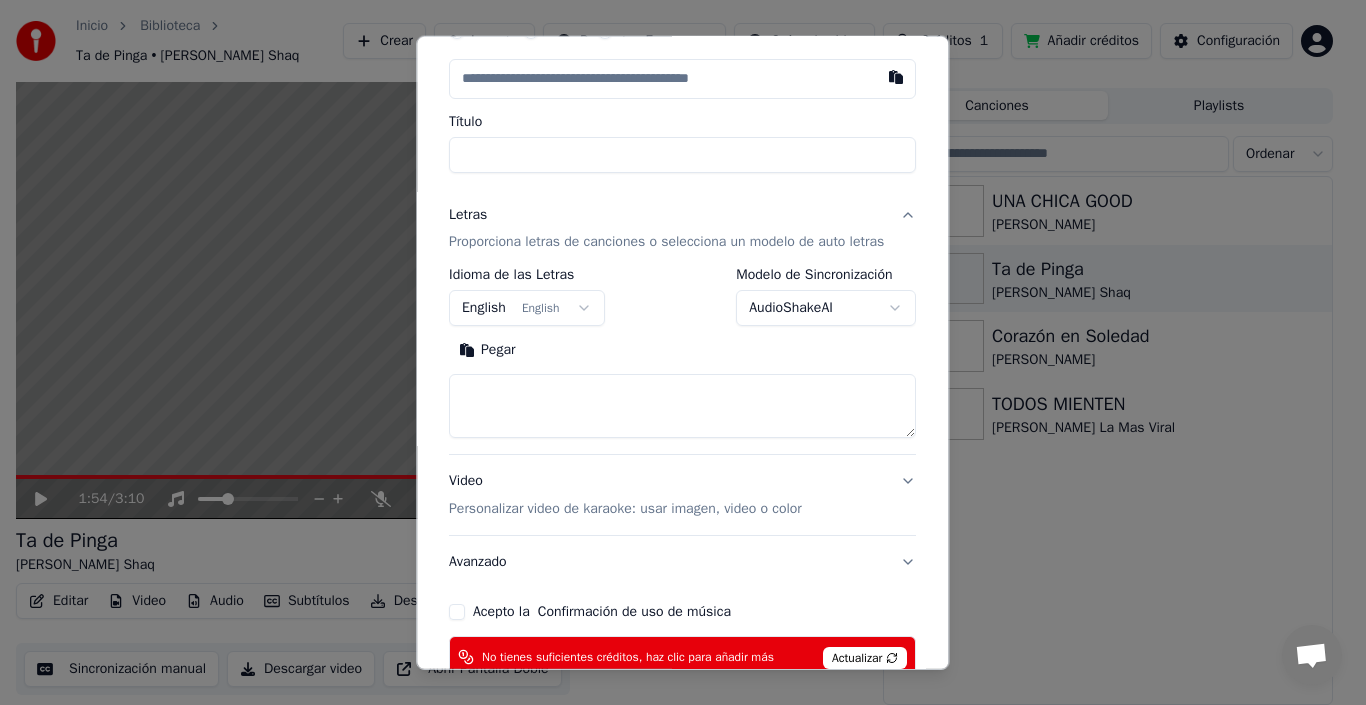 click on "Pegar" at bounding box center (487, 350) 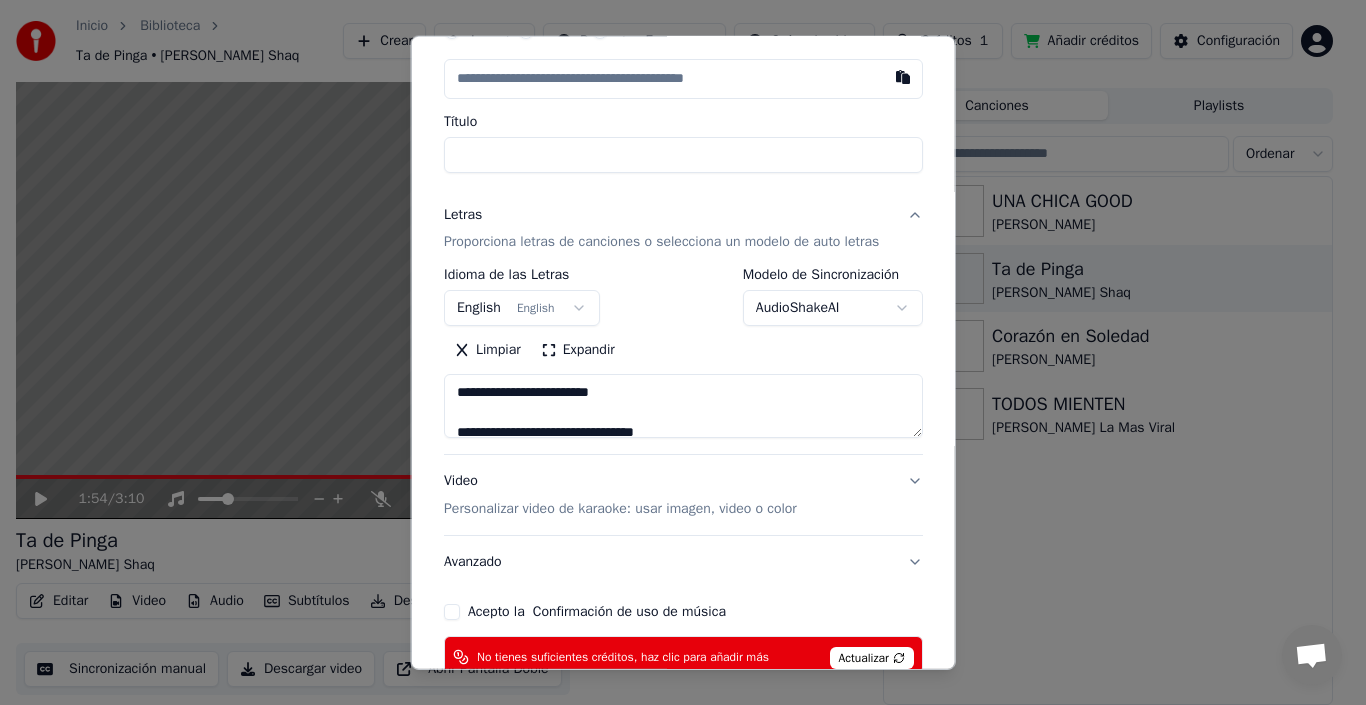 type on "**********" 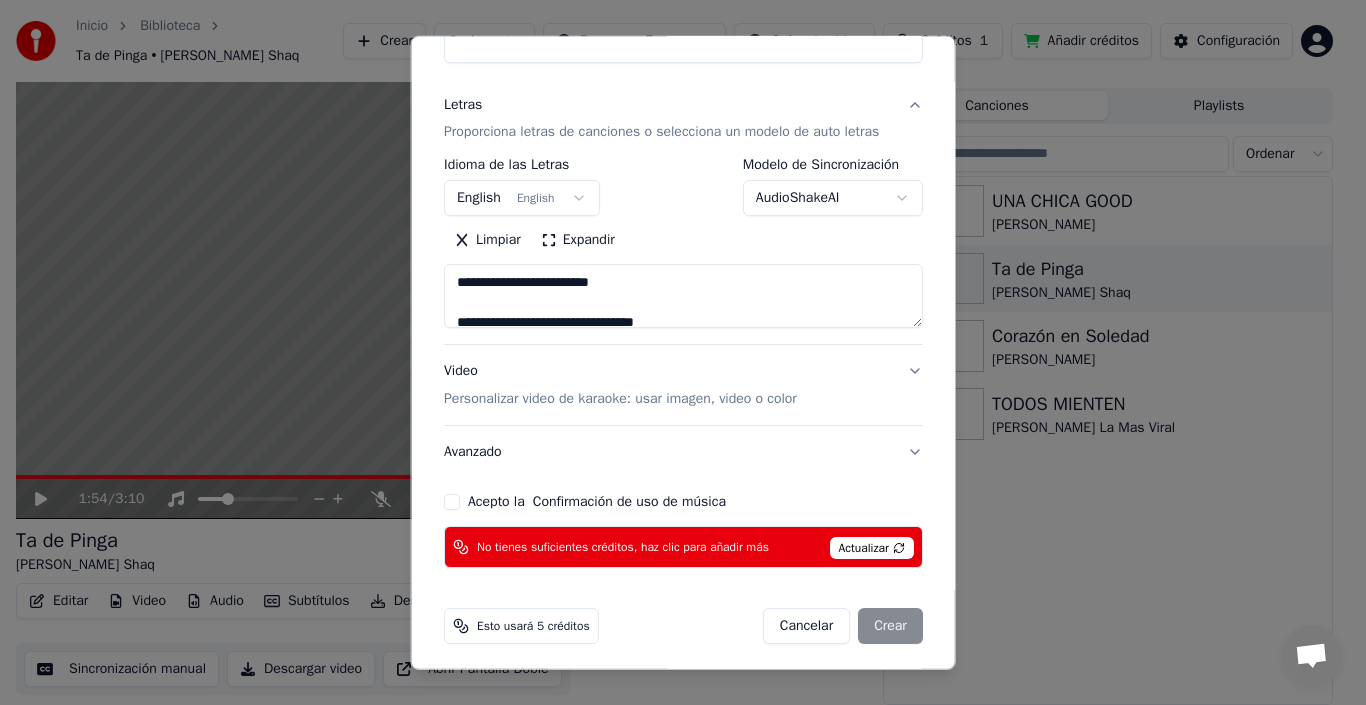 scroll, scrollTop: 217, scrollLeft: 0, axis: vertical 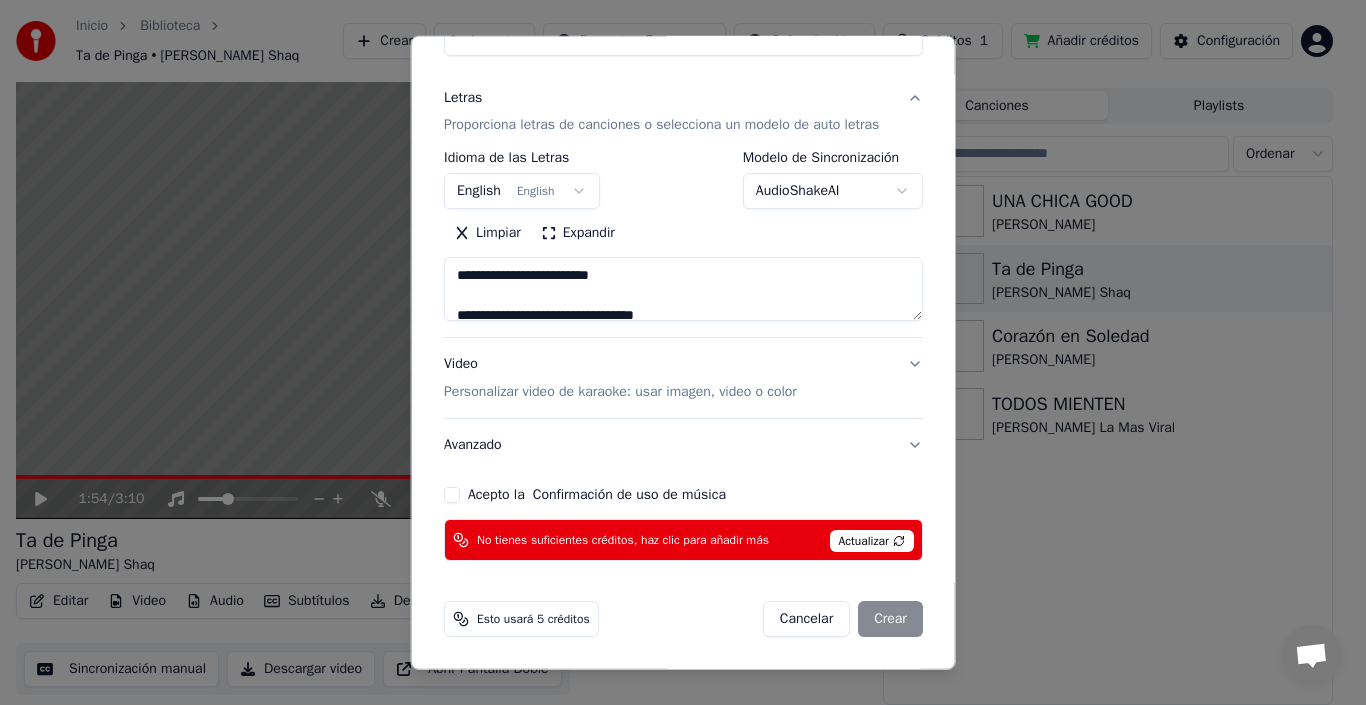 click on "No tienes suficientes créditos, haz clic para añadir más" at bounding box center [623, 540] 